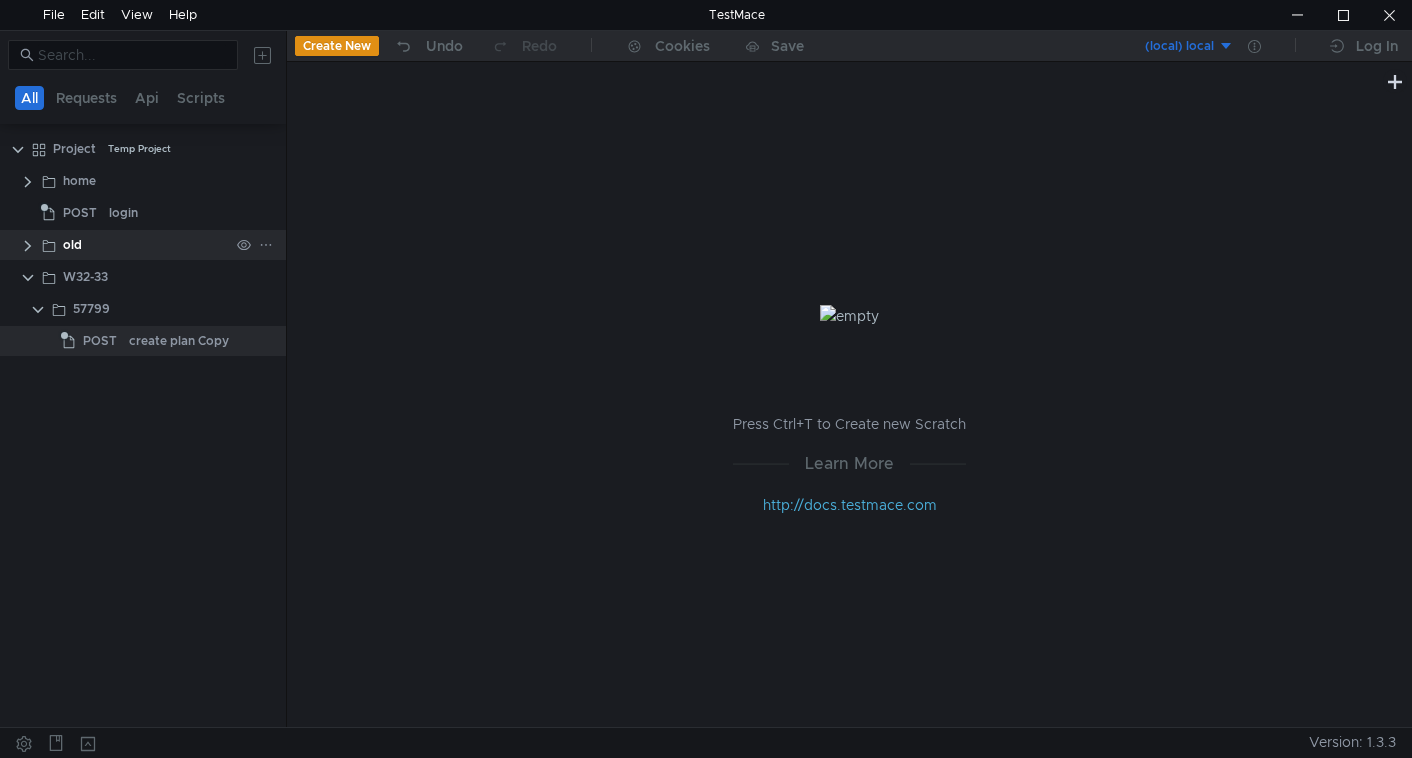 scroll, scrollTop: 0, scrollLeft: 0, axis: both 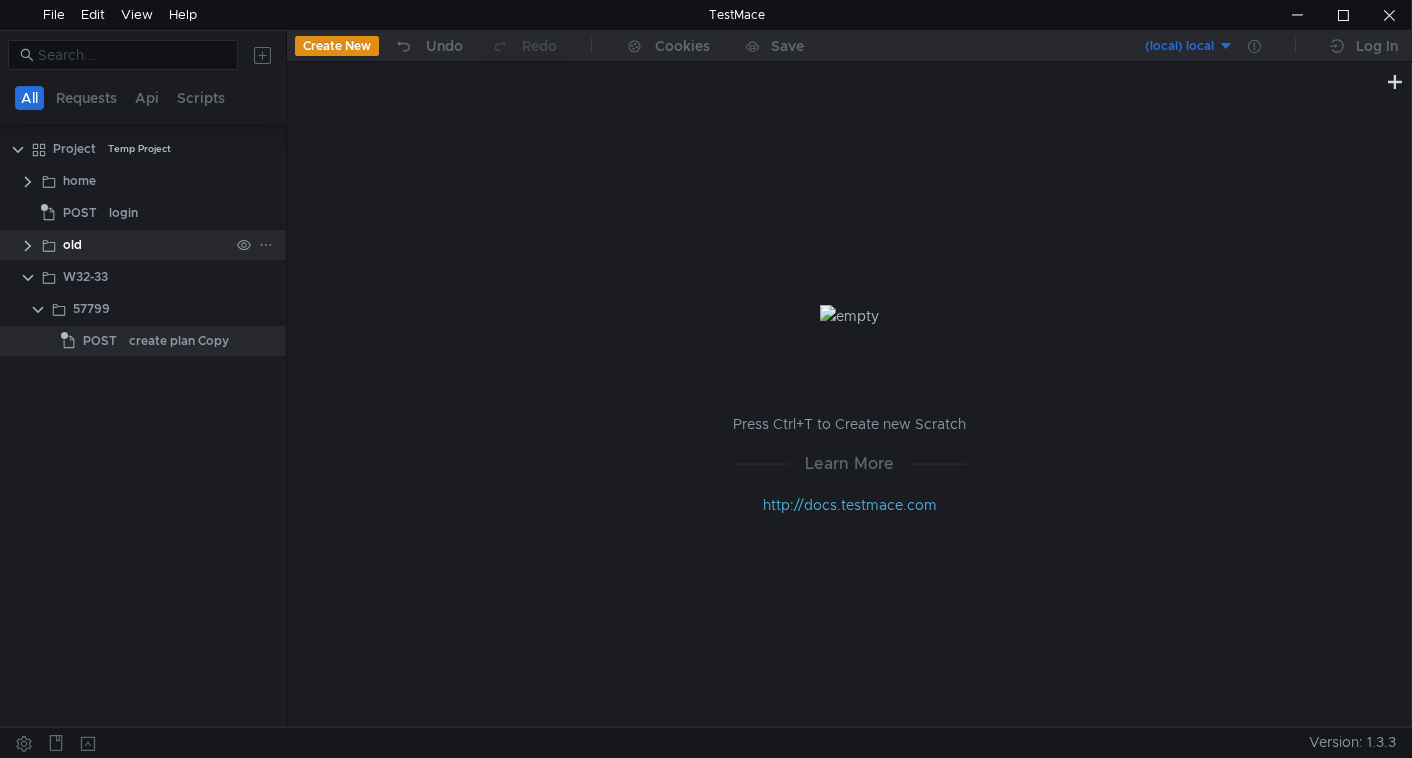 click 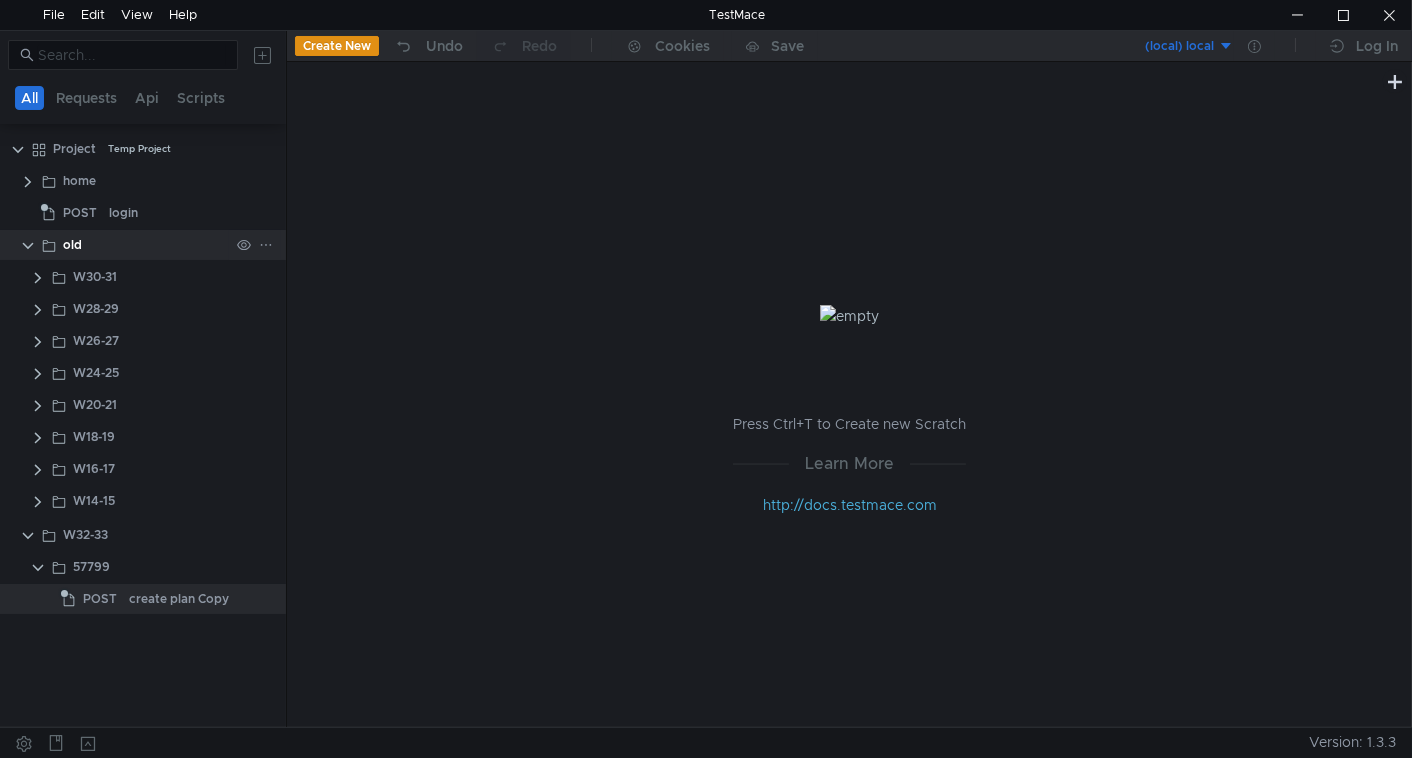 scroll, scrollTop: 0, scrollLeft: 0, axis: both 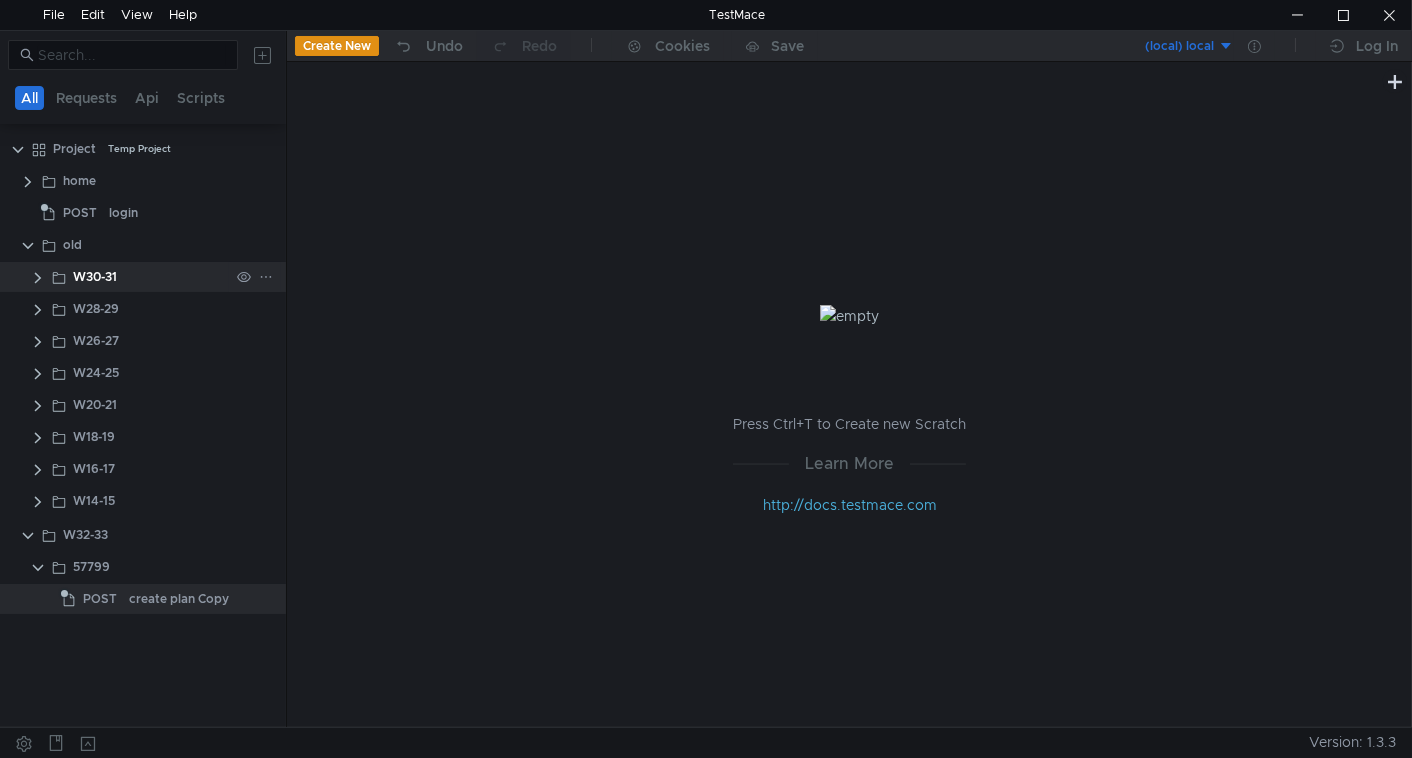 click 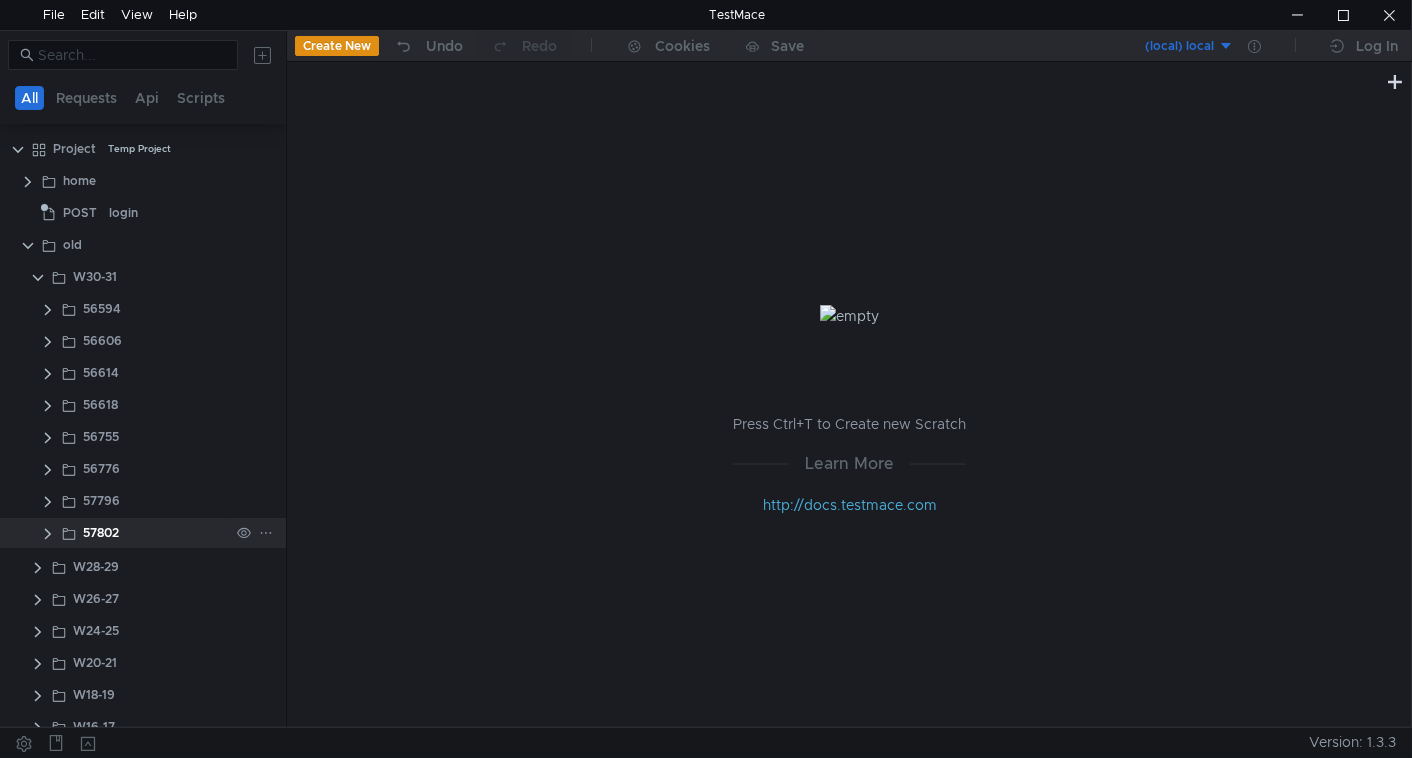 click 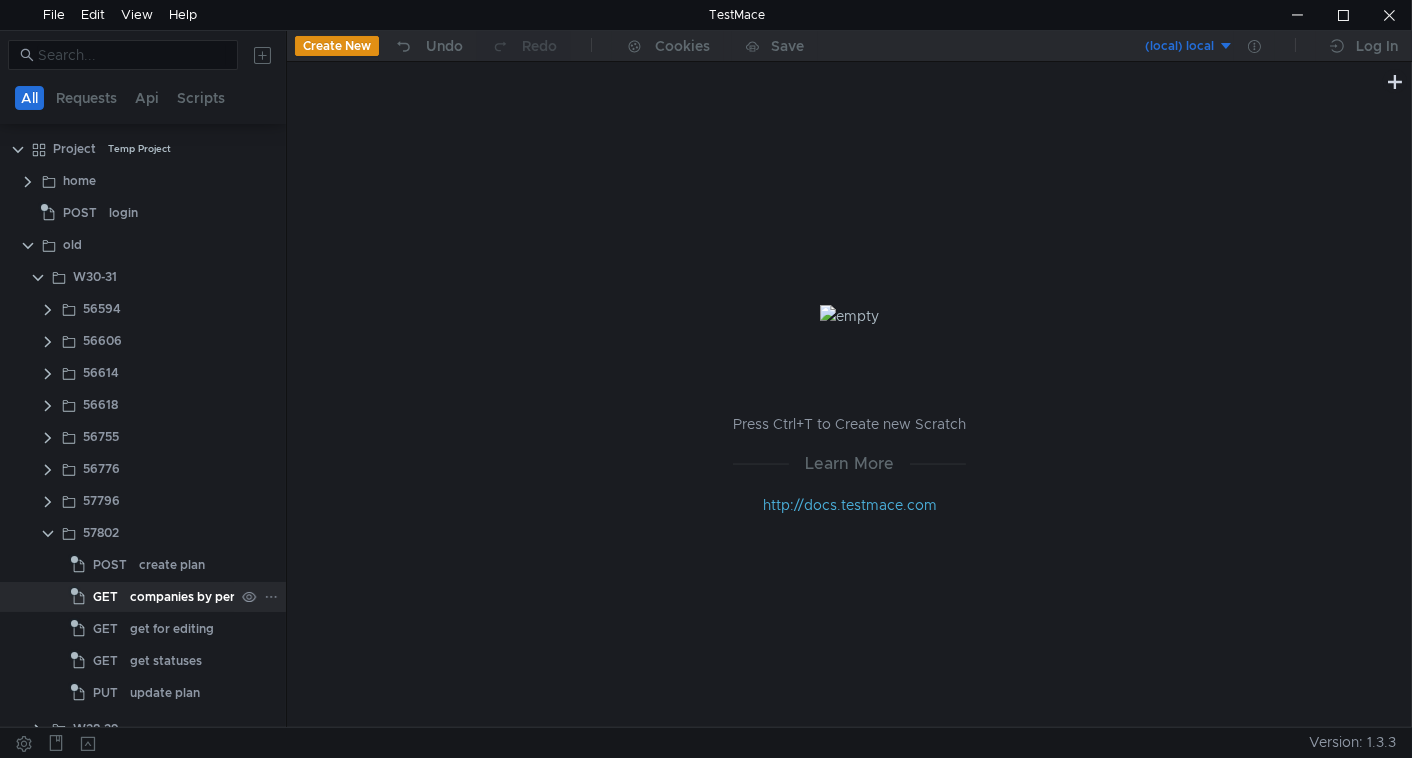 click on "companies by permissions" 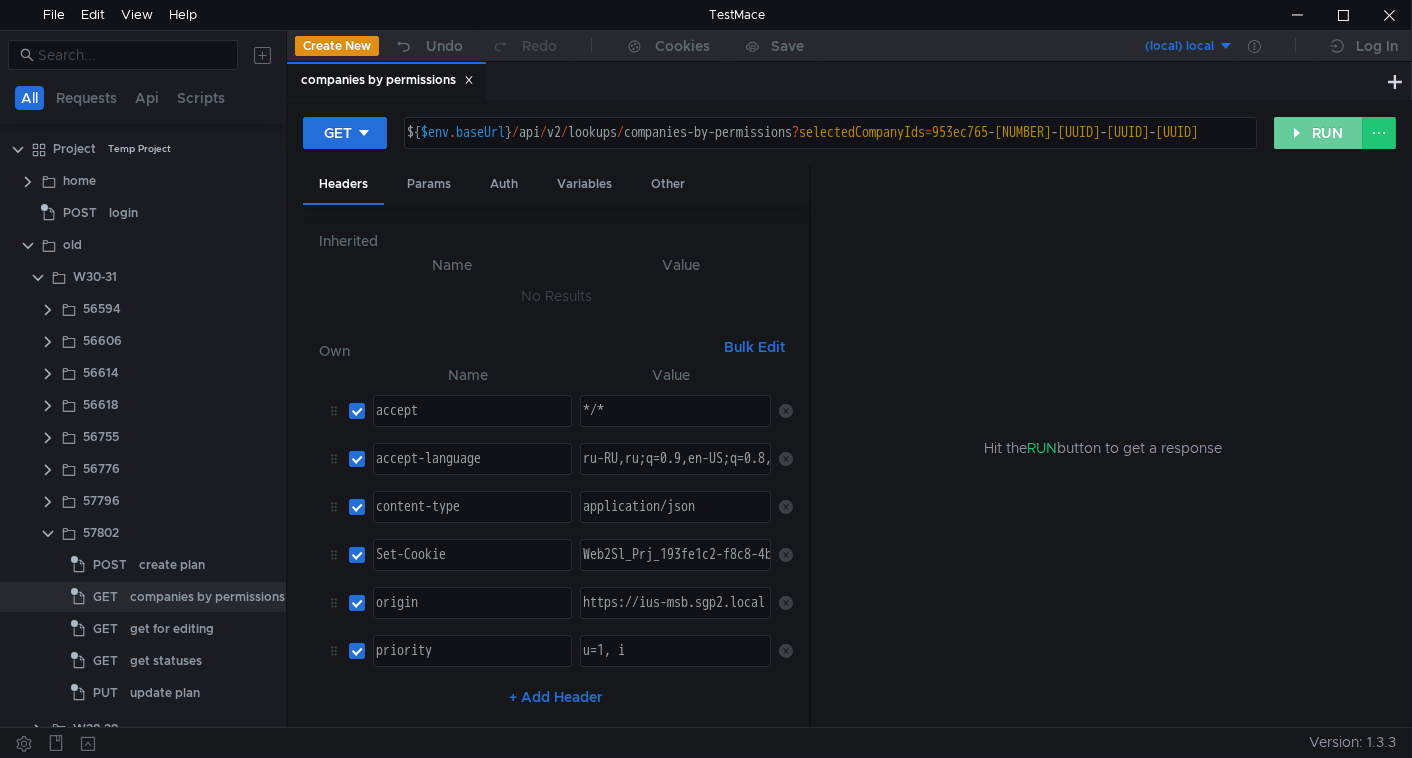 click on "RUN" 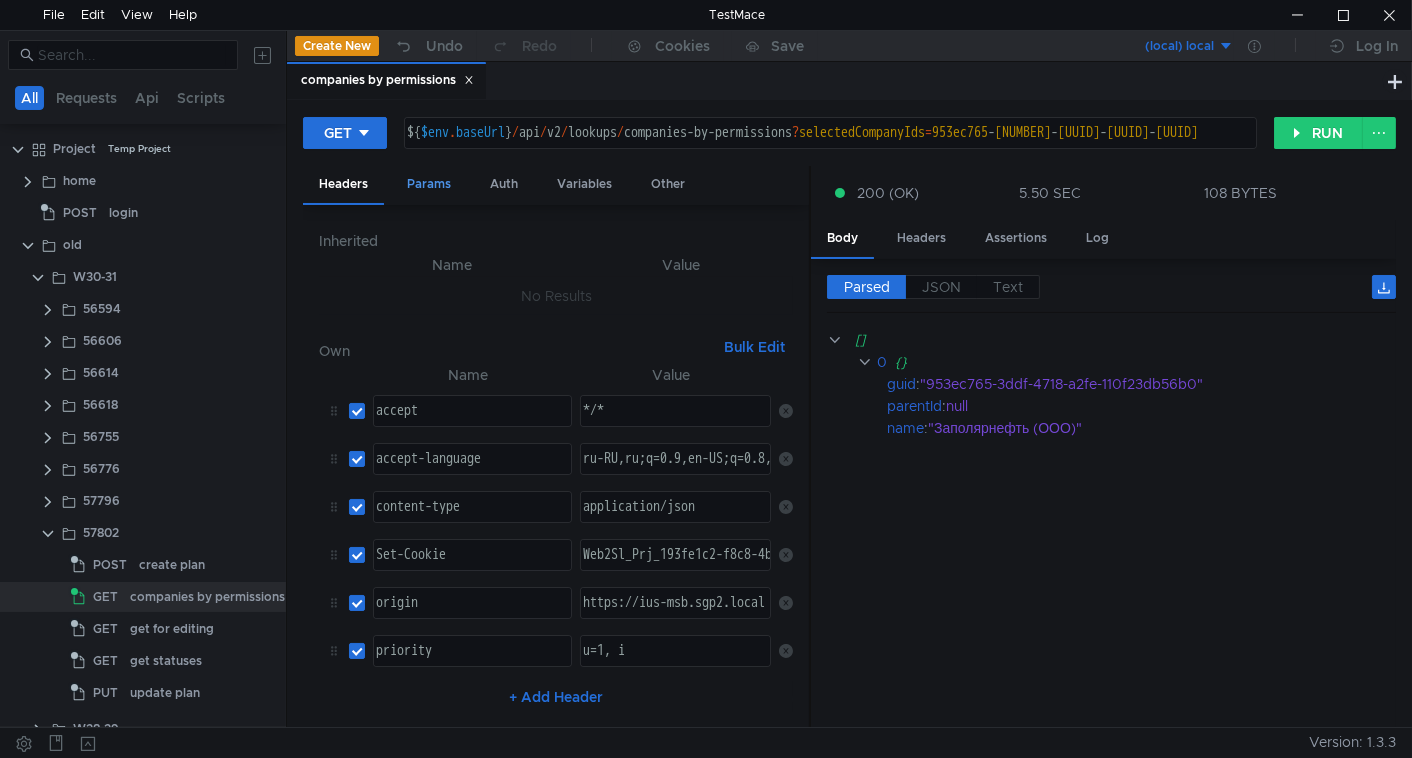 click on "Params" at bounding box center (429, 184) 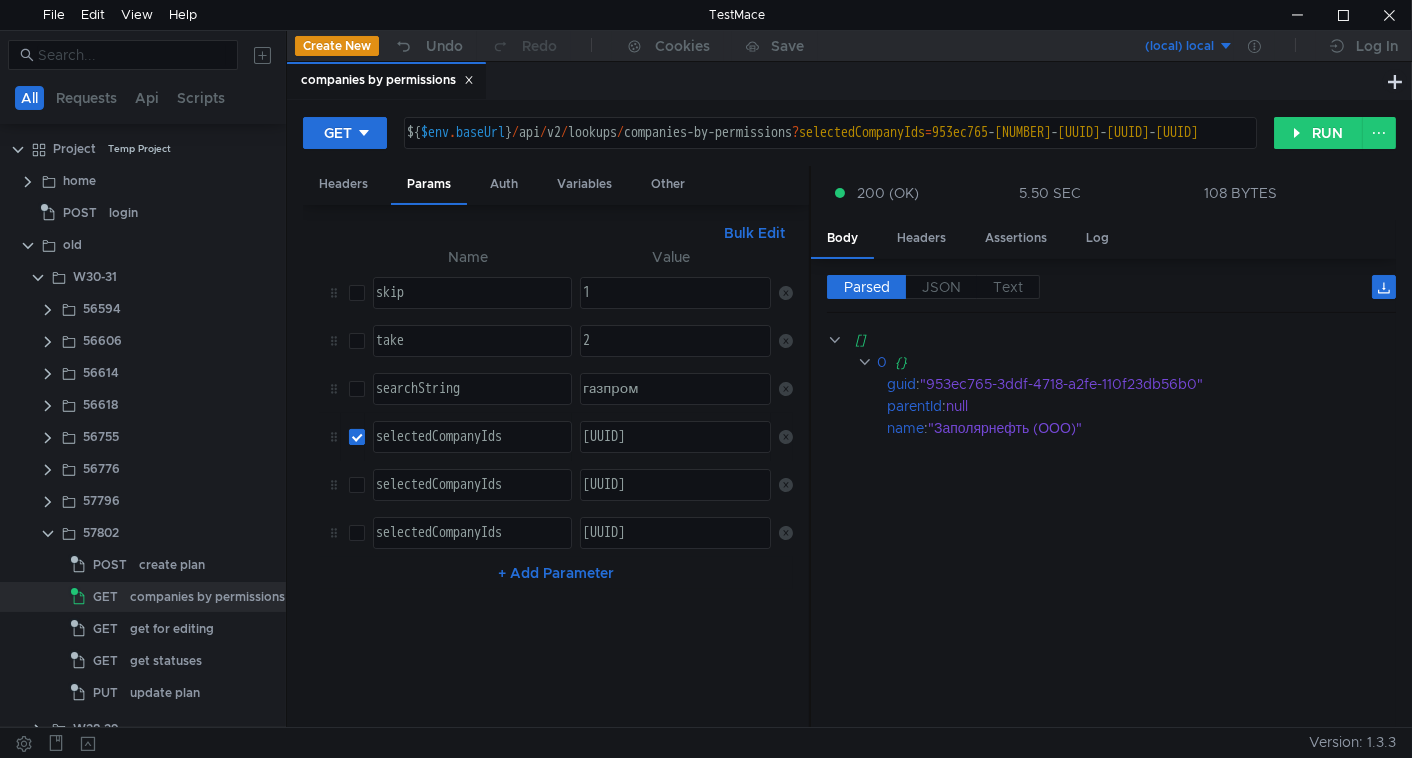 click at bounding box center (357, 437) 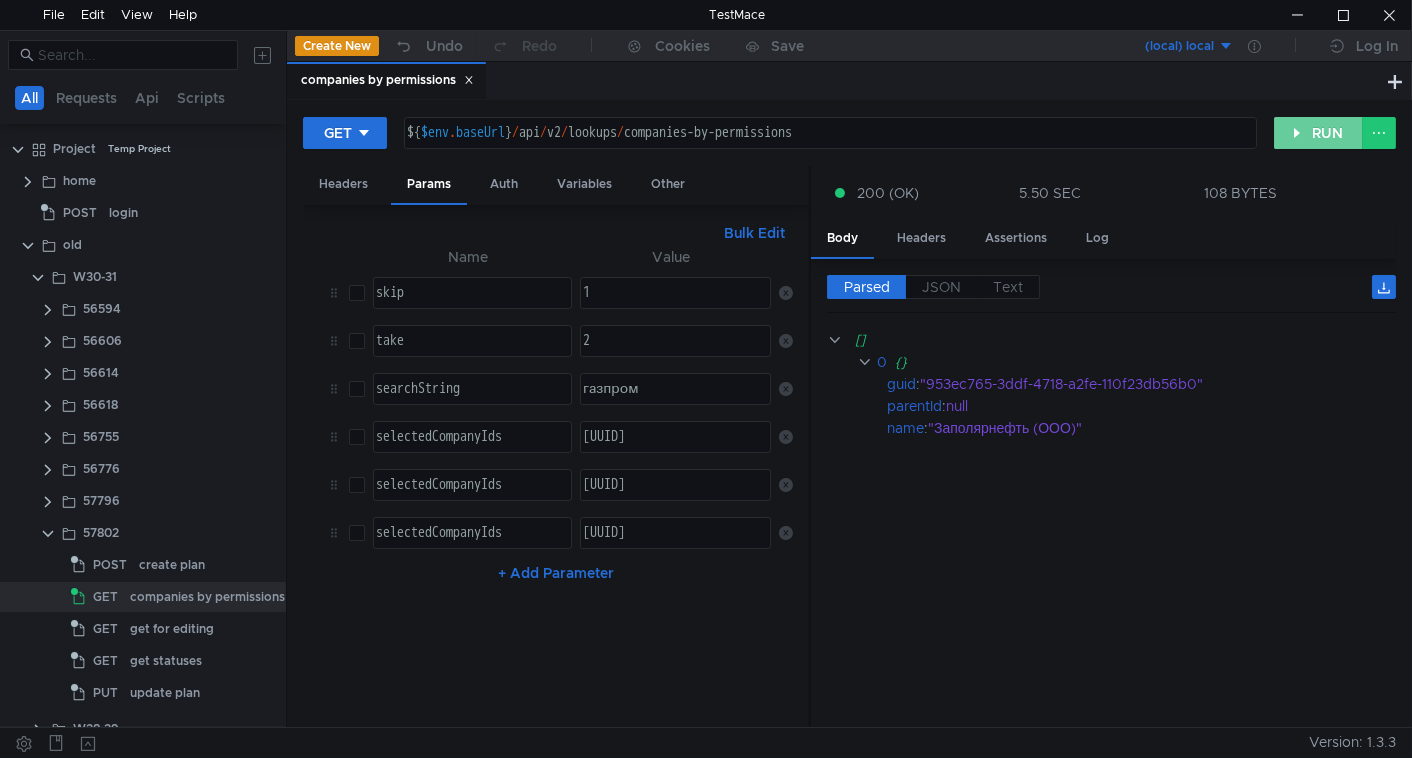 click on "RUN" 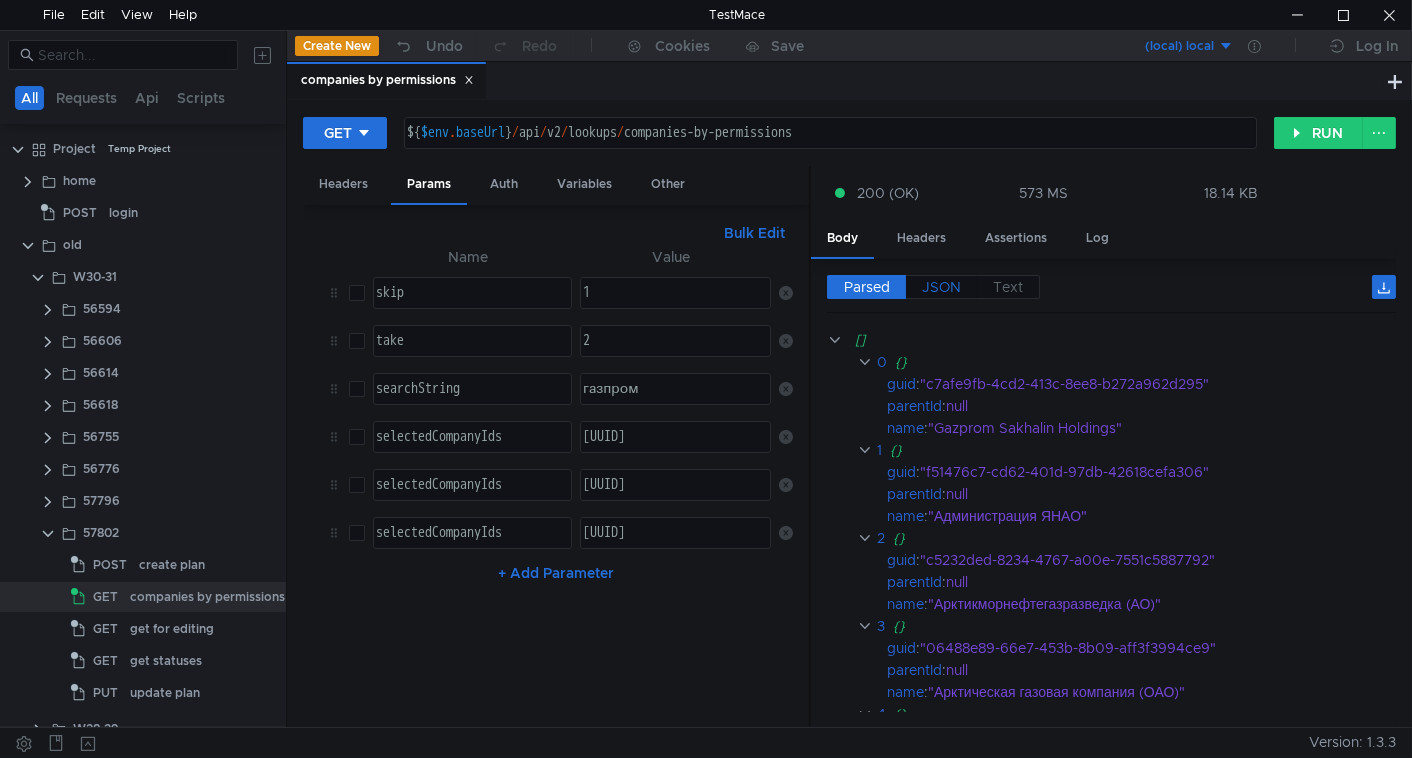 click on "JSON" at bounding box center [941, 287] 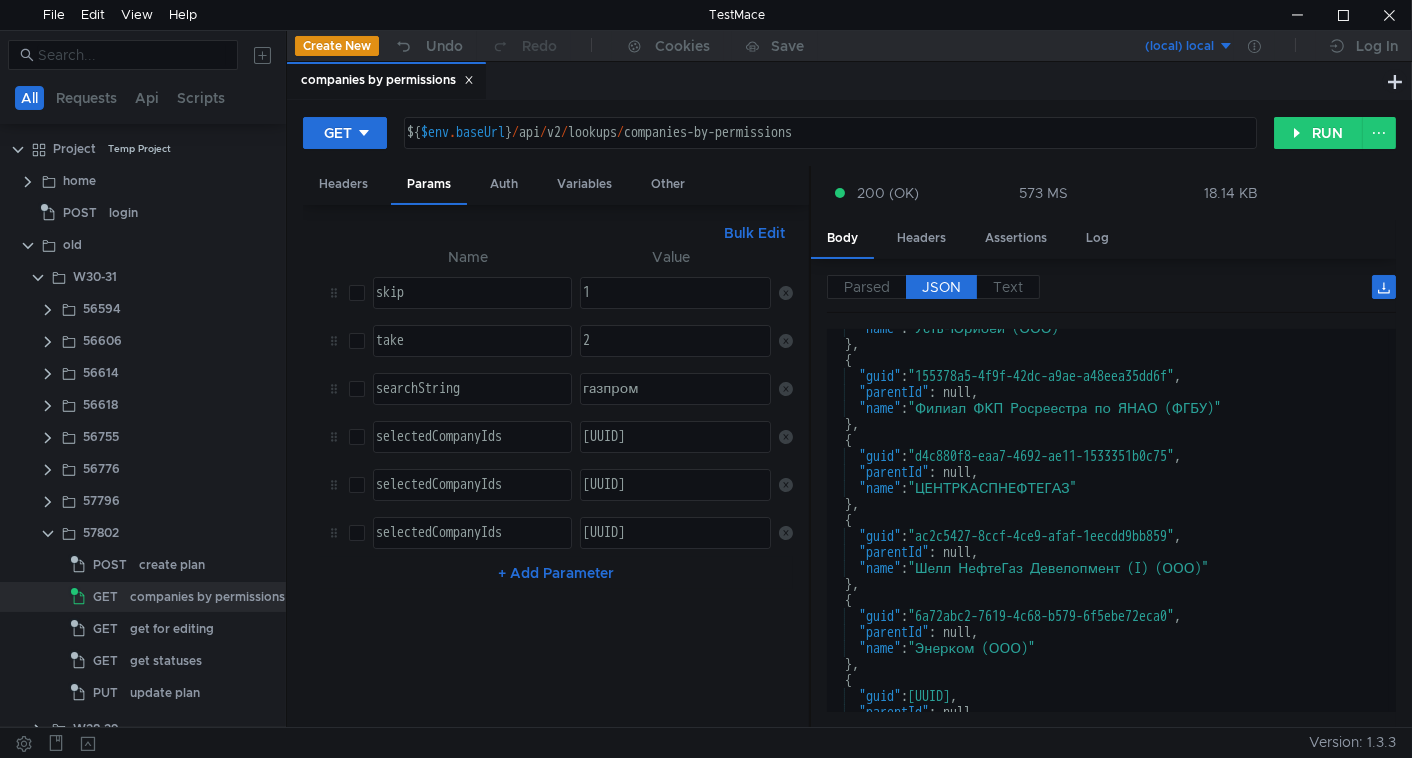 scroll, scrollTop: 12207, scrollLeft: 0, axis: vertical 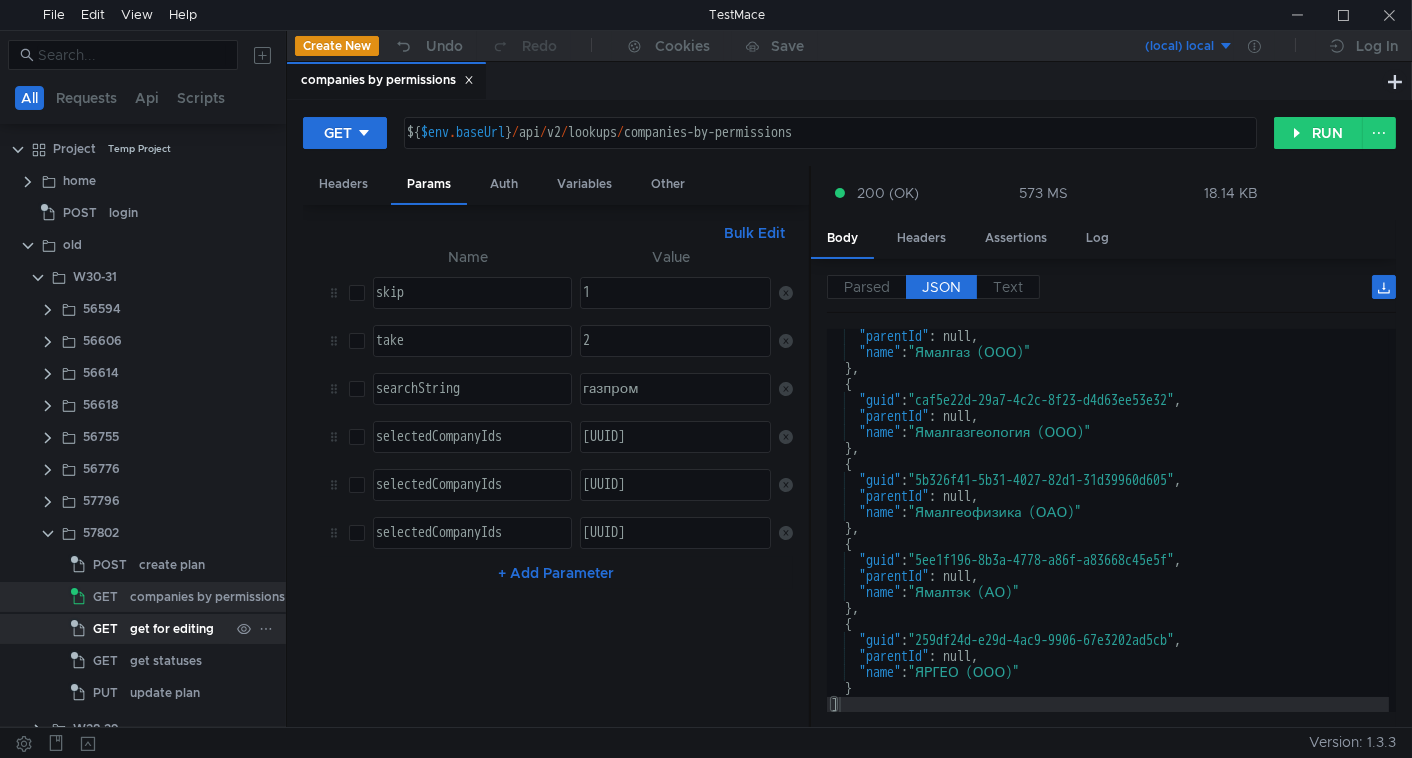 click on "get for editing" 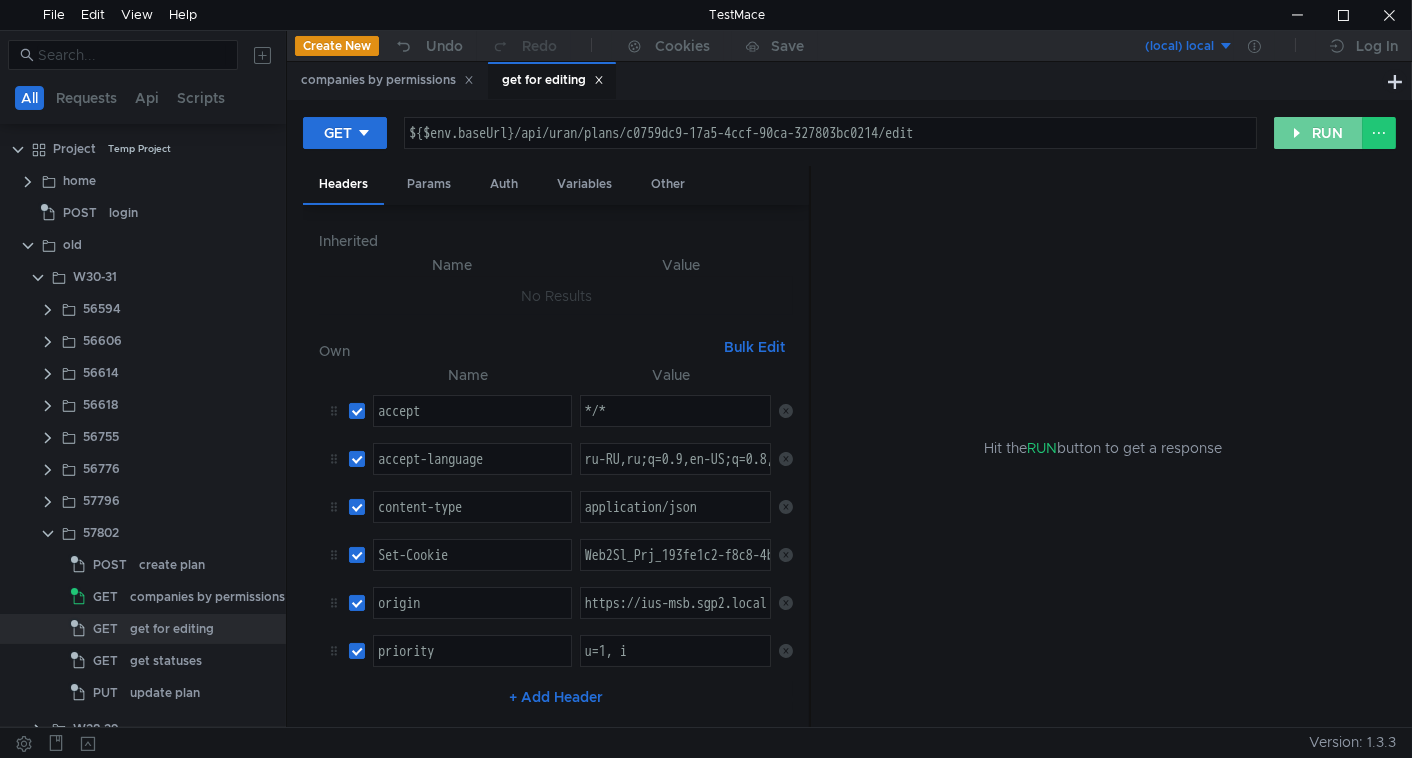 click on "RUN" 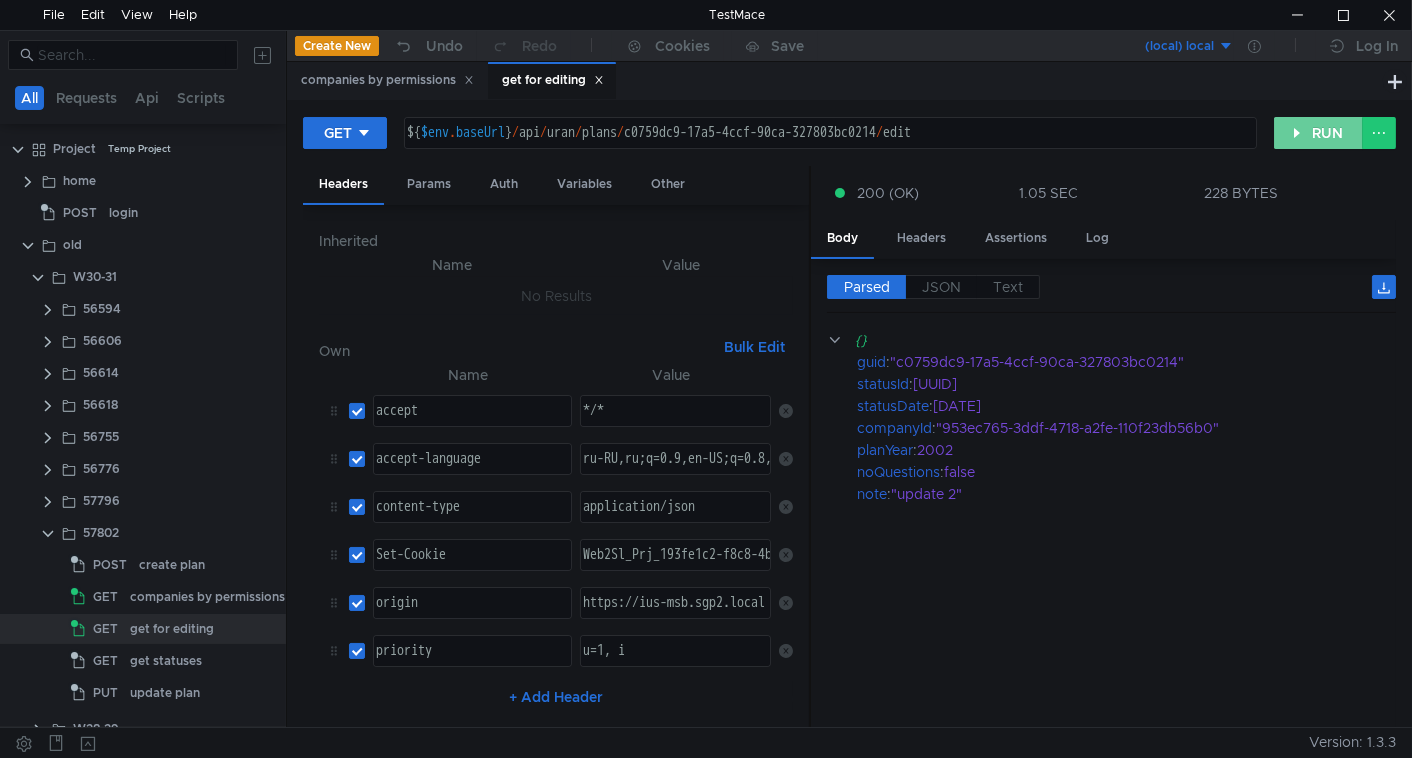 click on "RUN" 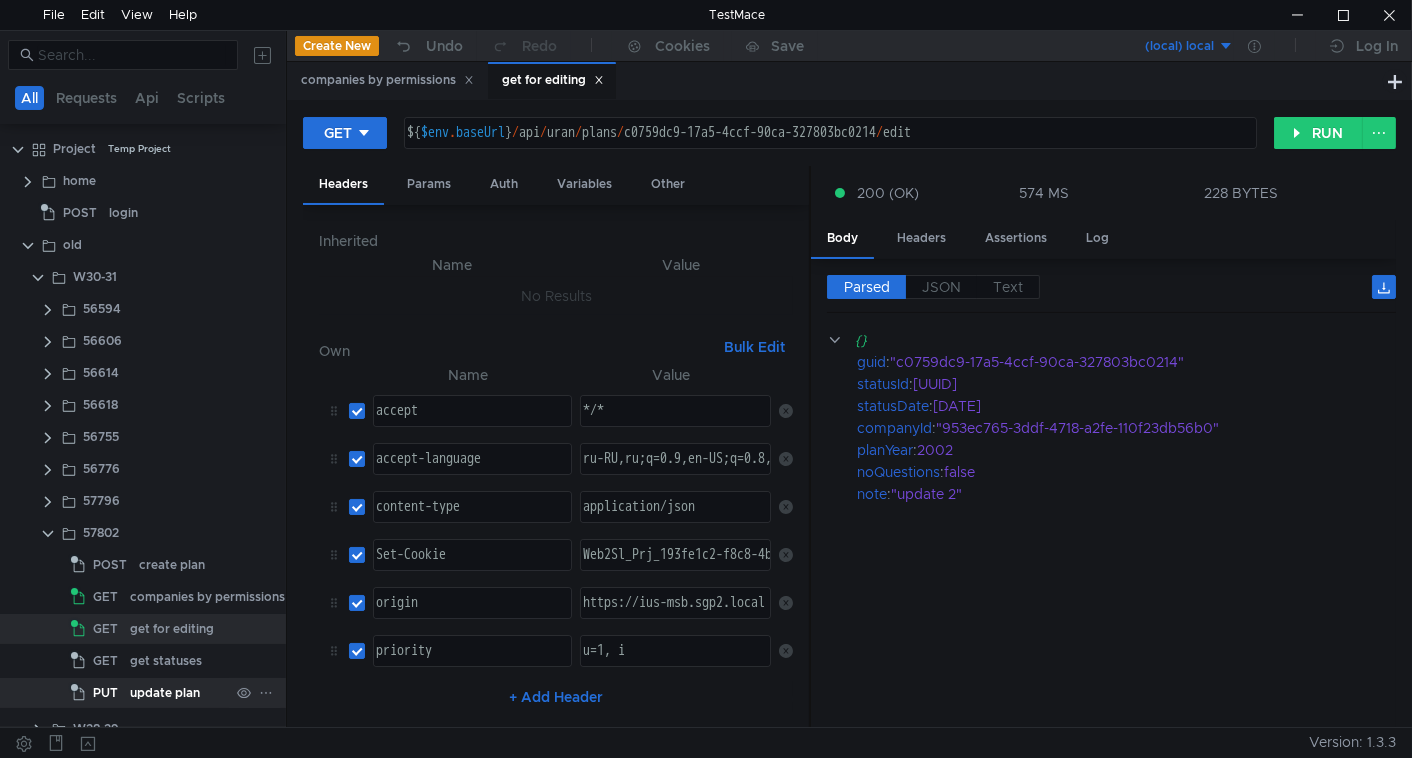 click on "update plan" 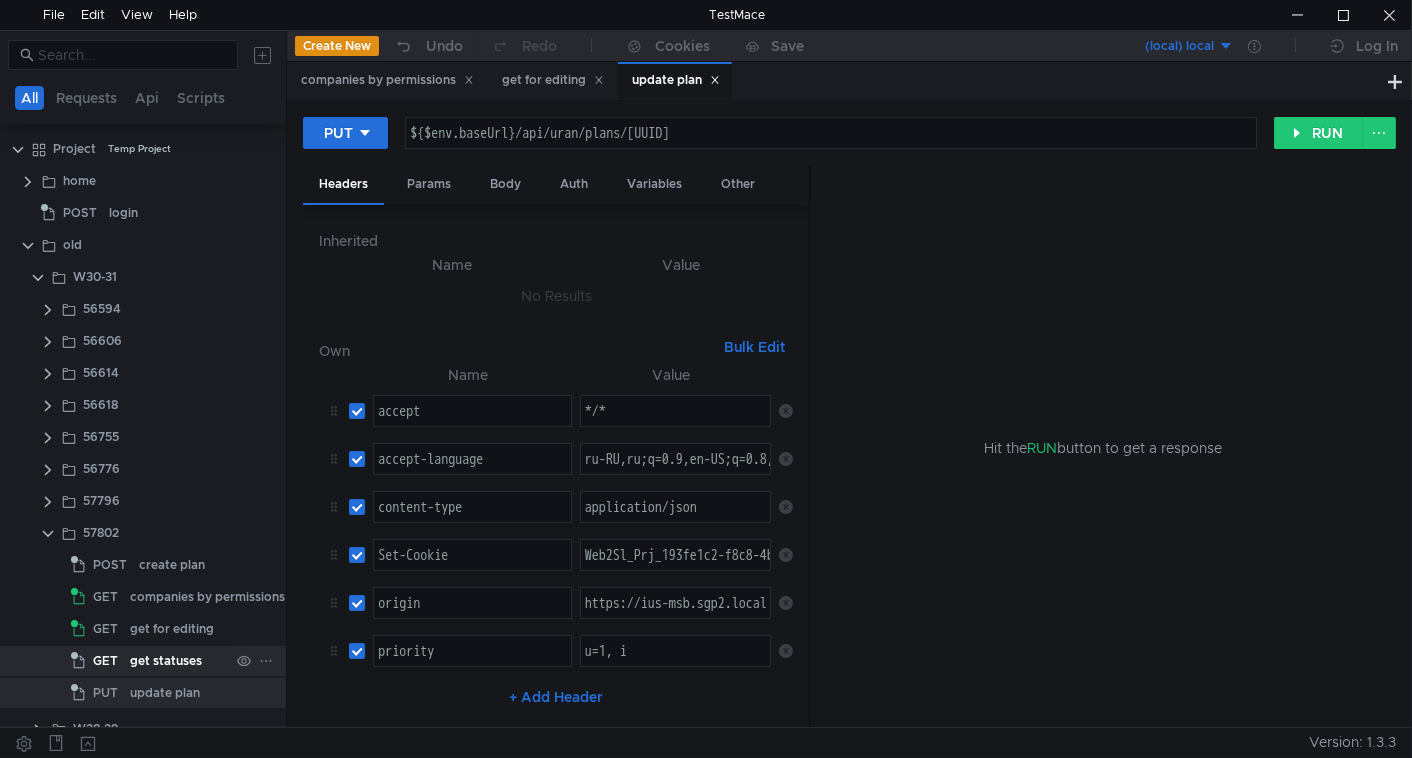 click on "get statuses" 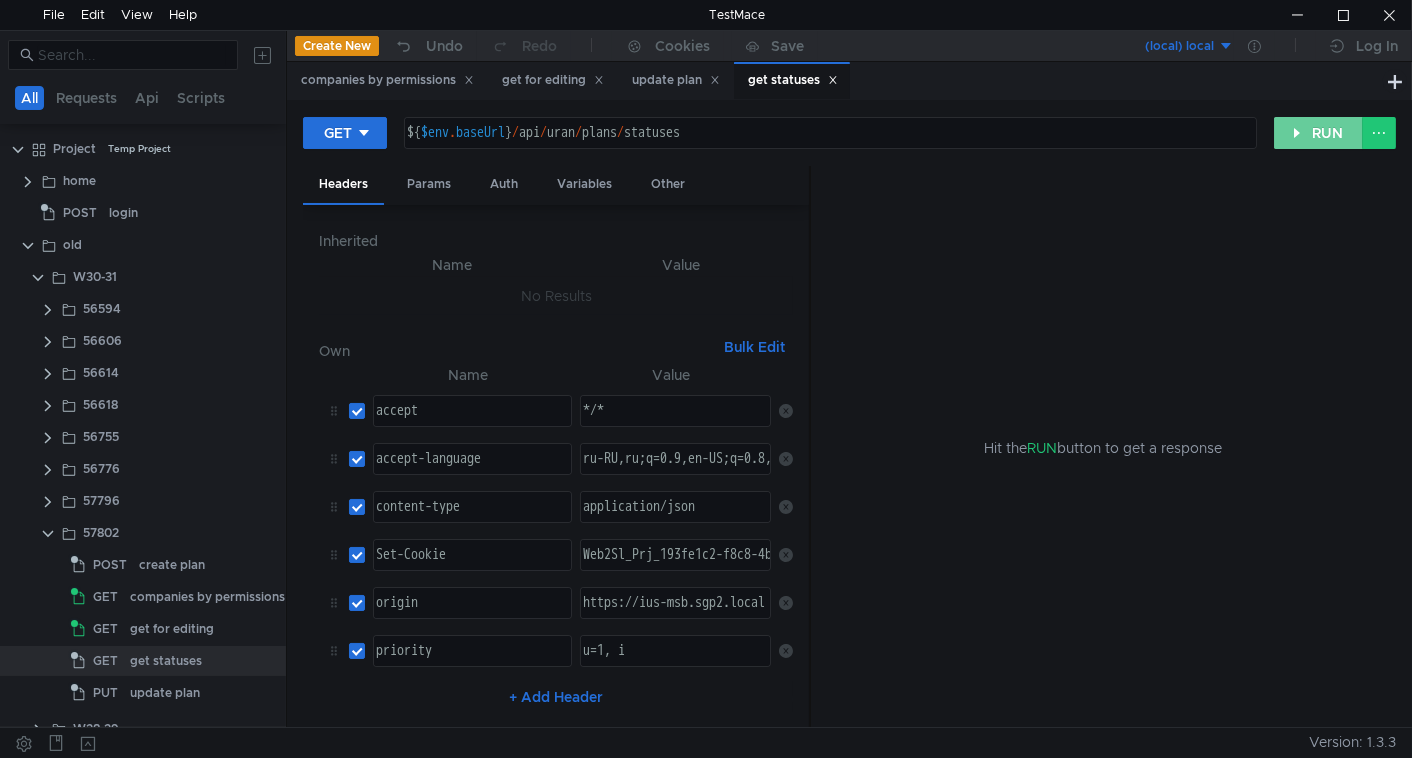 click on "RUN" 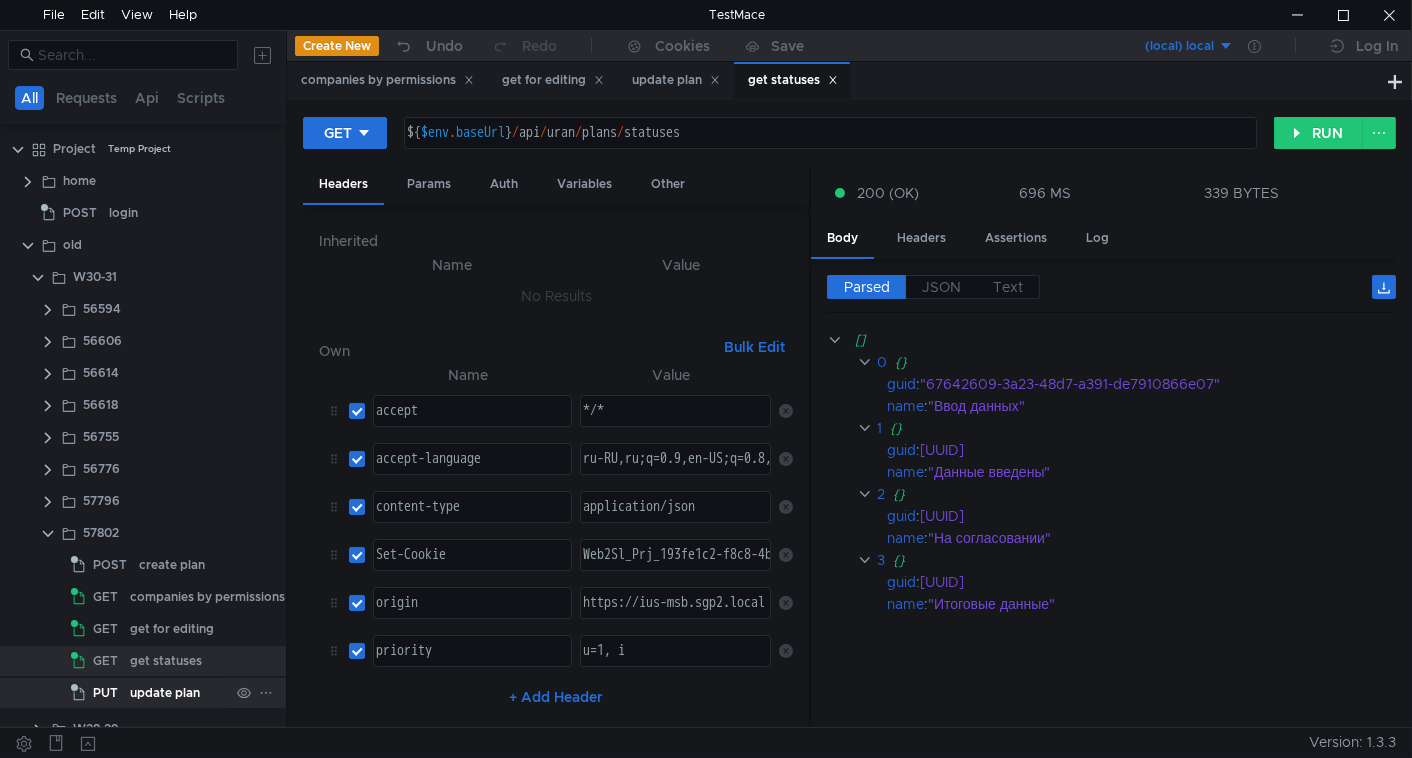 click on "update plan" 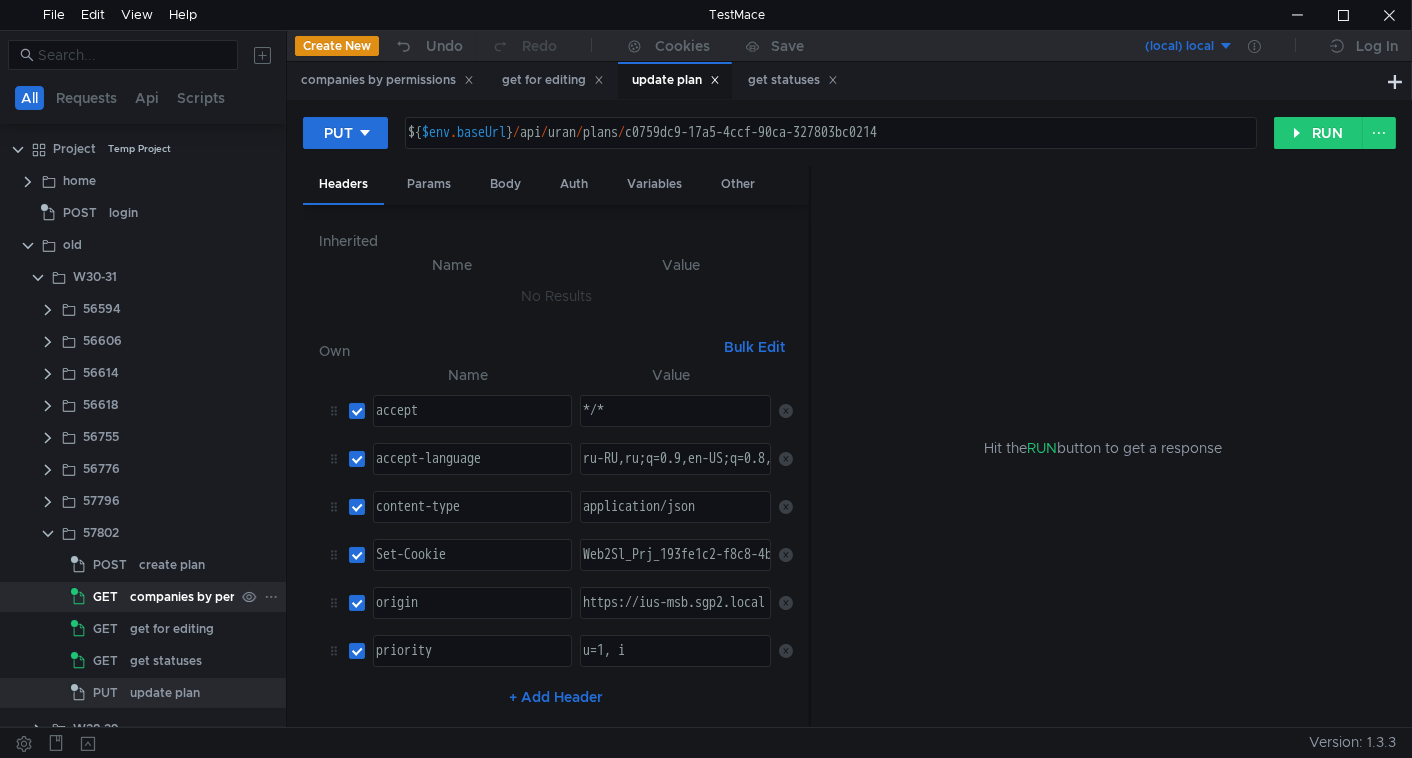 click on "companies by permissions" 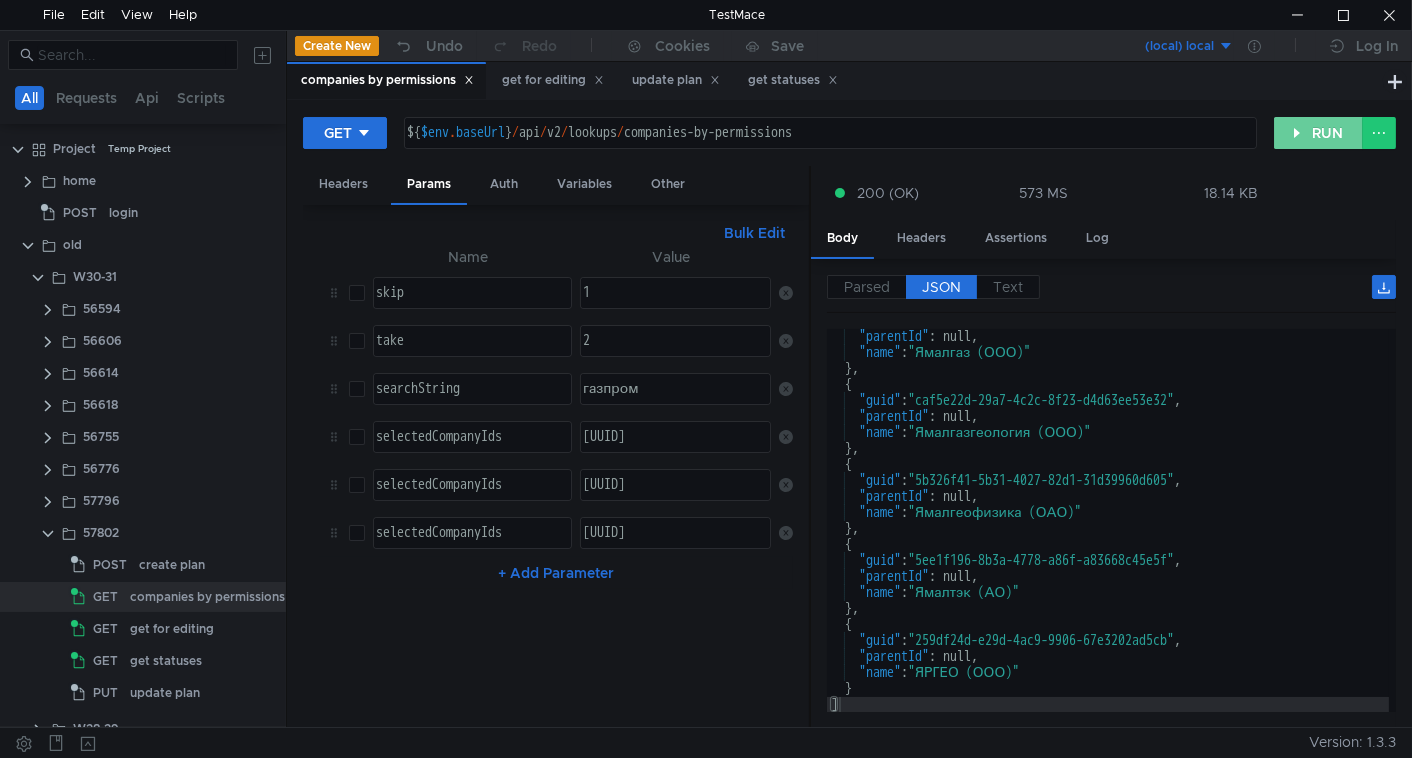click on "RUN" 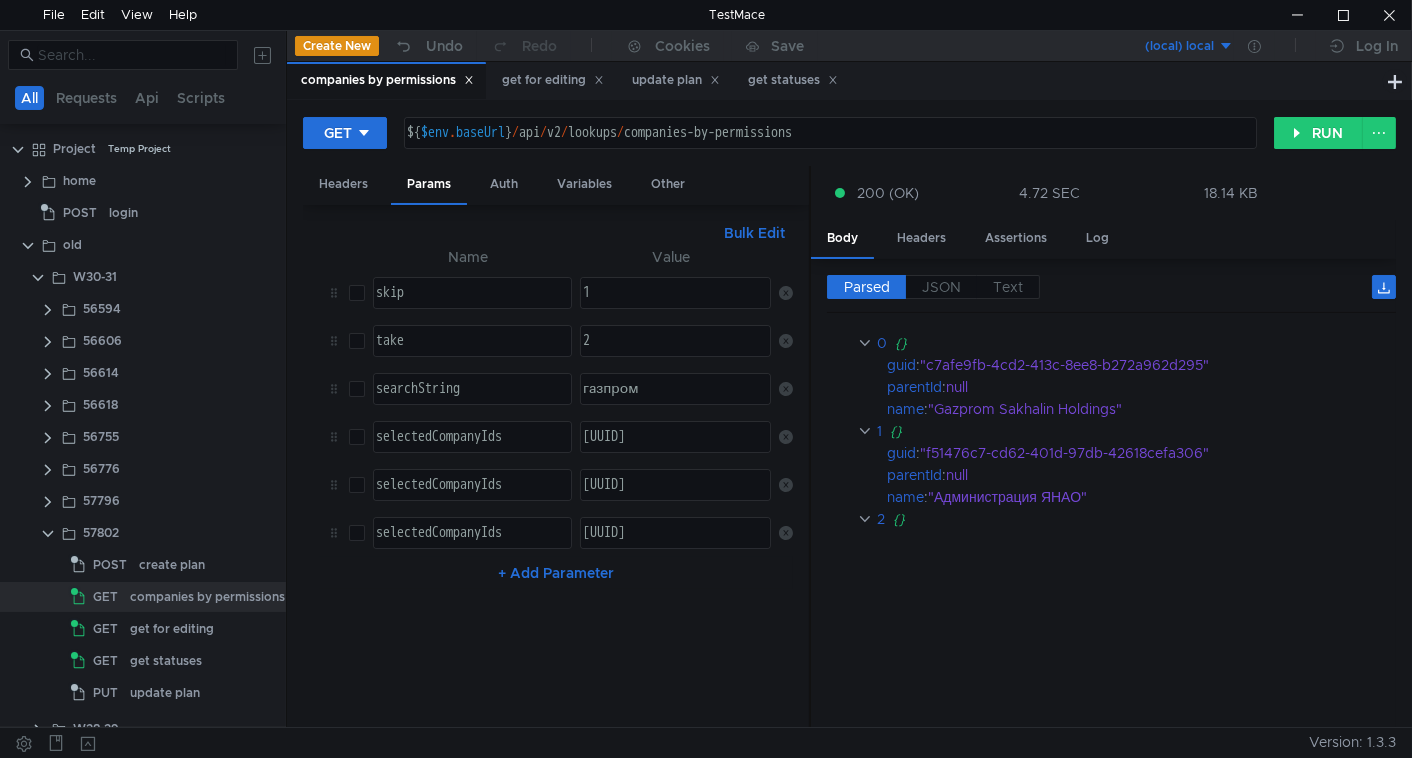 scroll, scrollTop: 0, scrollLeft: 0, axis: both 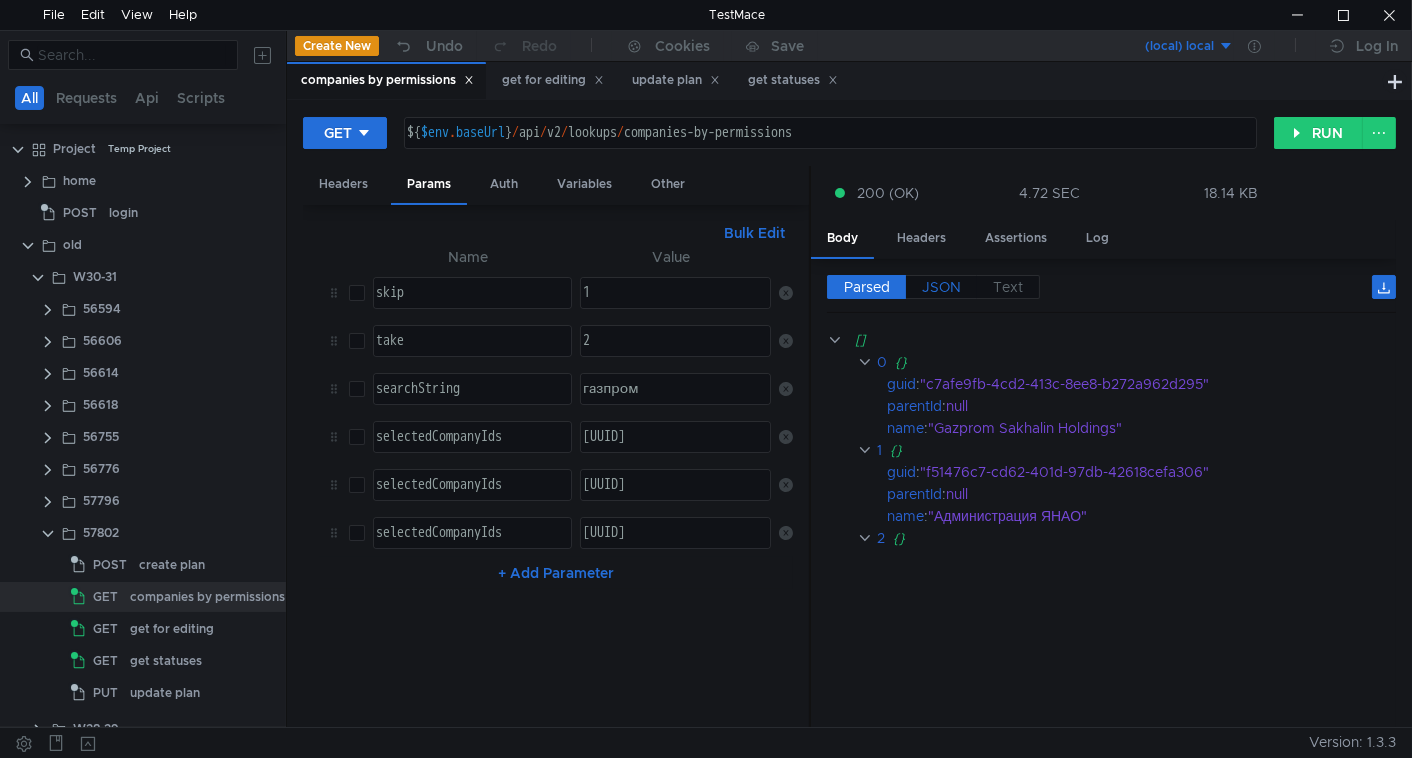click on "JSON" at bounding box center (941, 287) 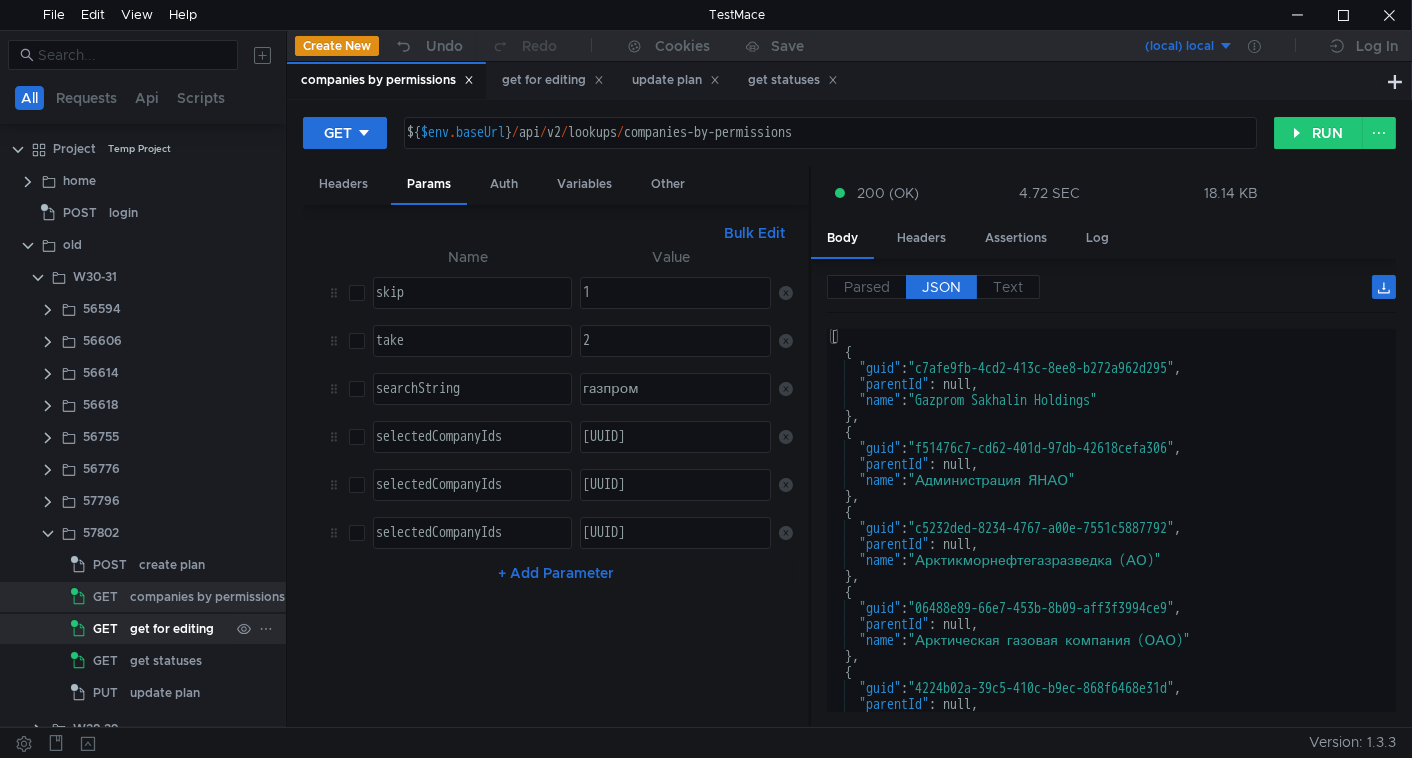 click on "get for editing" 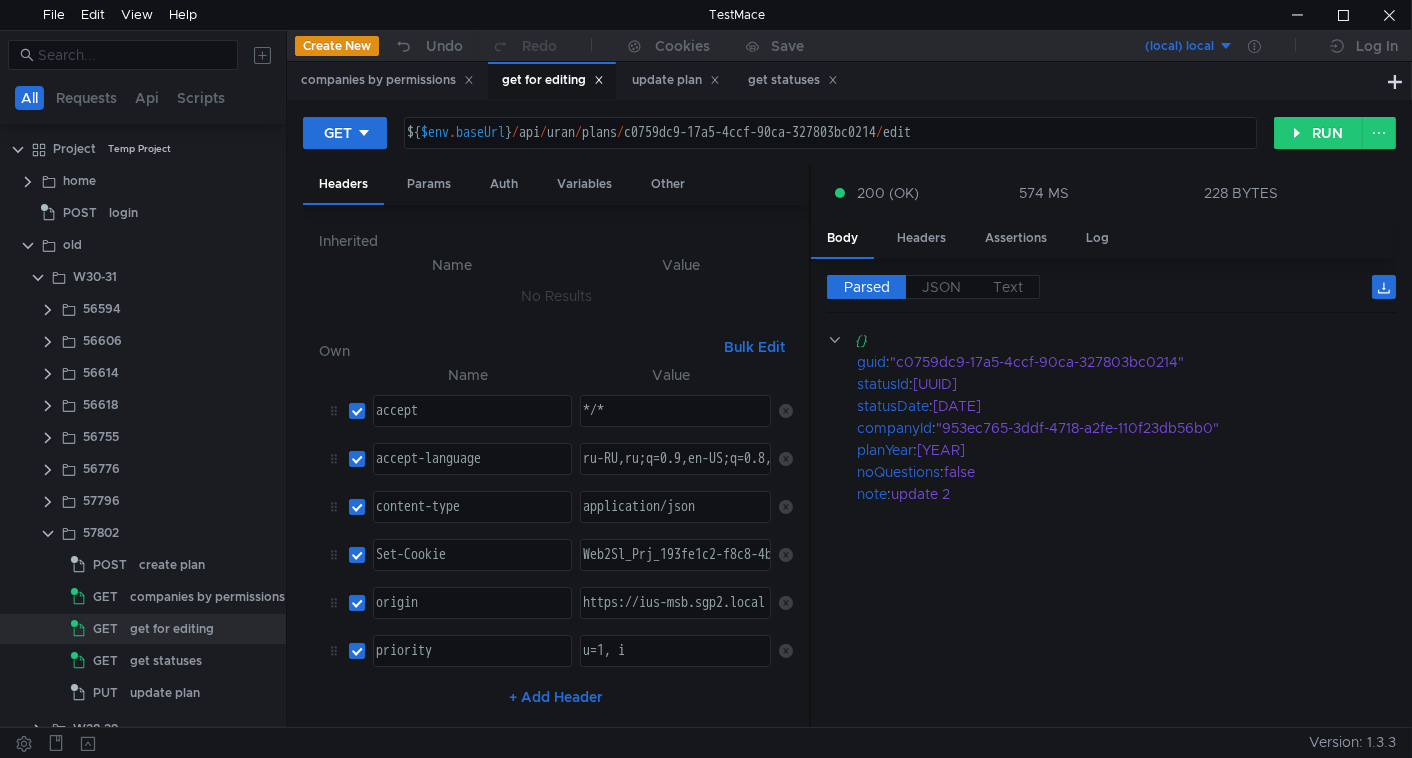 scroll, scrollTop: 0, scrollLeft: 0, axis: both 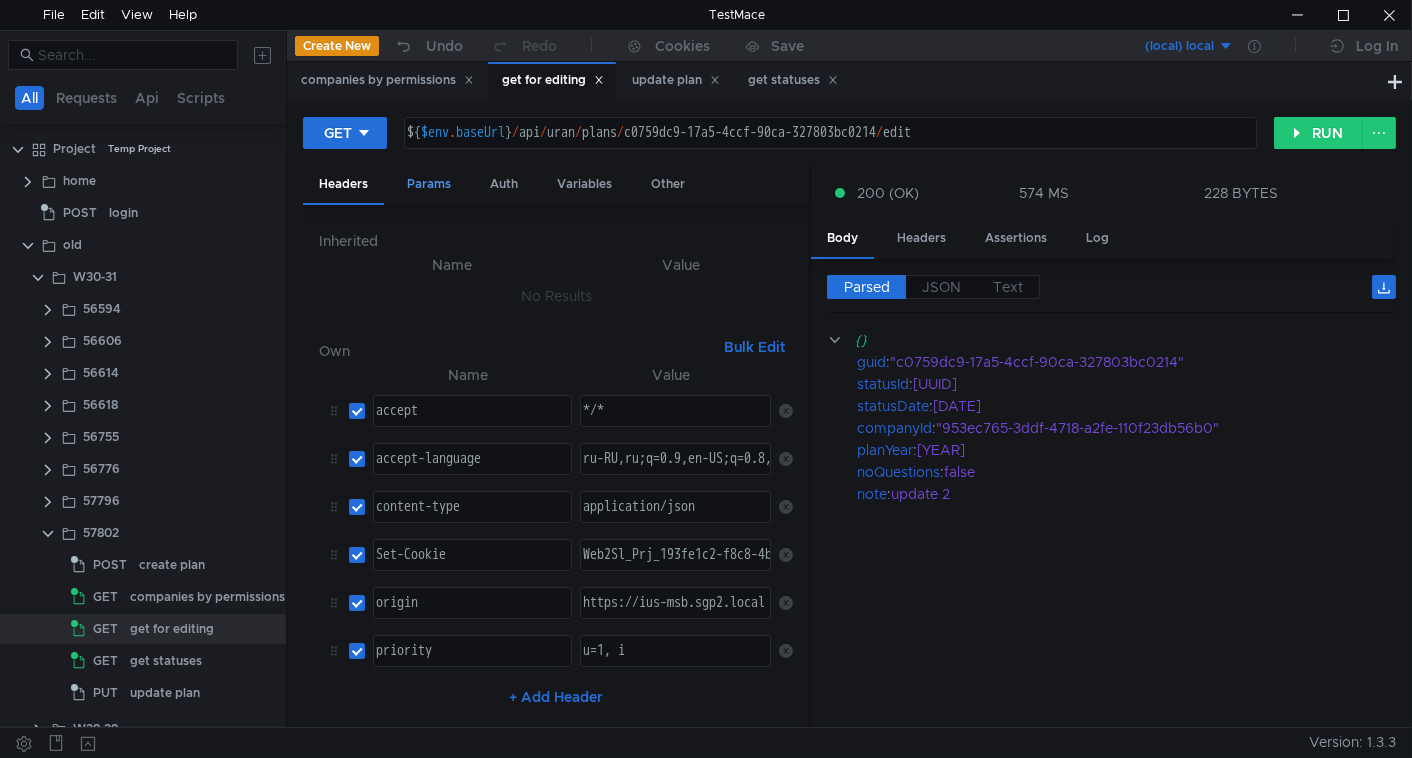 click on "Params" at bounding box center [429, 184] 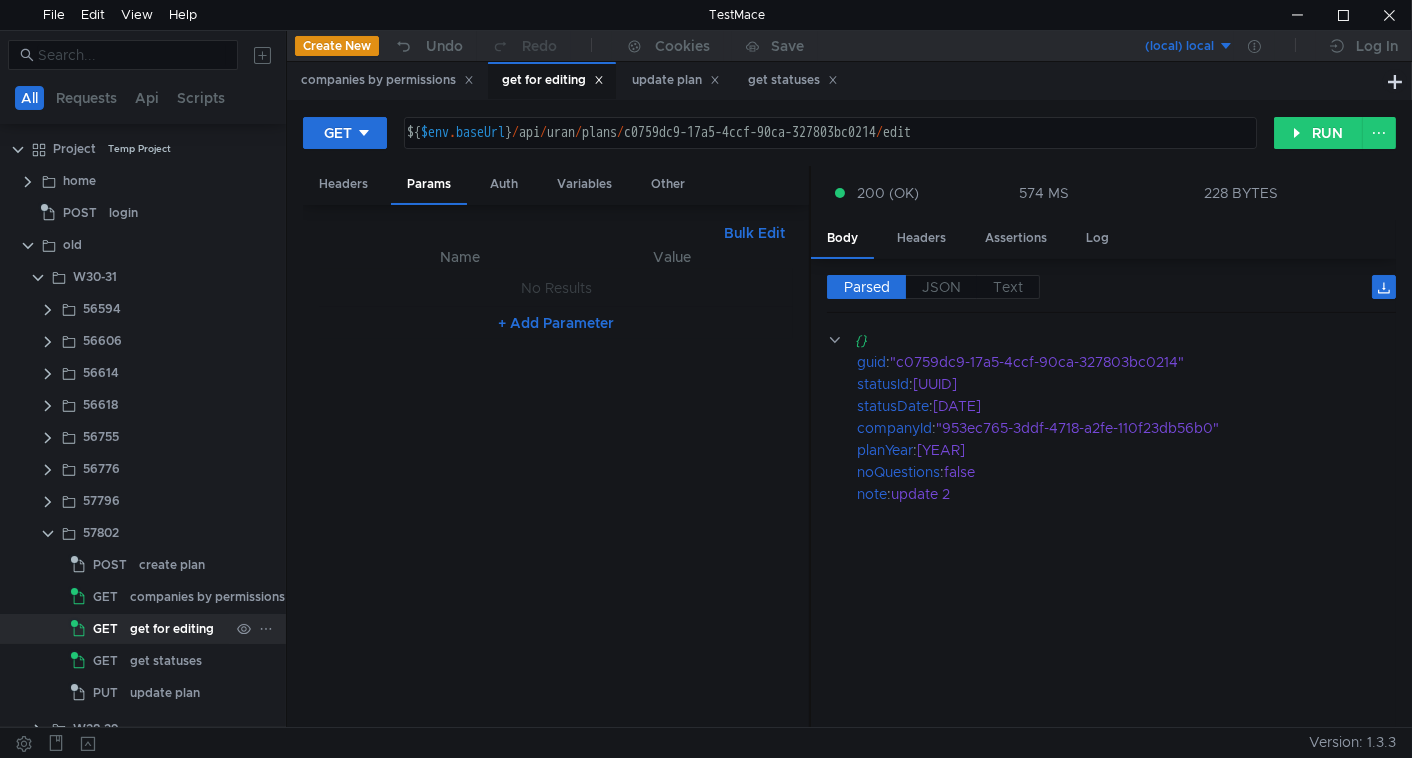 click on "get for editing" 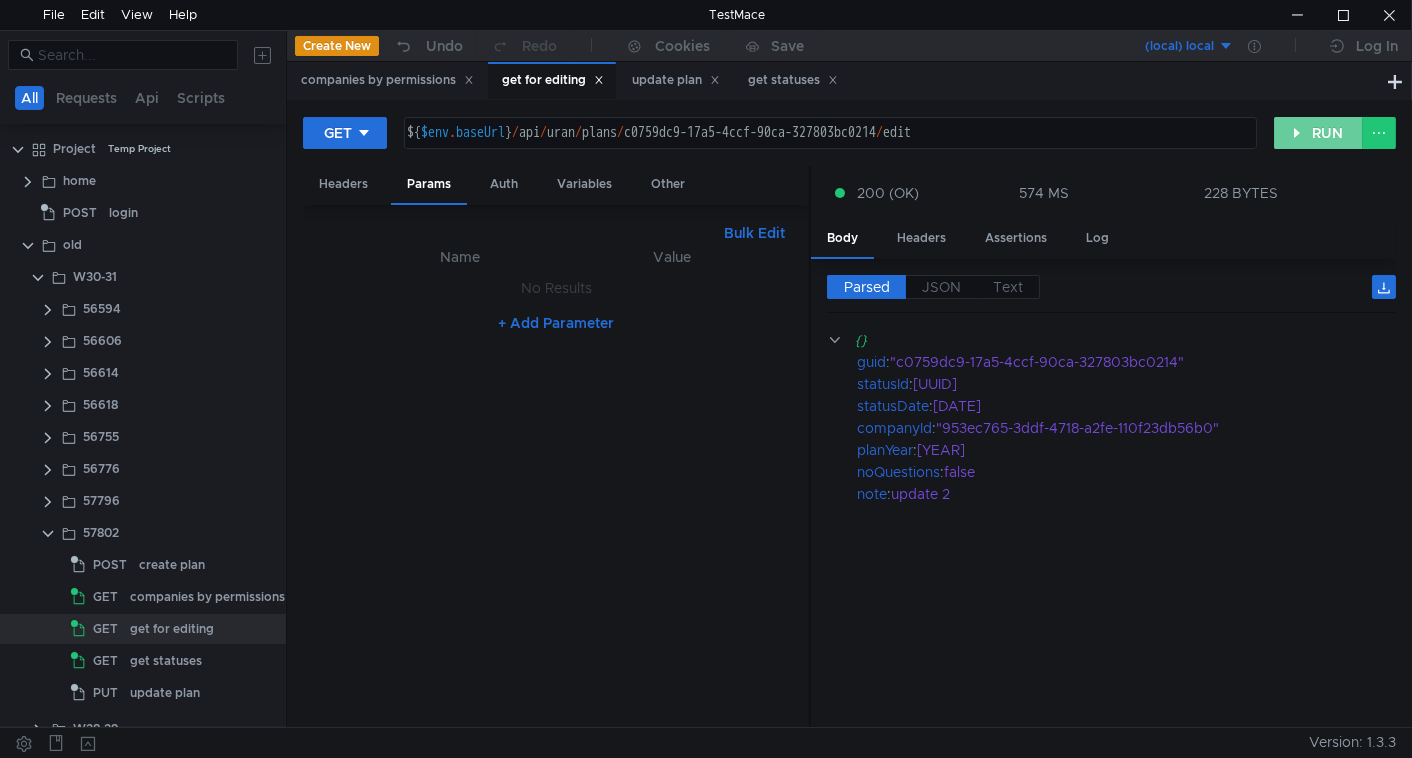 drag, startPoint x: 1302, startPoint y: 127, endPoint x: 705, endPoint y: 201, distance: 601.5688 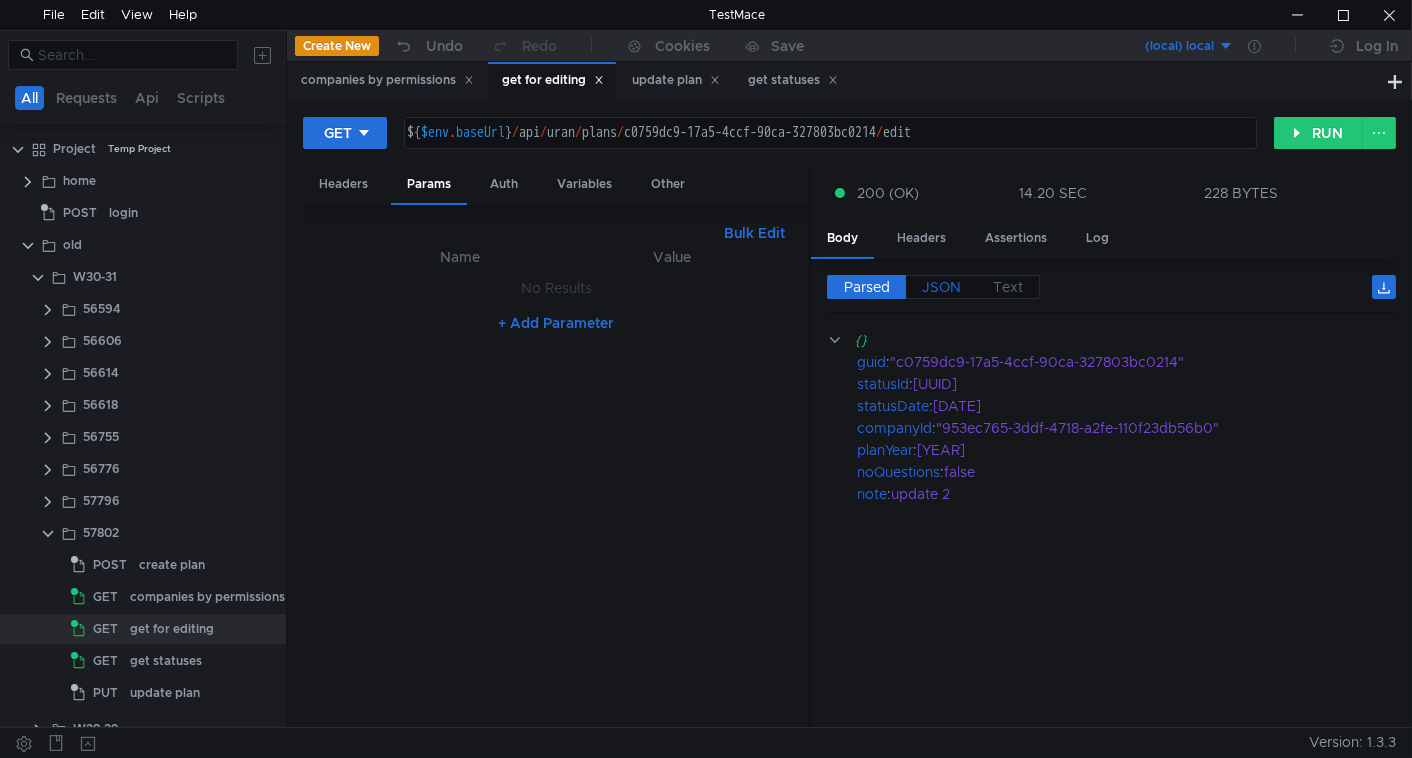 click on "JSON" at bounding box center [941, 287] 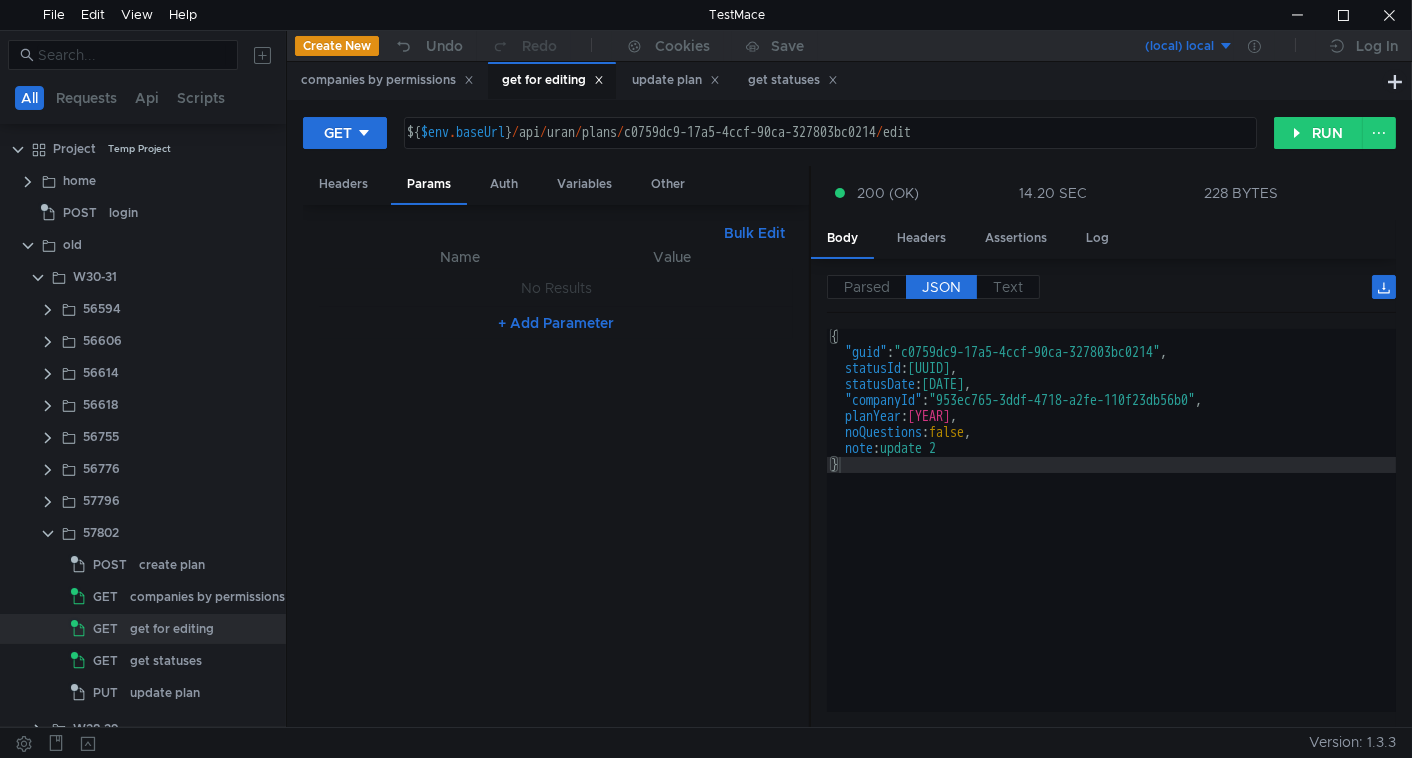 drag, startPoint x: 173, startPoint y: 652, endPoint x: 293, endPoint y: 630, distance: 122 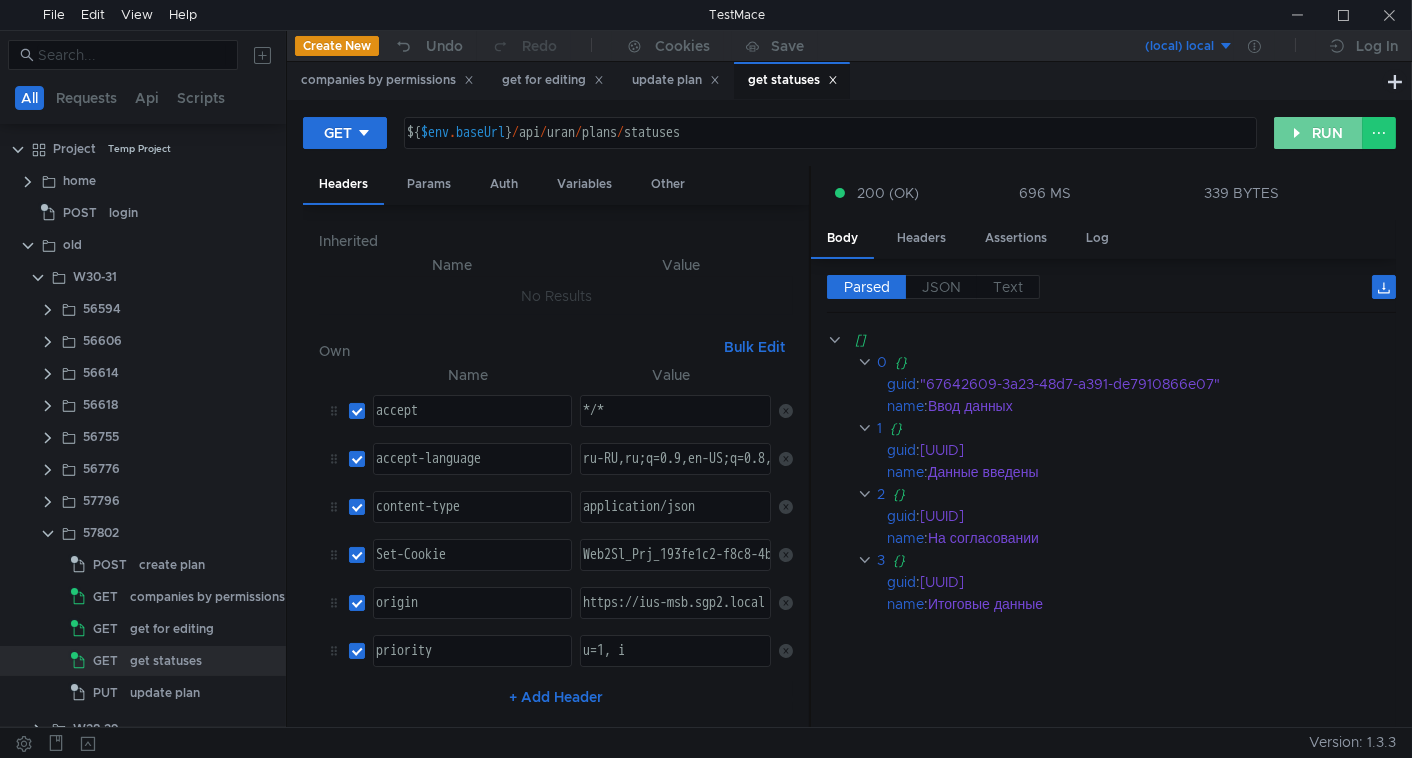click on "RUN" 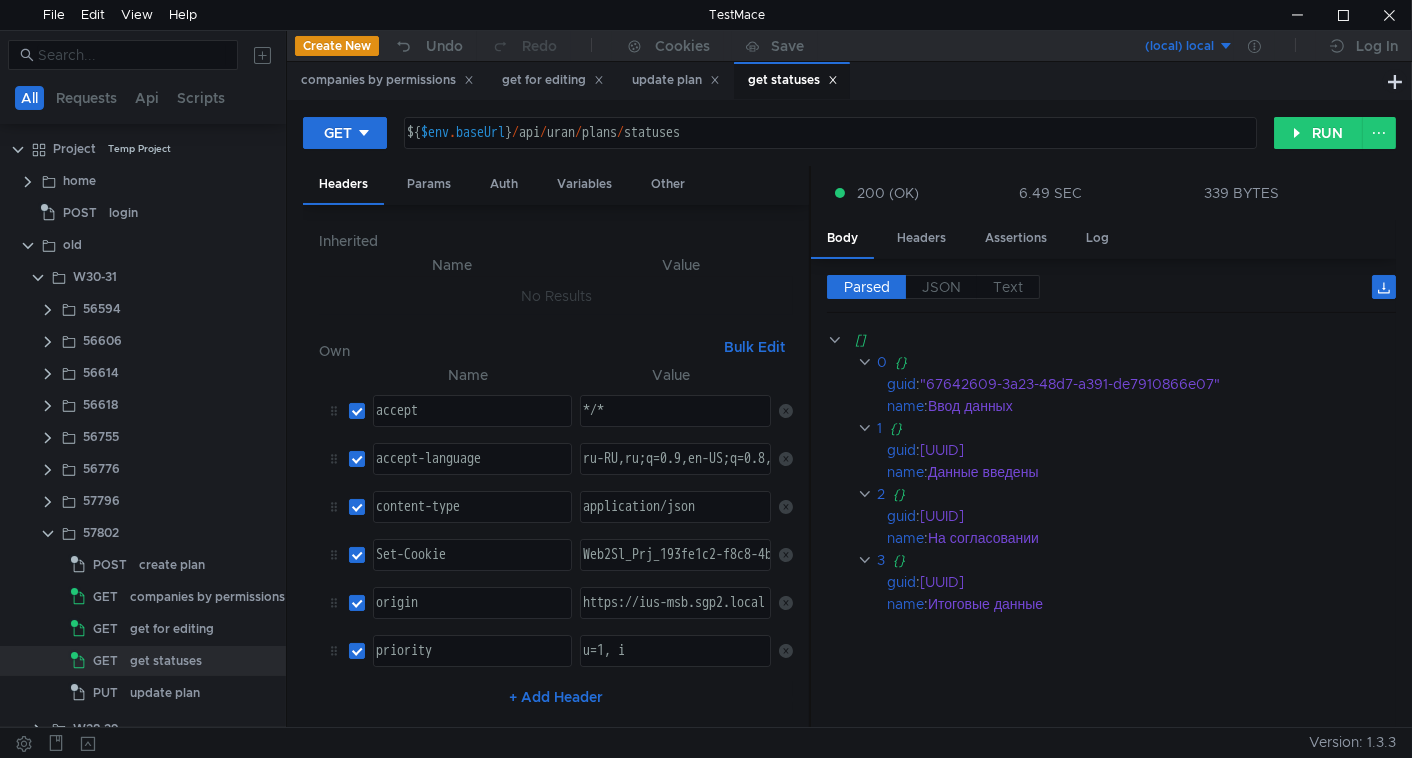scroll, scrollTop: 99, scrollLeft: 0, axis: vertical 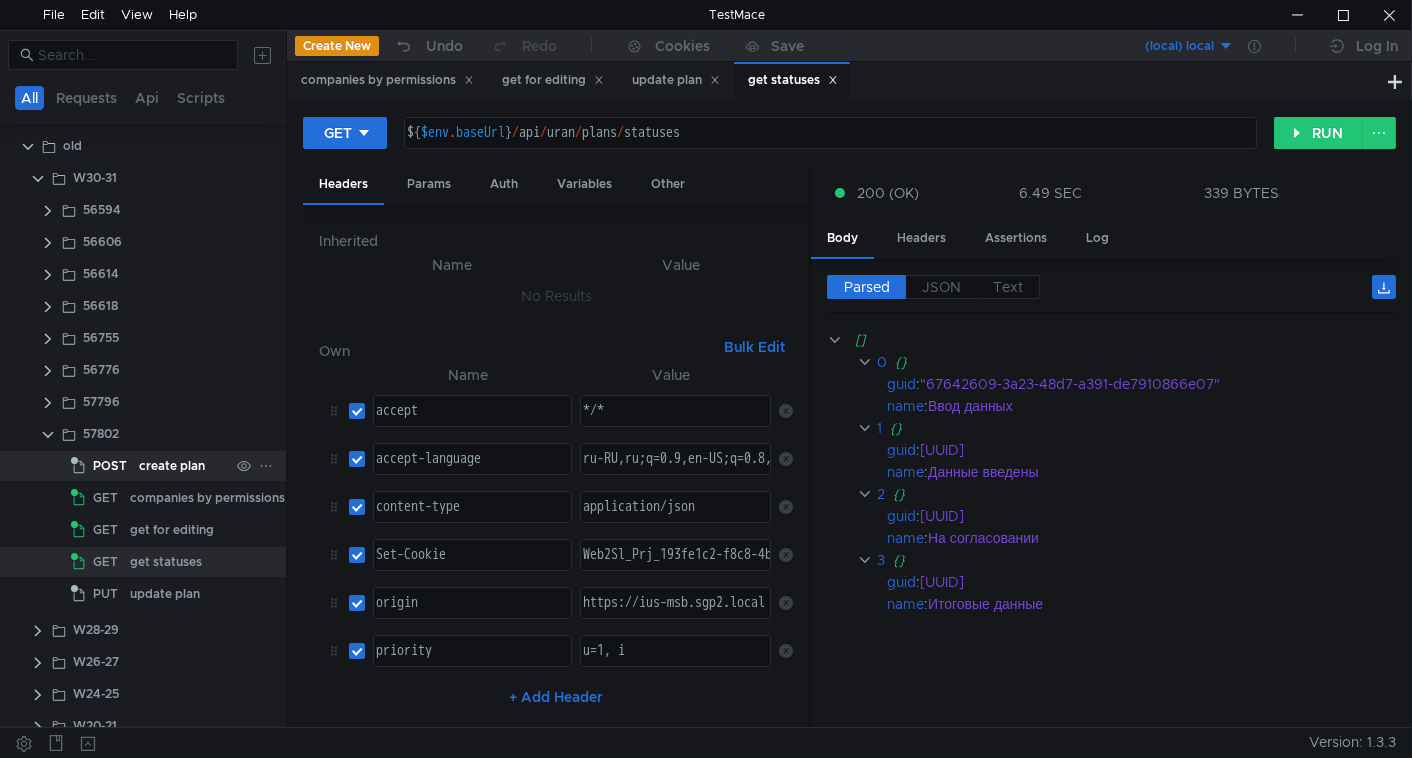click on "create plan" 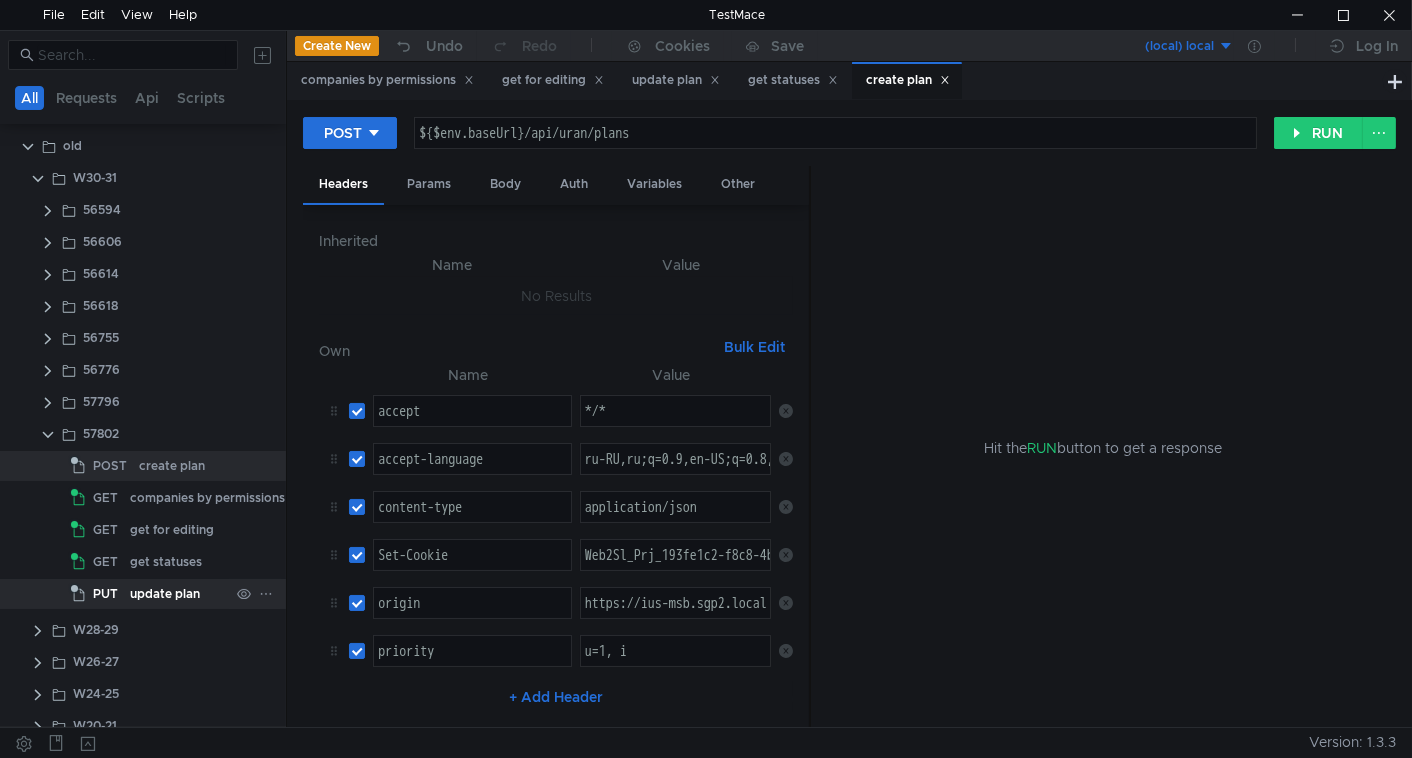 click on "update plan" 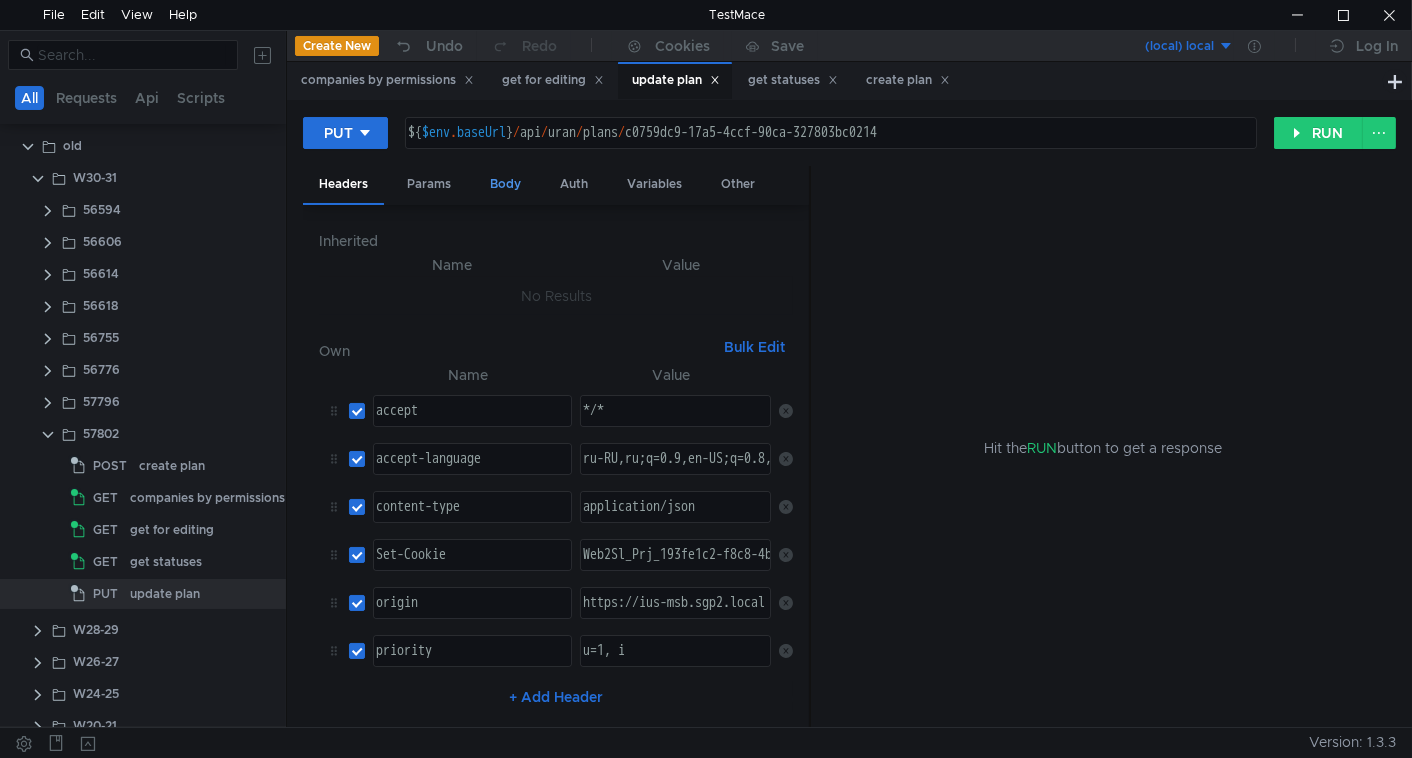 click on "Body" at bounding box center [505, 184] 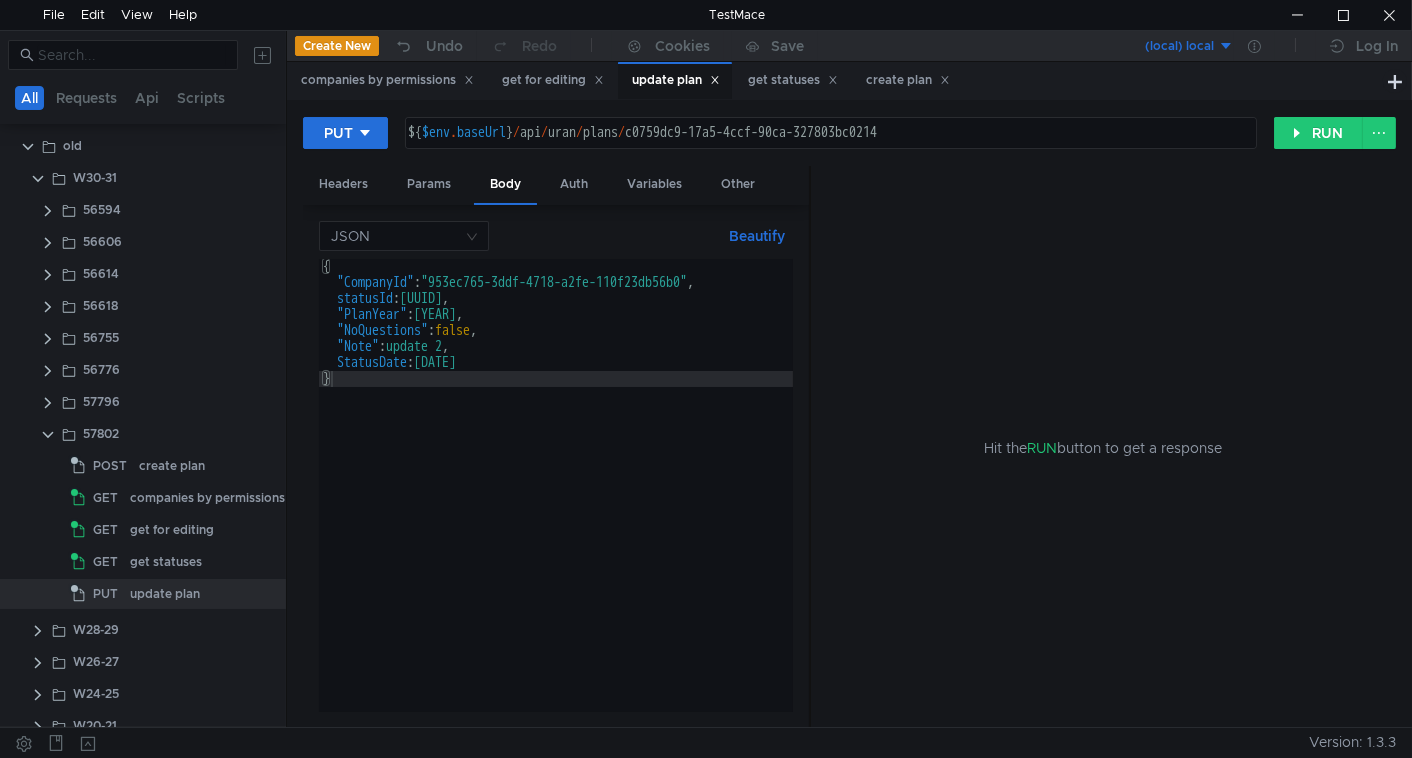 click on "{    "CompanyId" :  "953ec765-3ddf-4718-a2fe-110f23db56b0" ,    "statusId" : "7d20b89f-d7a6-4c46-a80c-c2390195f4b3" ,    "PlanYear" :  "2002" ,    "NoQuestions" :  false ,    "Note" :  "update 2" ,    "StatusDate" : "2022-02-02" }" at bounding box center [556, 501] 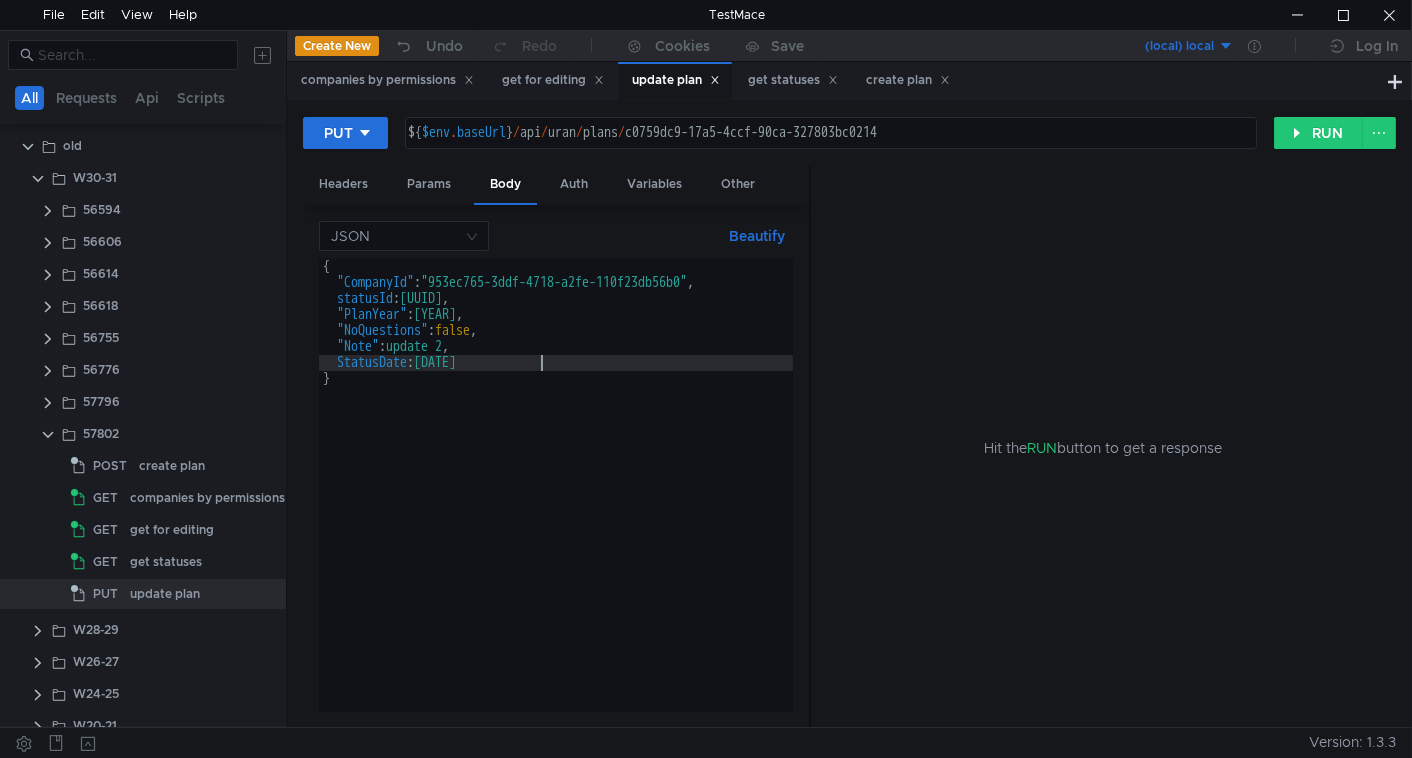 scroll, scrollTop: 0, scrollLeft: 14, axis: horizontal 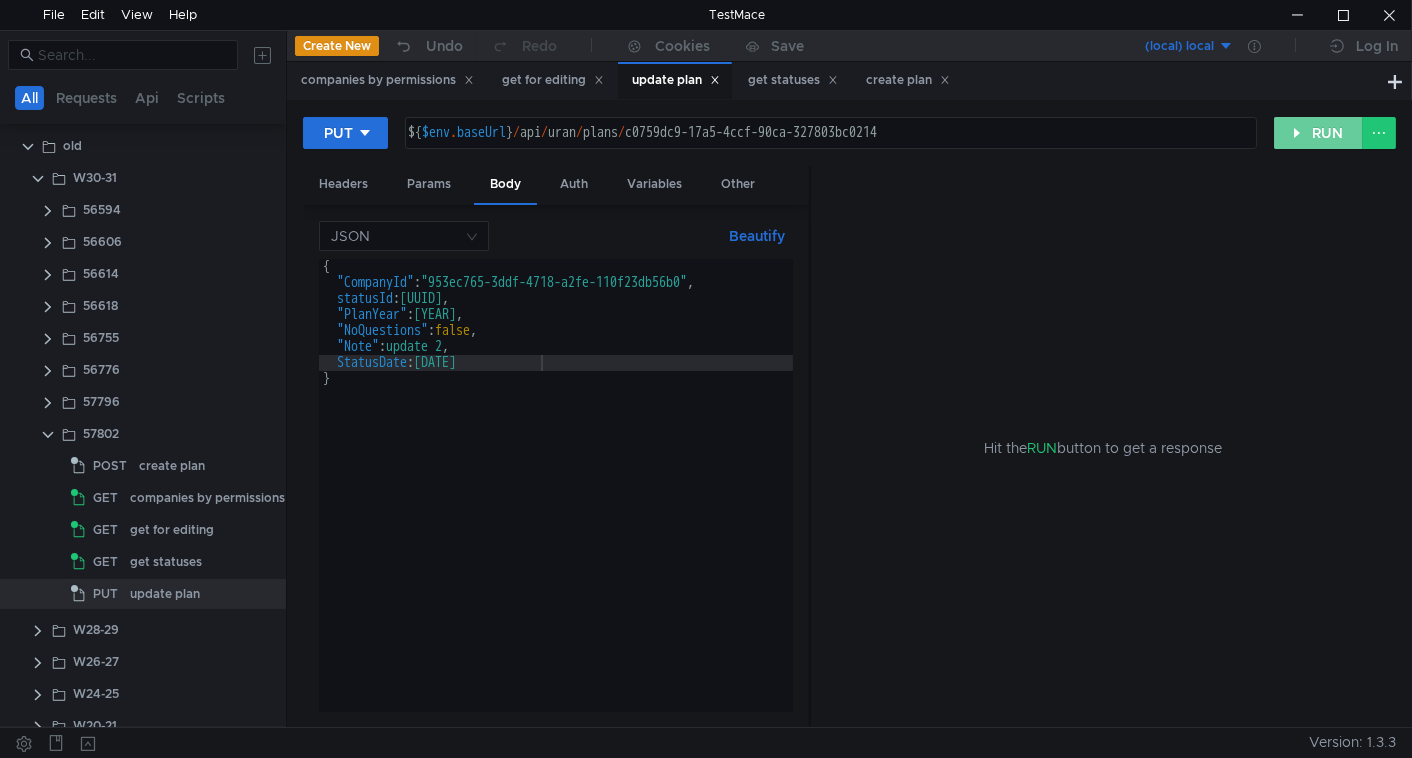 click on "RUN" 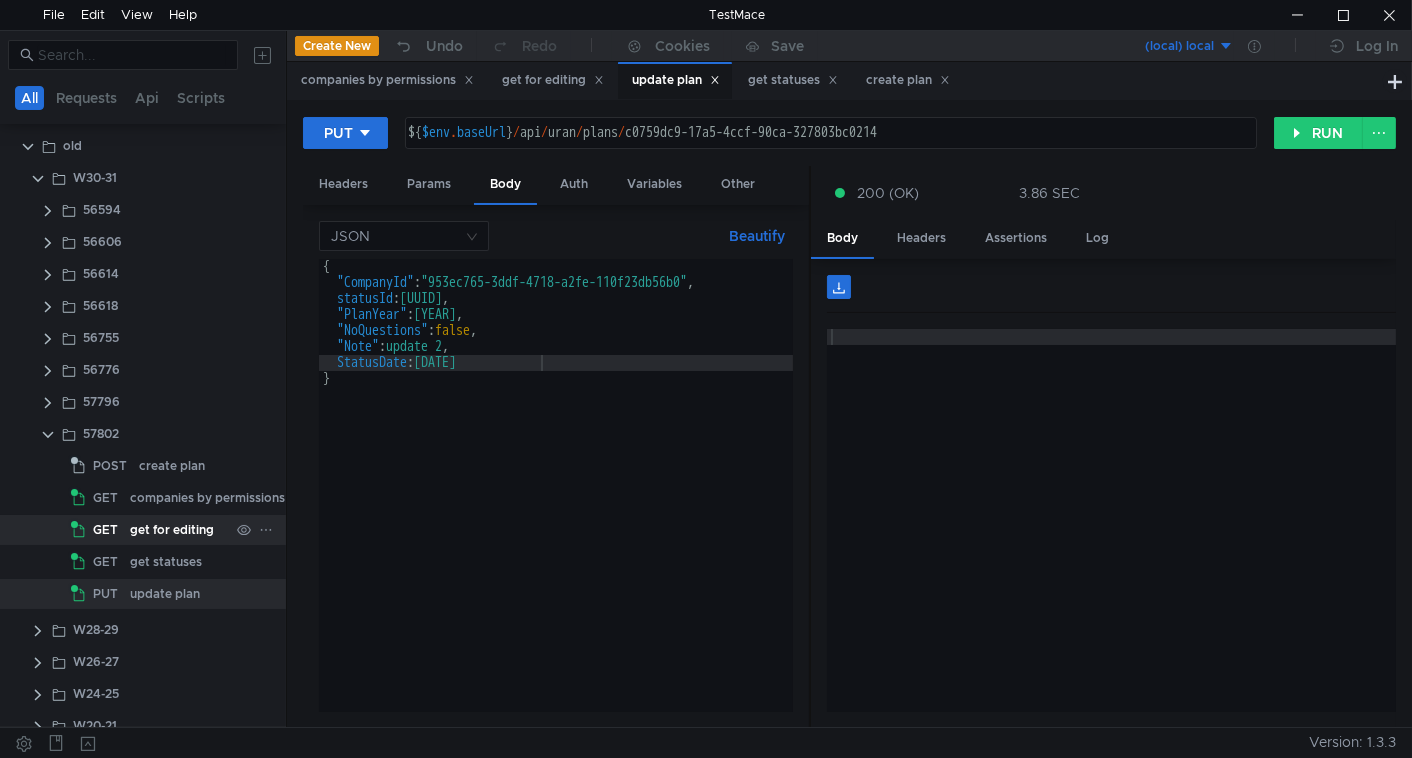 click on "get for editing" 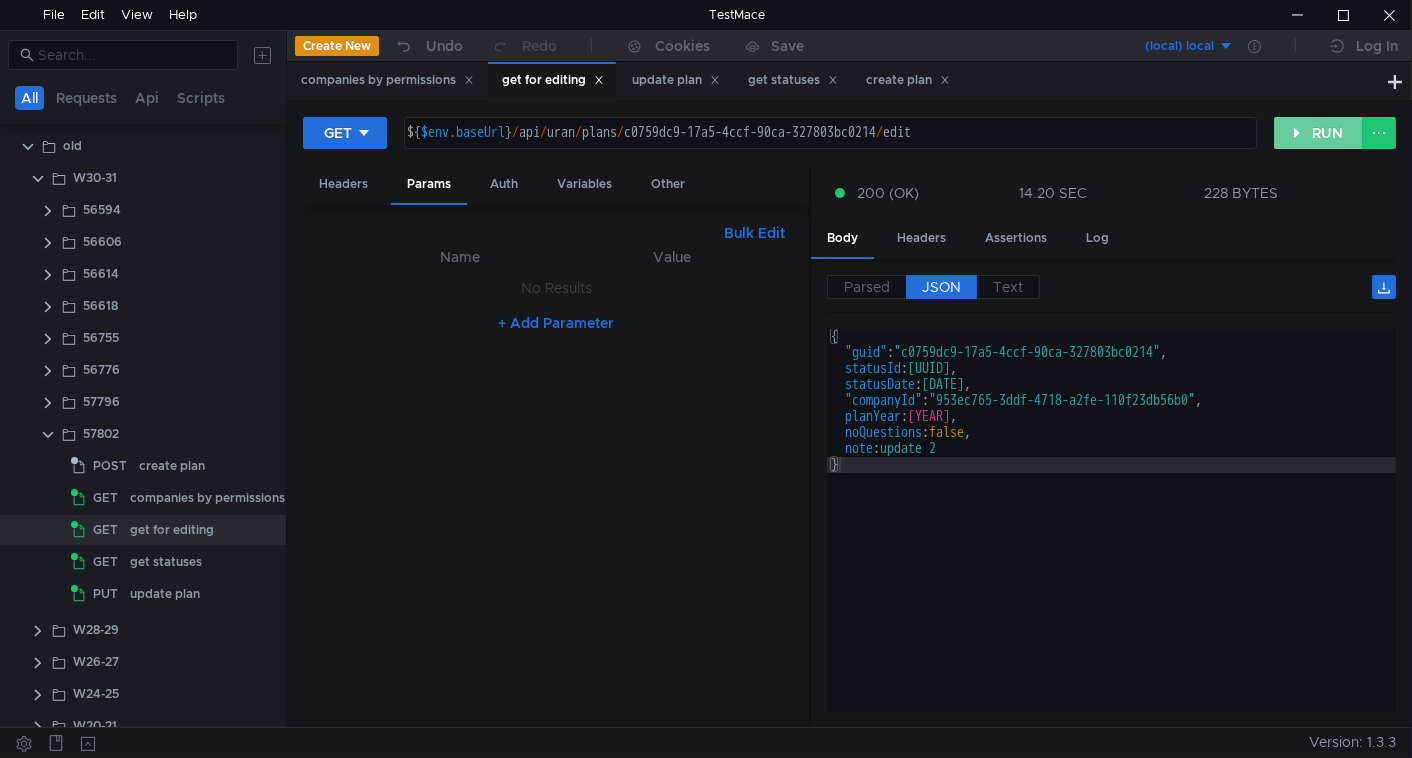 click on "RUN" 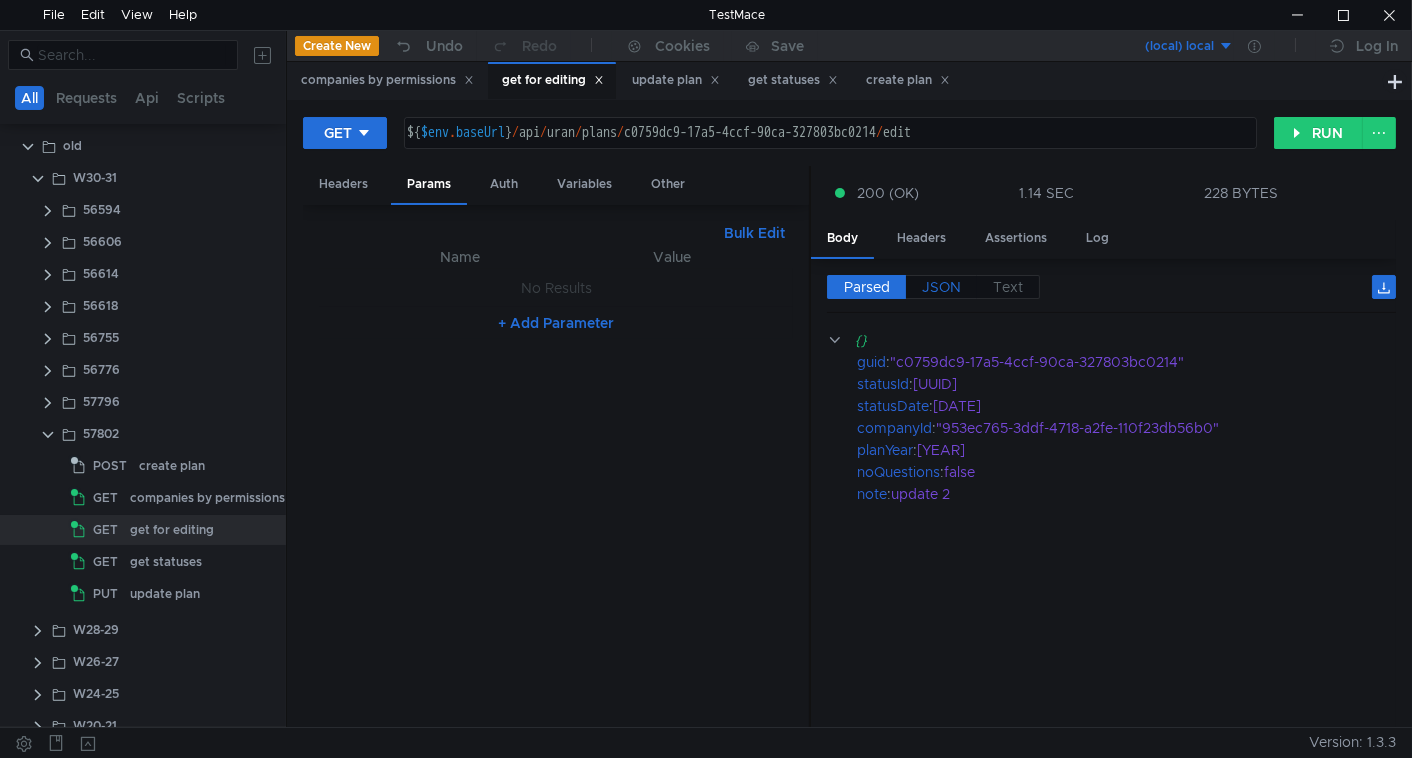 click on "JSON" at bounding box center (941, 287) 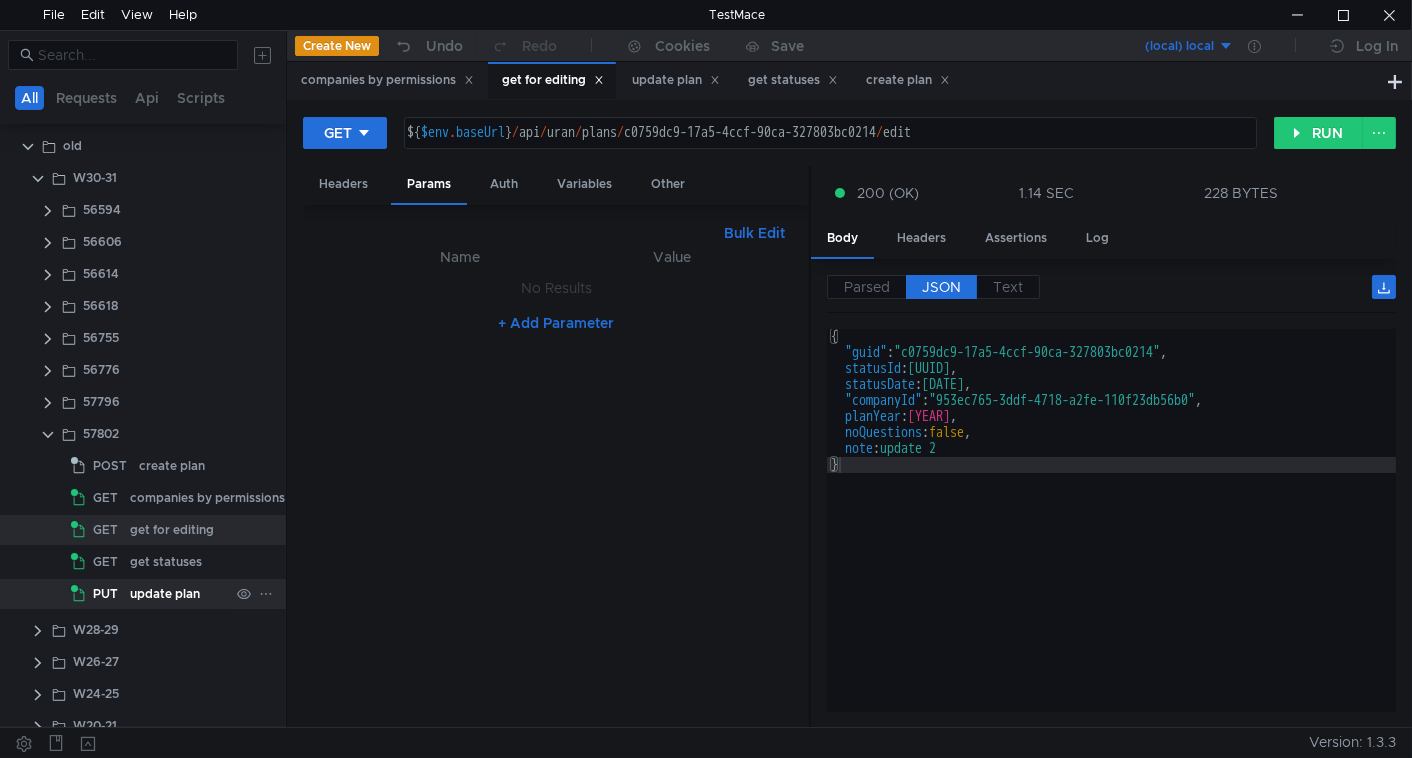 click on "update plan" 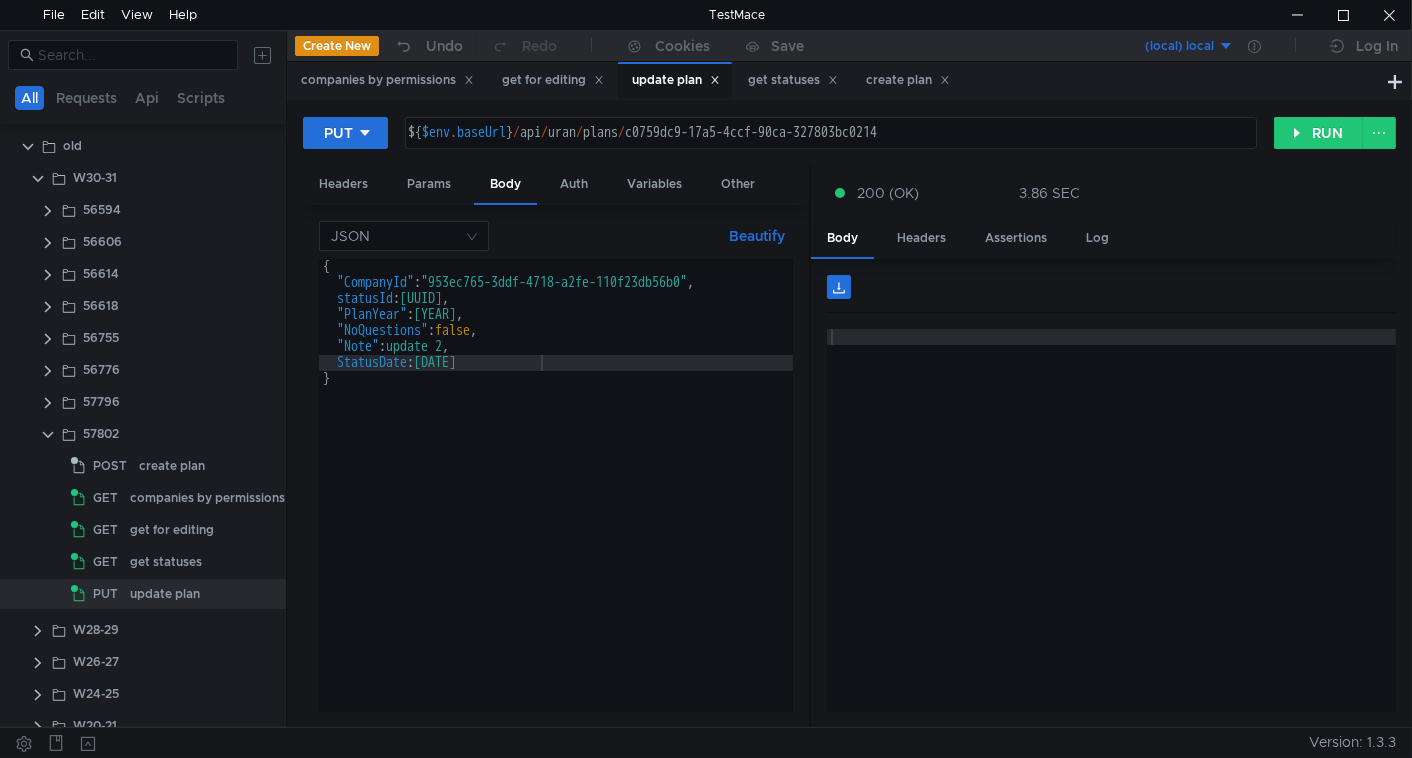 click on "{    "CompanyId" :  "953ec765-3ddf-4718-a2fe-110f23db56b0" ,    "statusId" : "7d20b89f-d7a6-4c46-a80c-c2390195f4b3" ,    "PlanYear" :  "2002" ,    "NoQuestions" :  false ,    "Note" :  "update 2" ,    "StatusDate" : "2022-02-03" }" at bounding box center (556, 501) 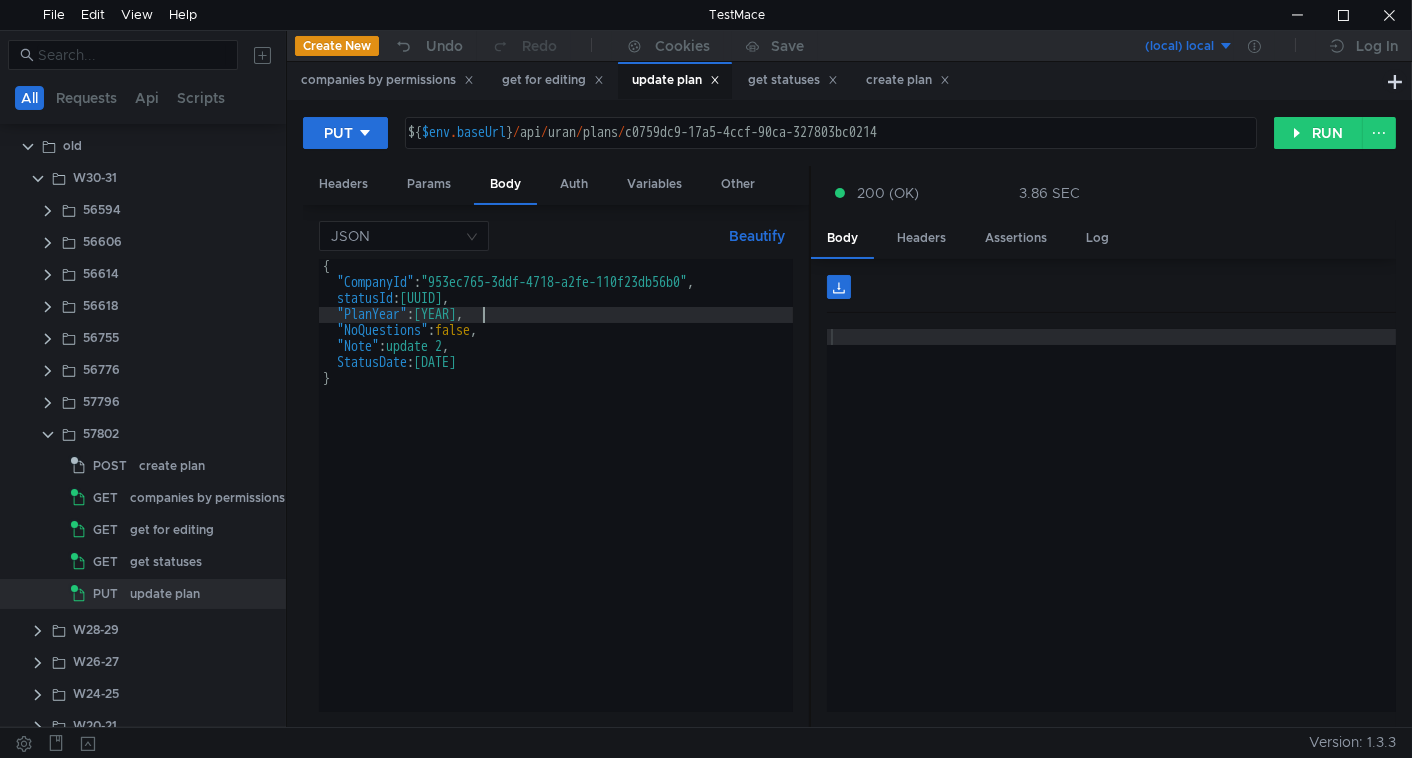 scroll, scrollTop: 0, scrollLeft: 11, axis: horizontal 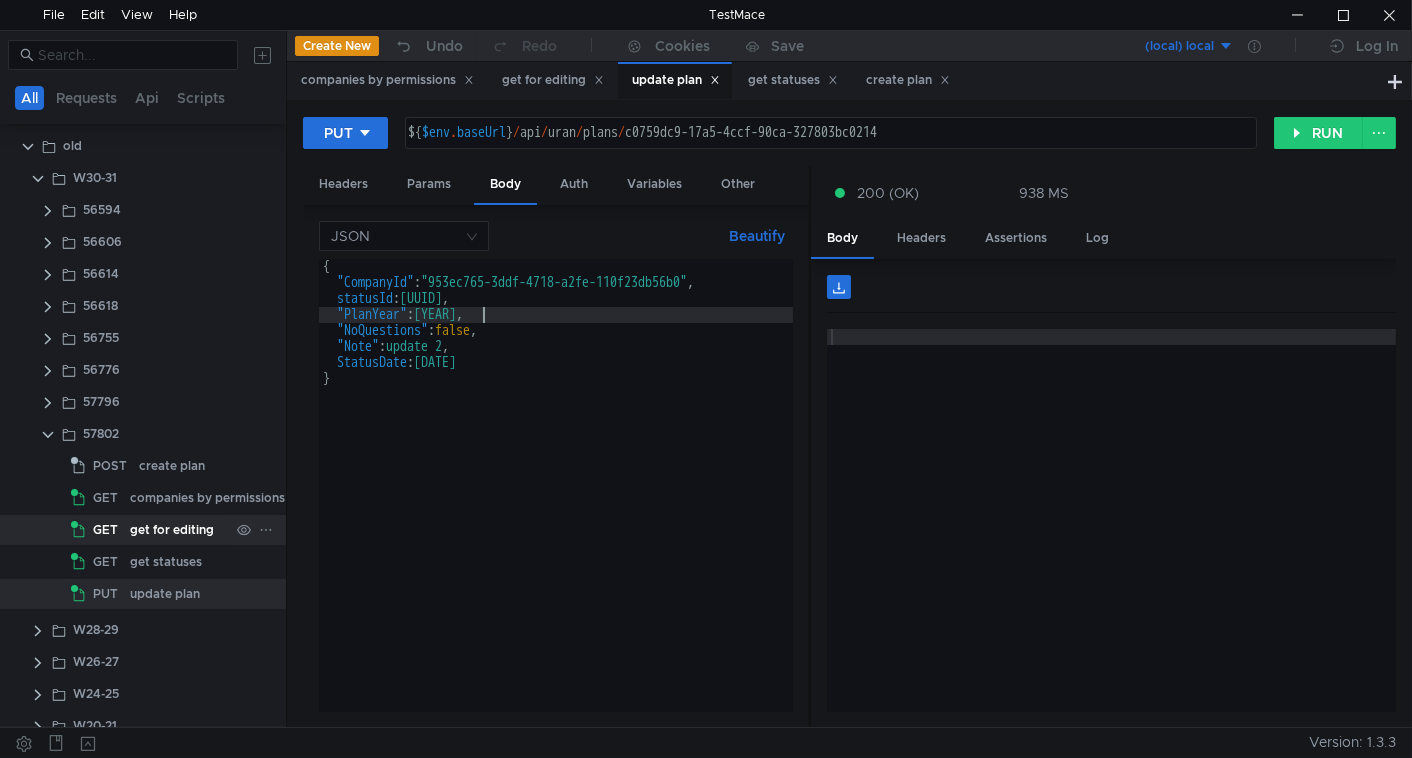 type on ""PlanYear": "2003"," 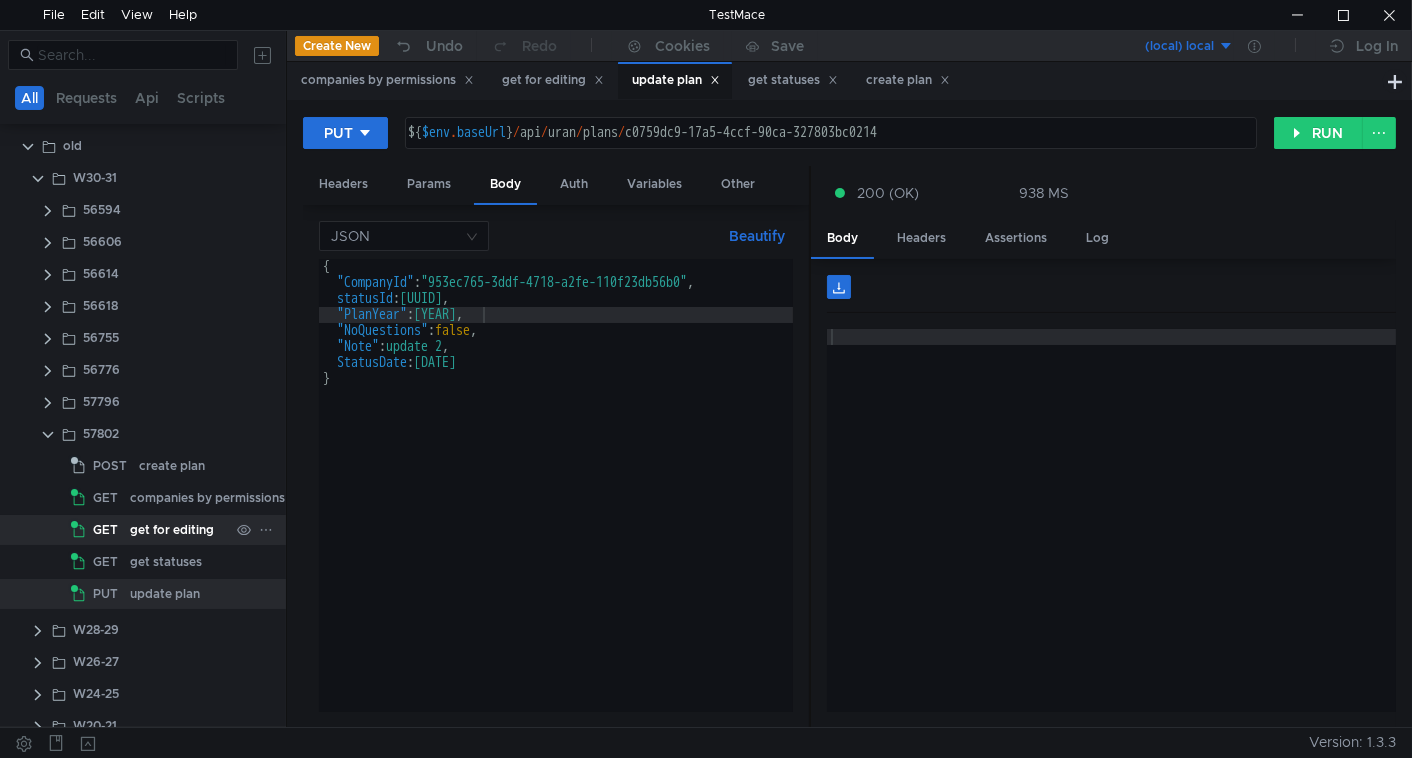click on "get for editing" 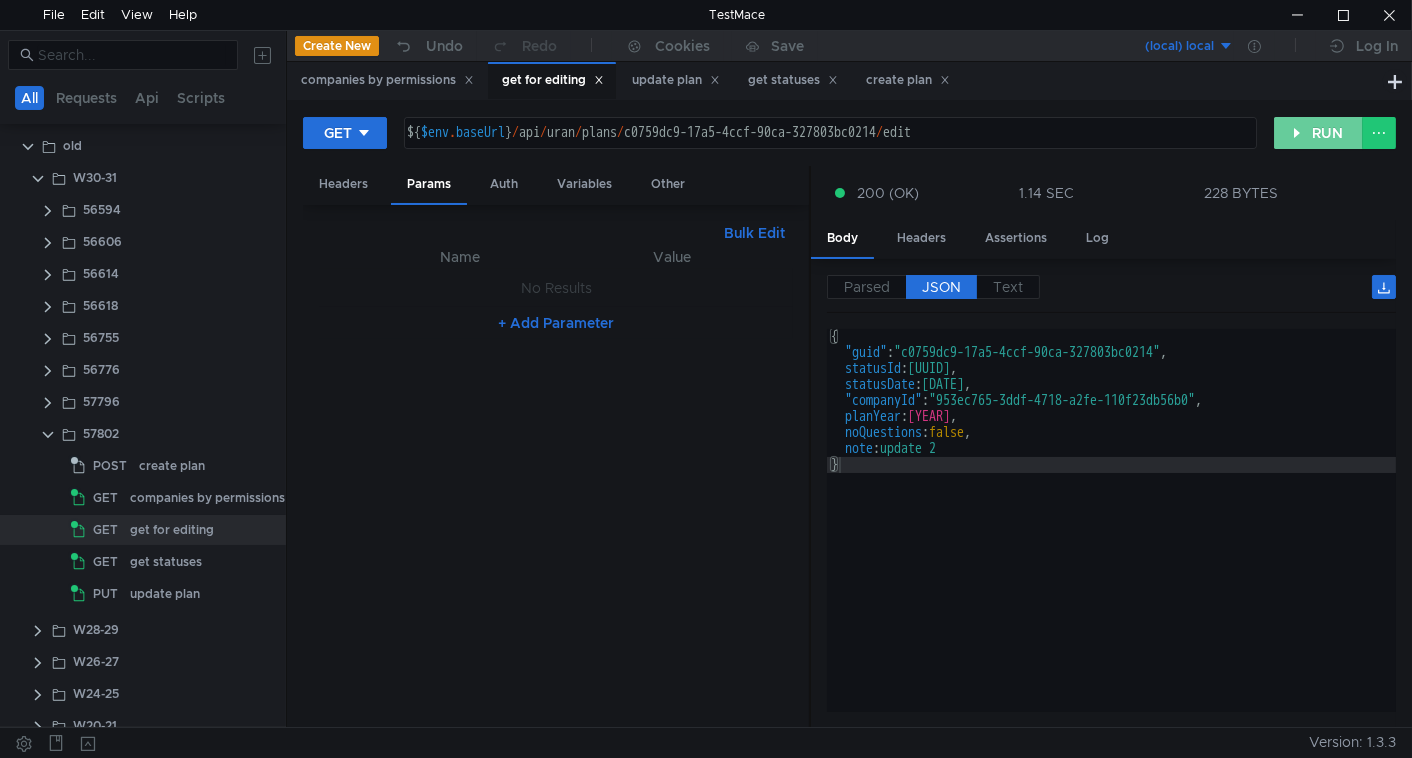 click on "RUN" 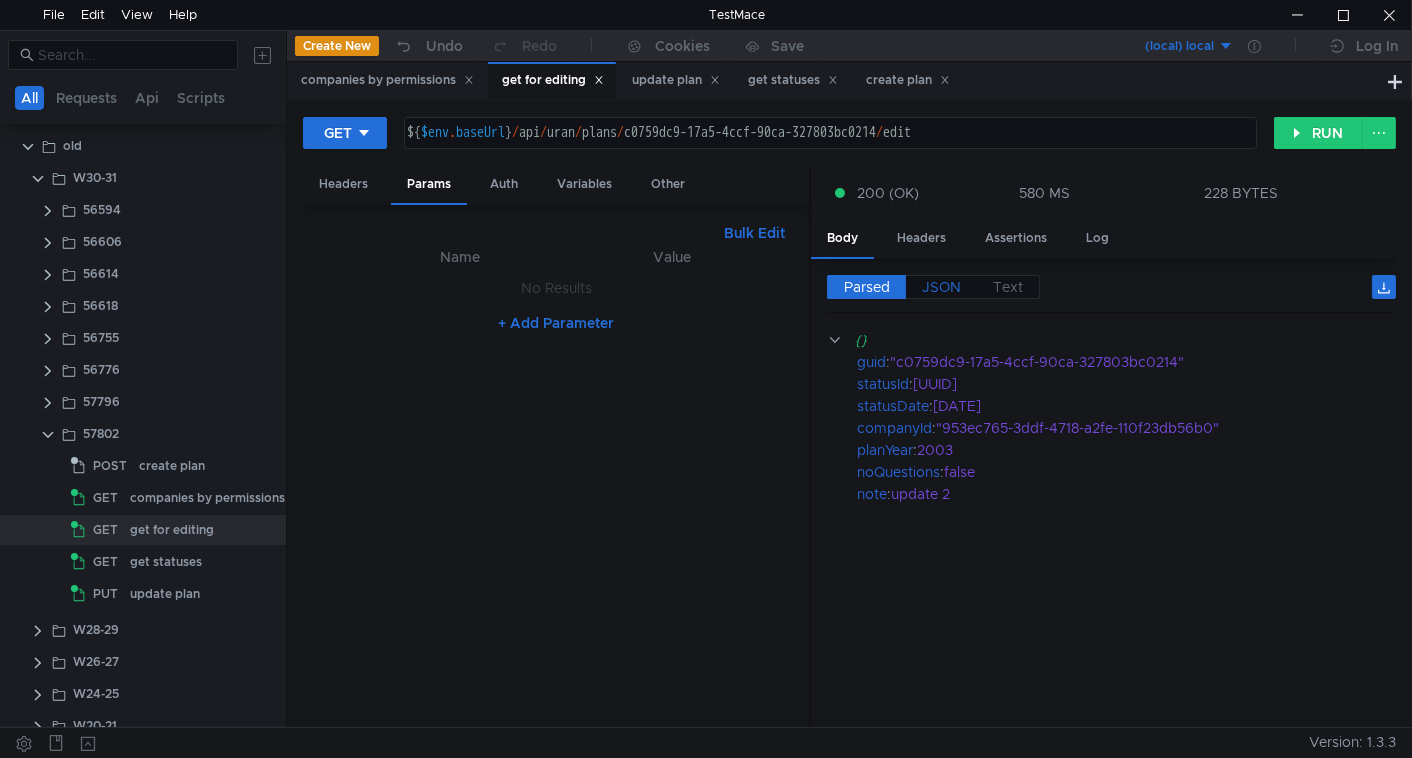 click on "JSON" at bounding box center (941, 287) 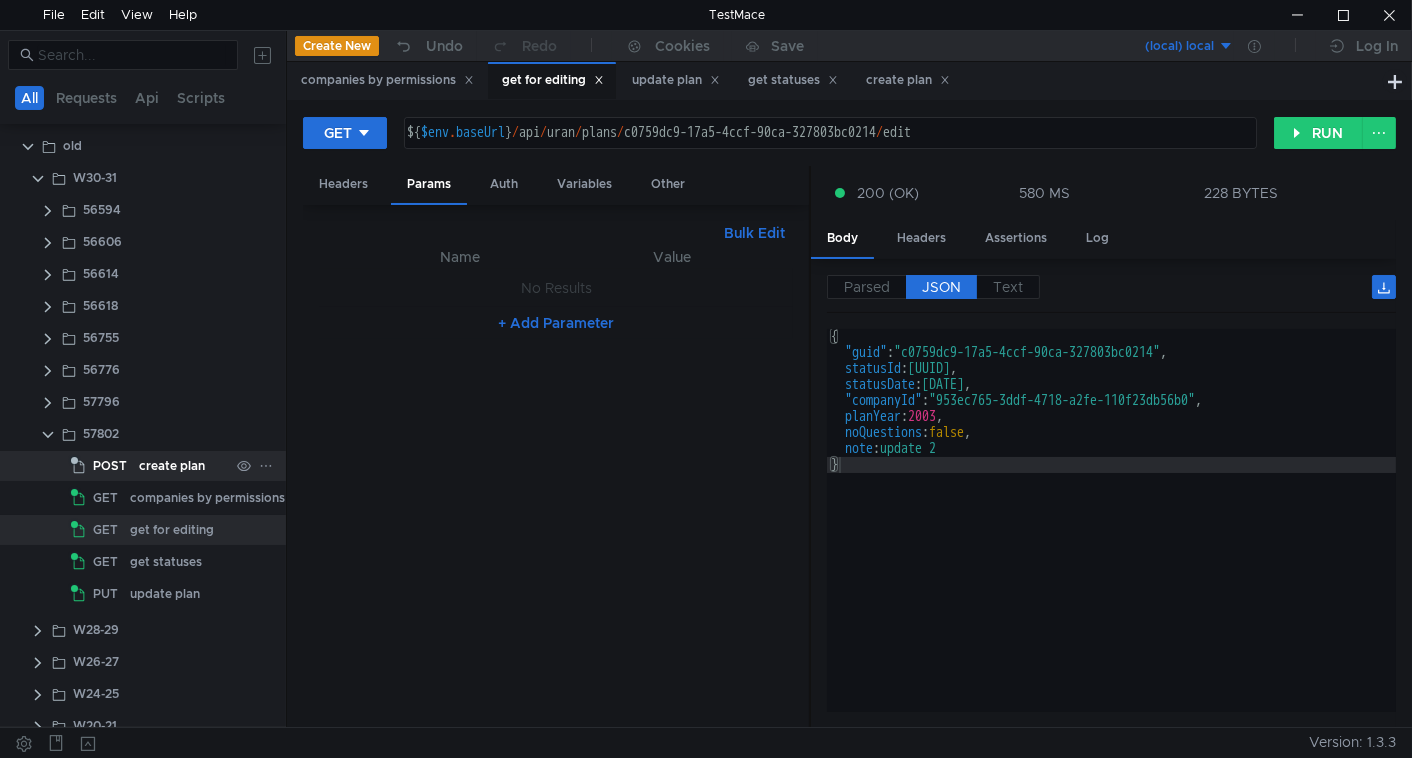click on "create plan" 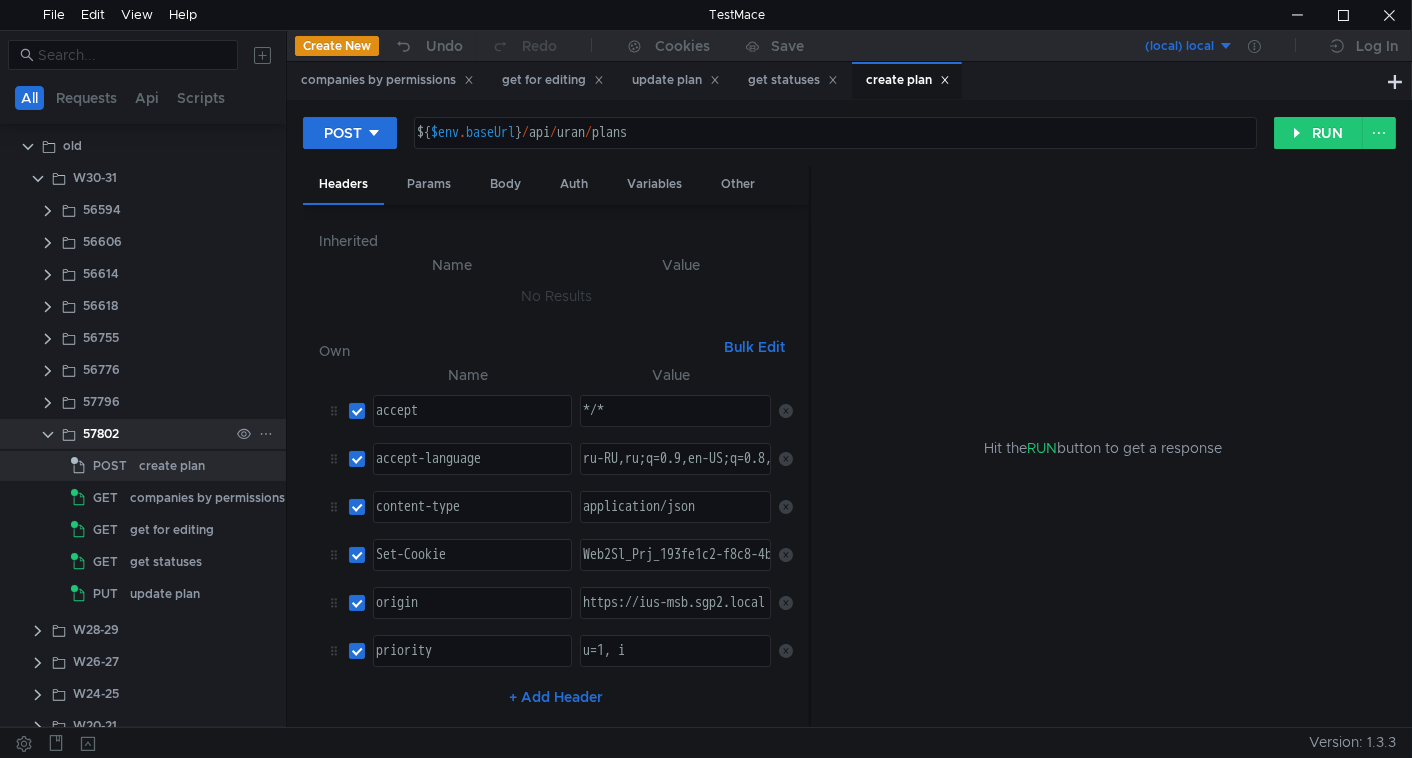 click 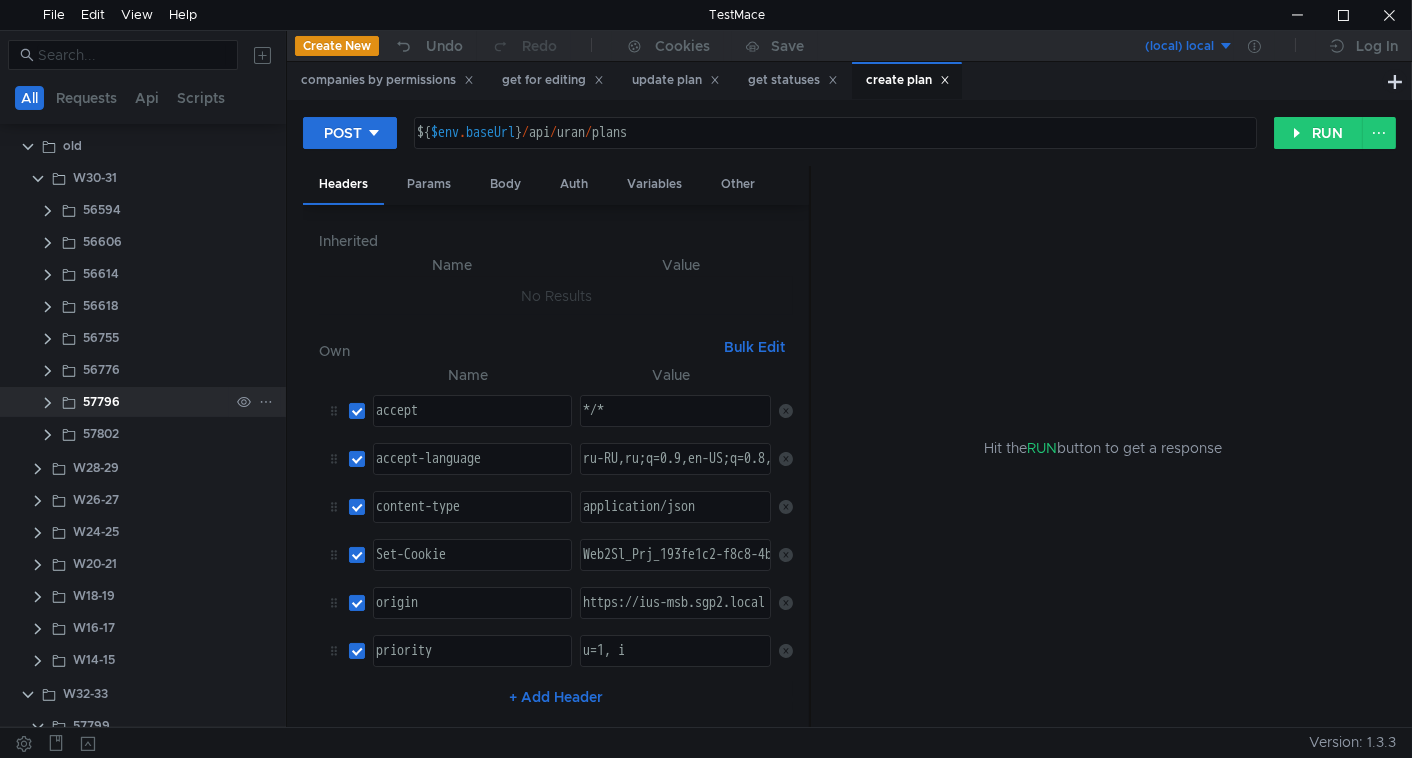 click 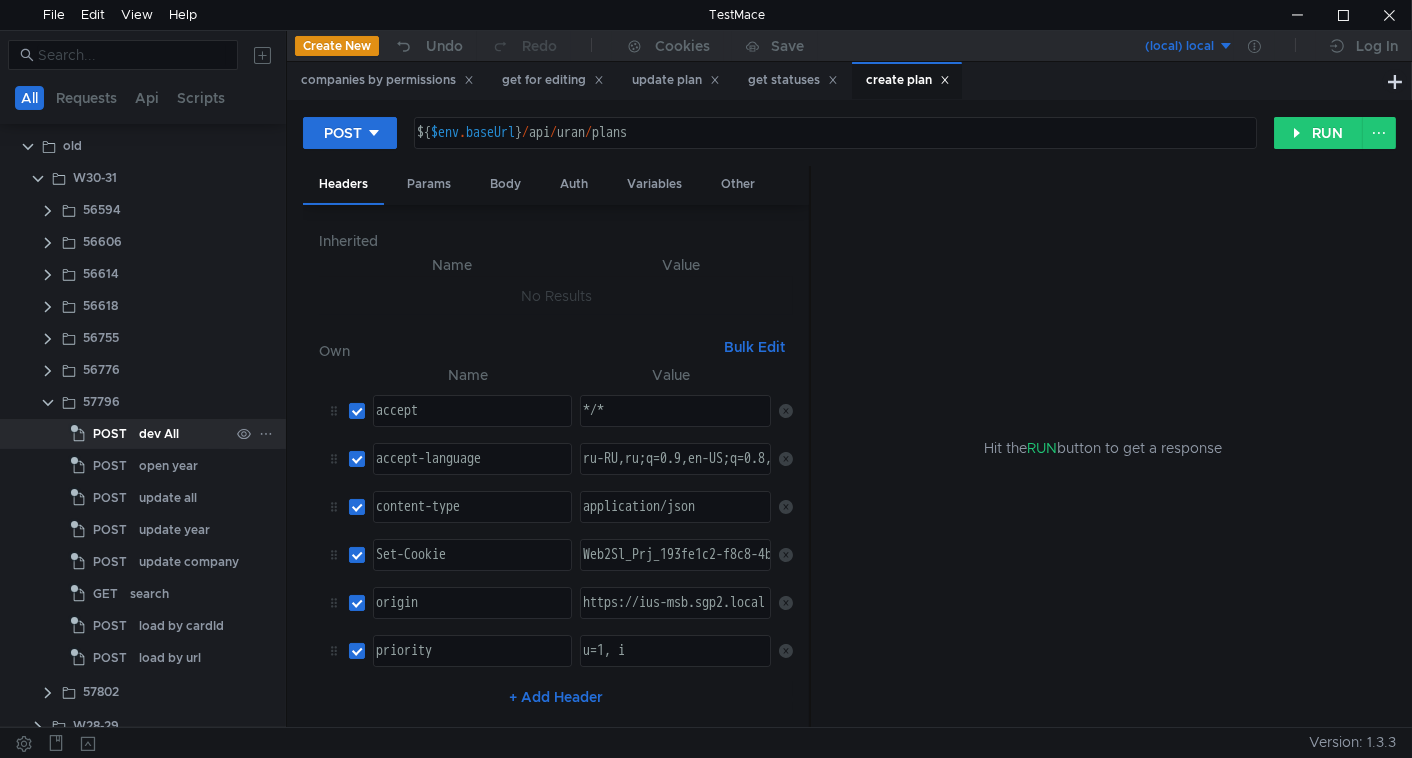 click on "POST" 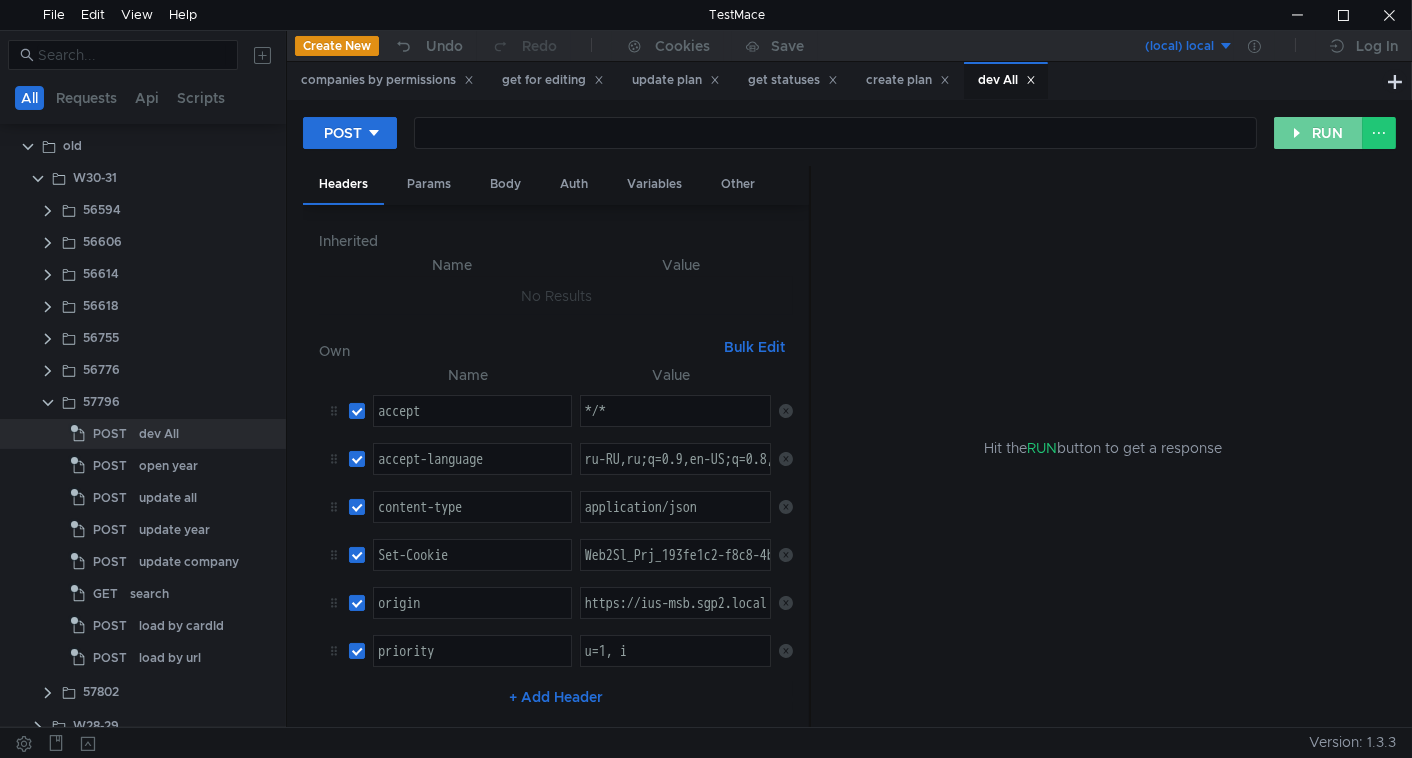 click on "RUN" 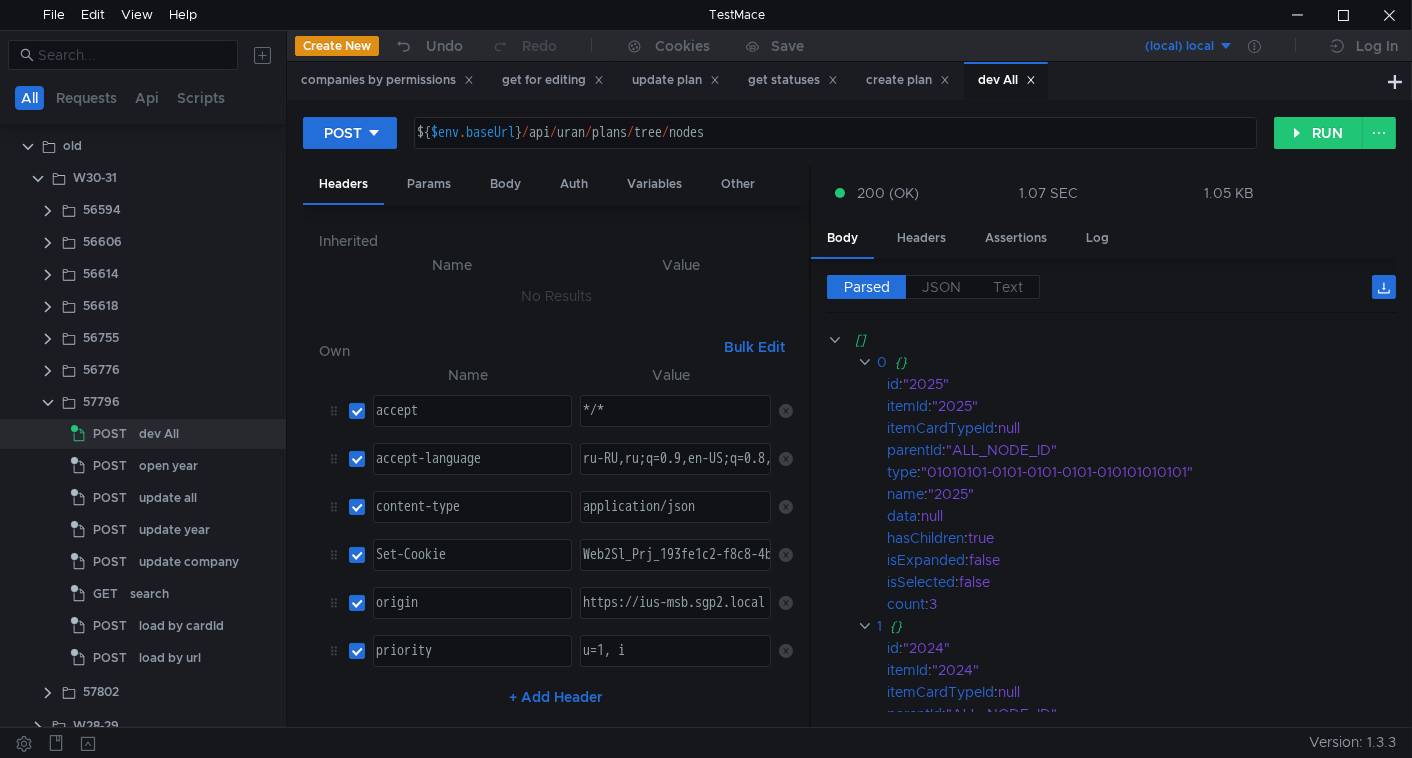 scroll, scrollTop: 0, scrollLeft: 0, axis: both 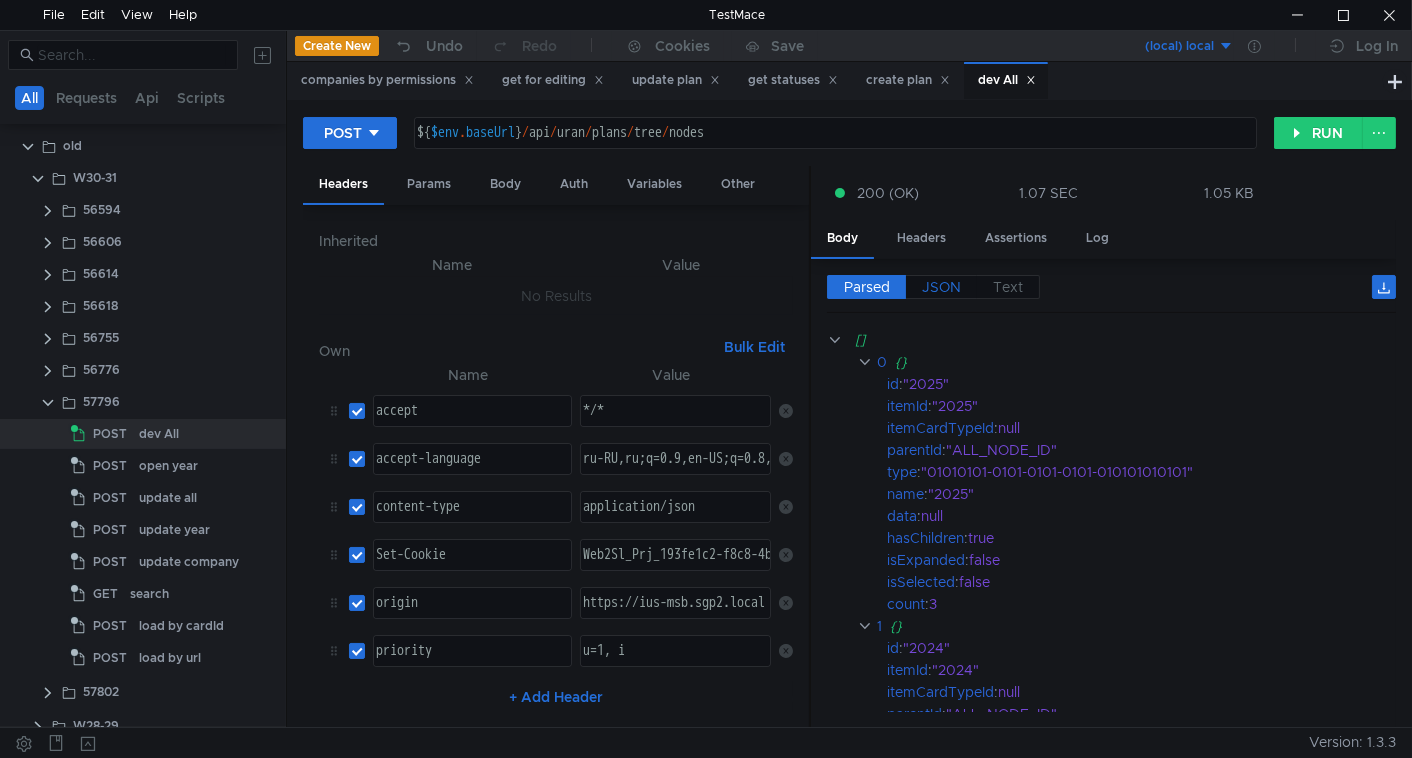 click on "JSON" at bounding box center [941, 287] 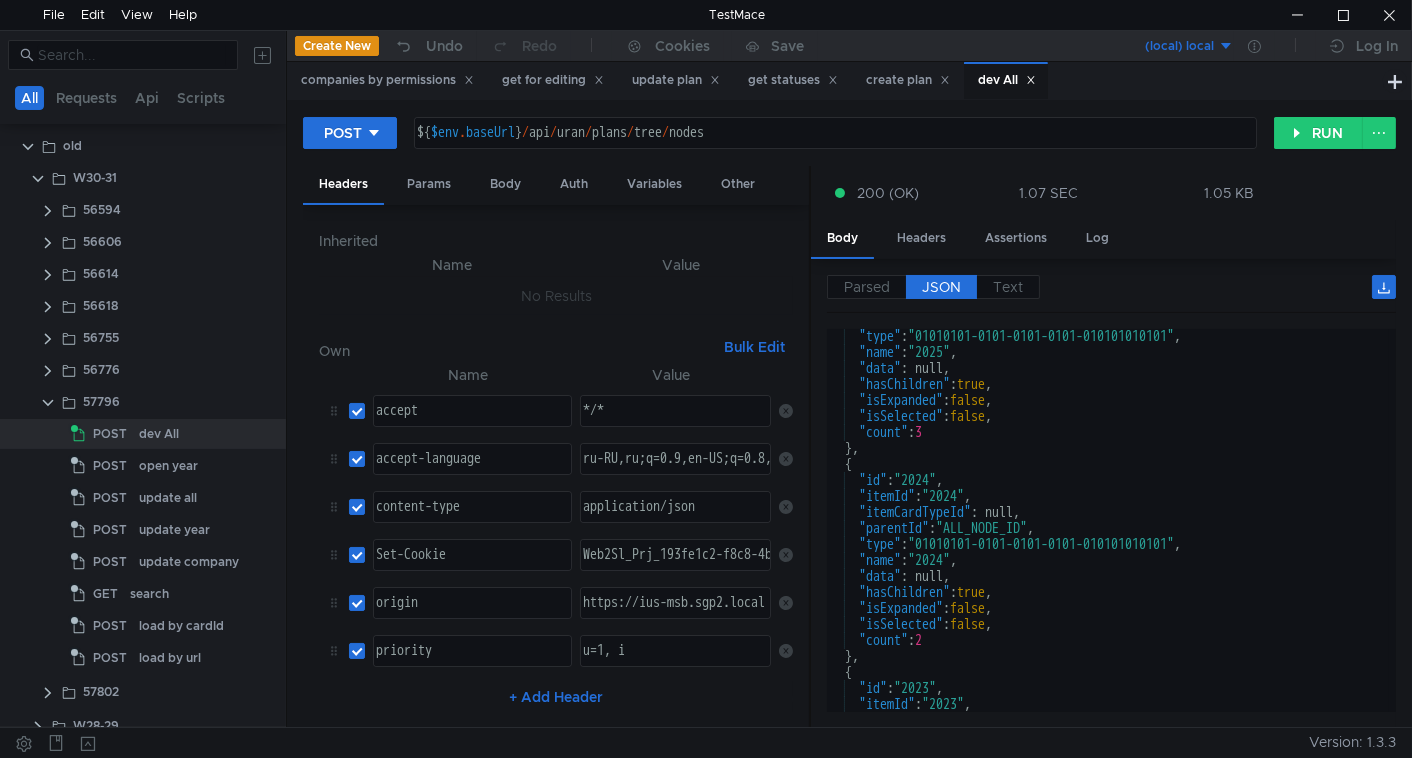 scroll, scrollTop: 0, scrollLeft: 0, axis: both 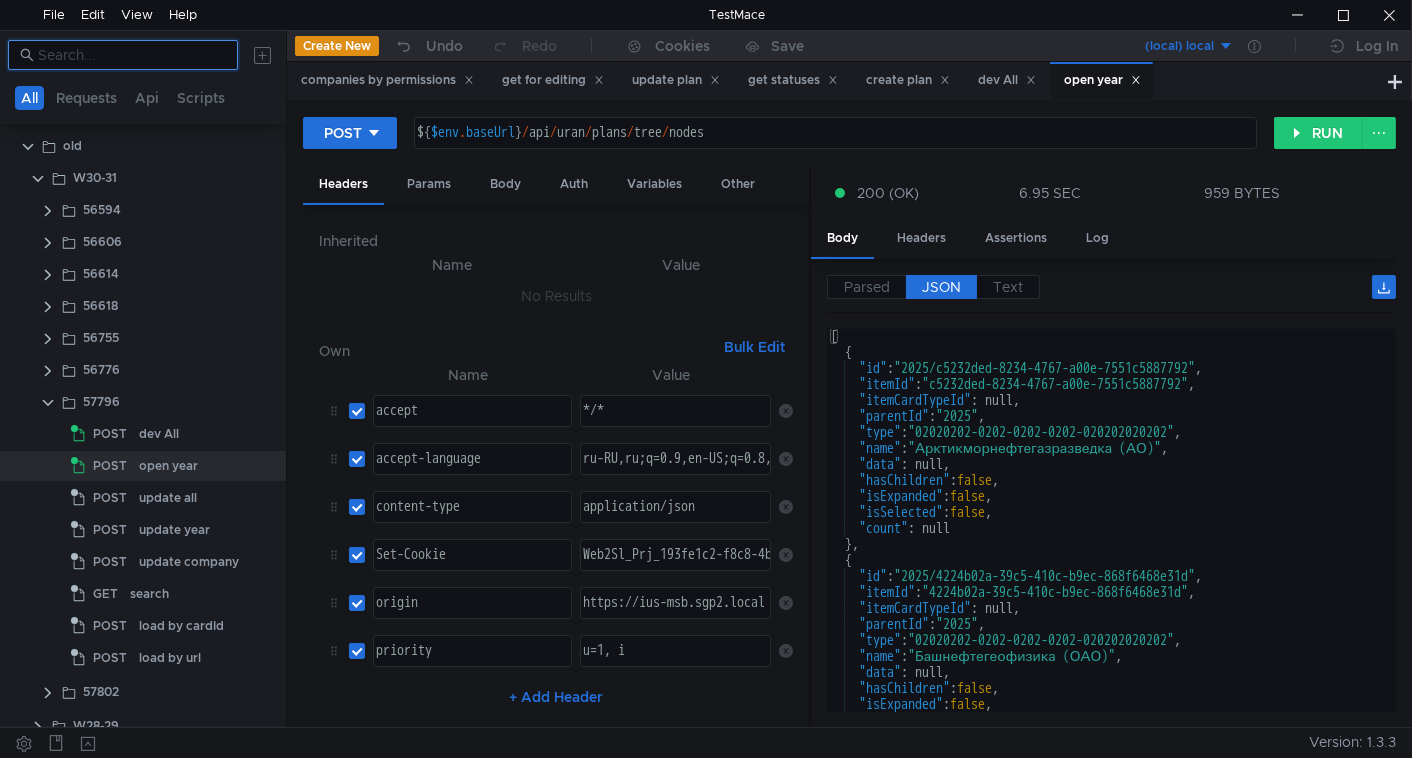 click at bounding box center [132, 55] 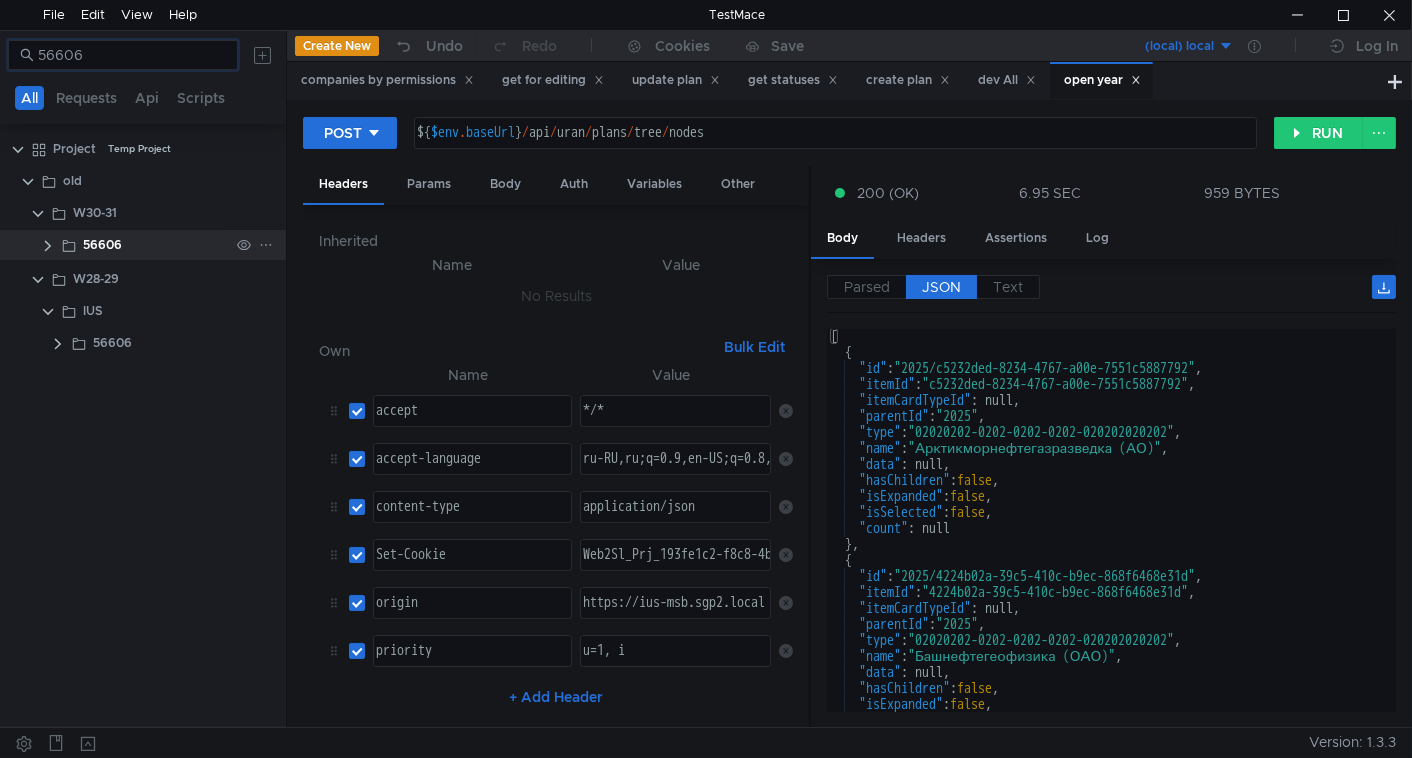 scroll, scrollTop: 0, scrollLeft: 0, axis: both 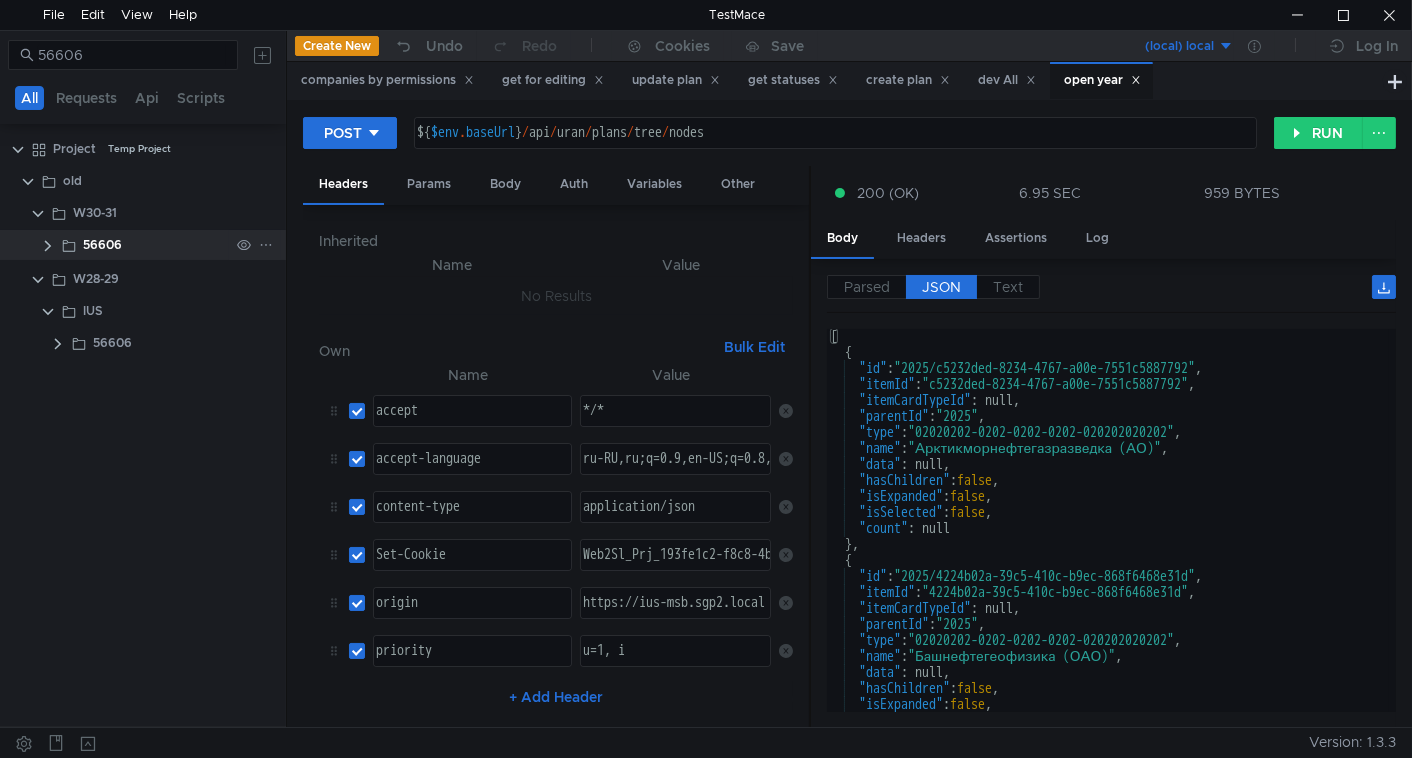click on "56606" 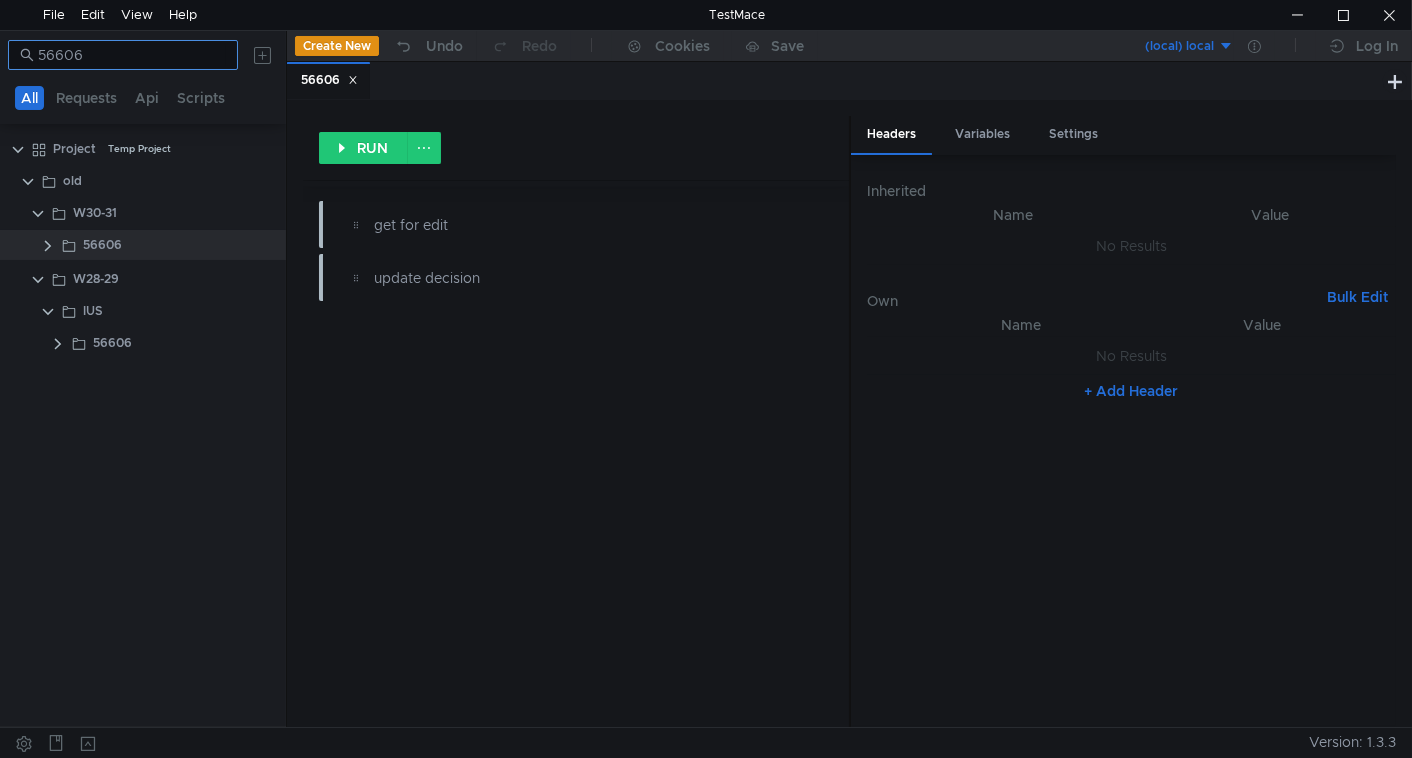 click on "56606" at bounding box center [132, 55] 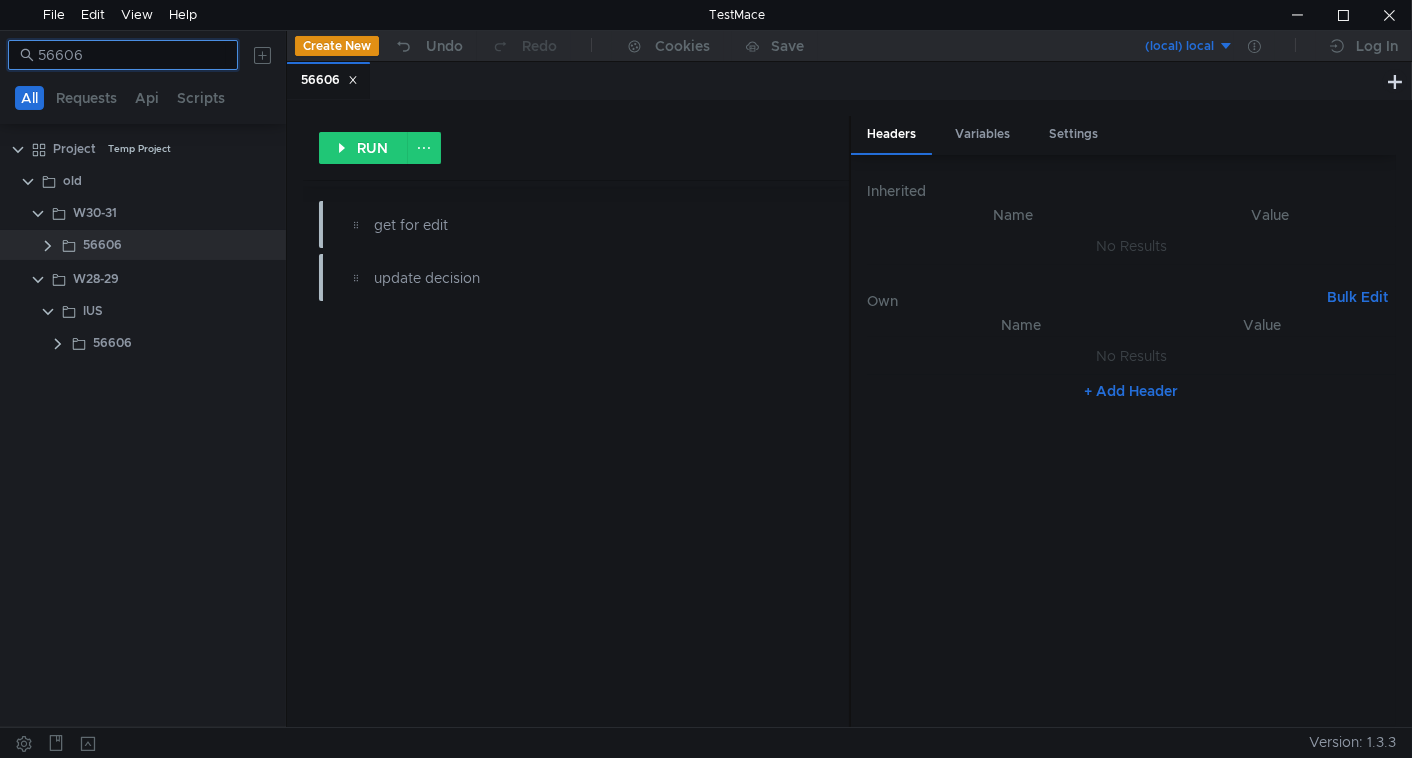 click on "56606" at bounding box center [132, 55] 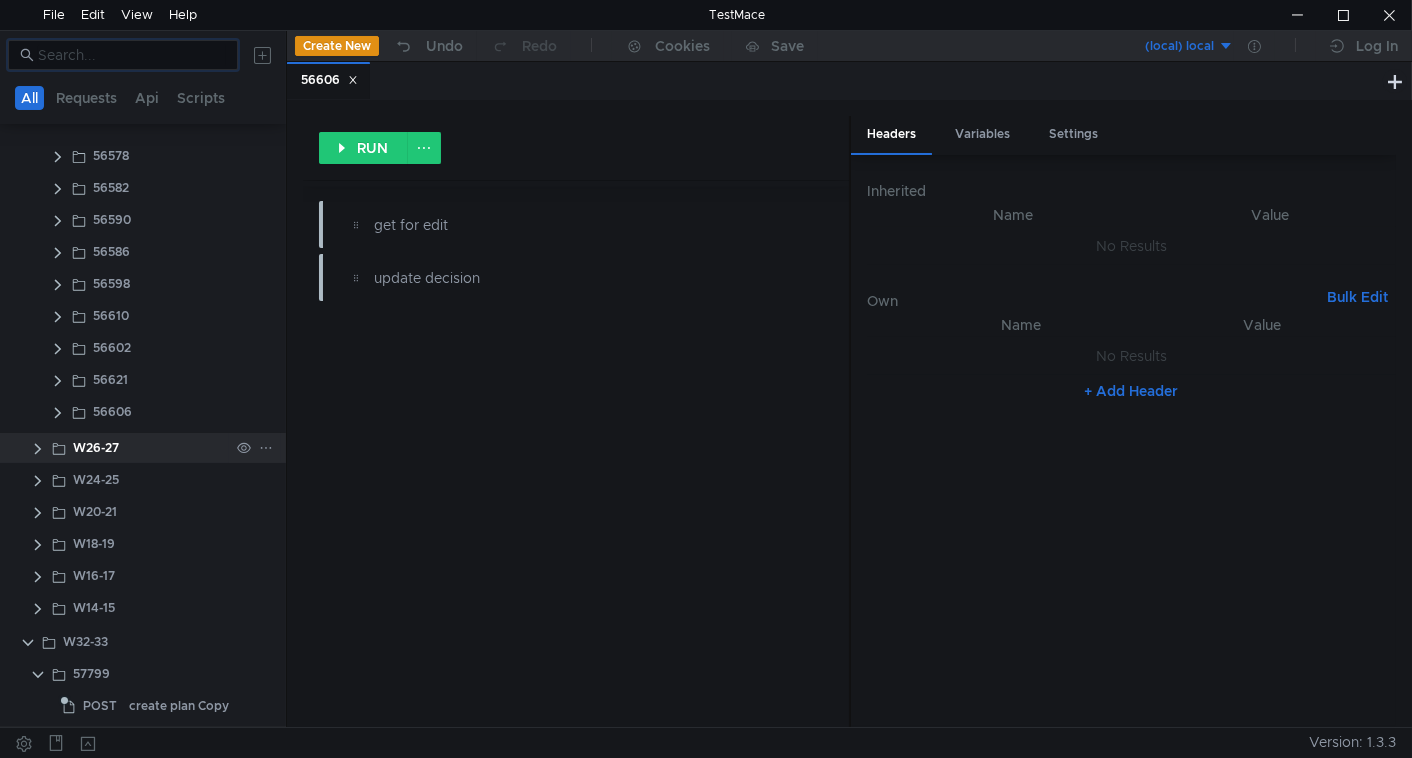 scroll, scrollTop: 738, scrollLeft: 0, axis: vertical 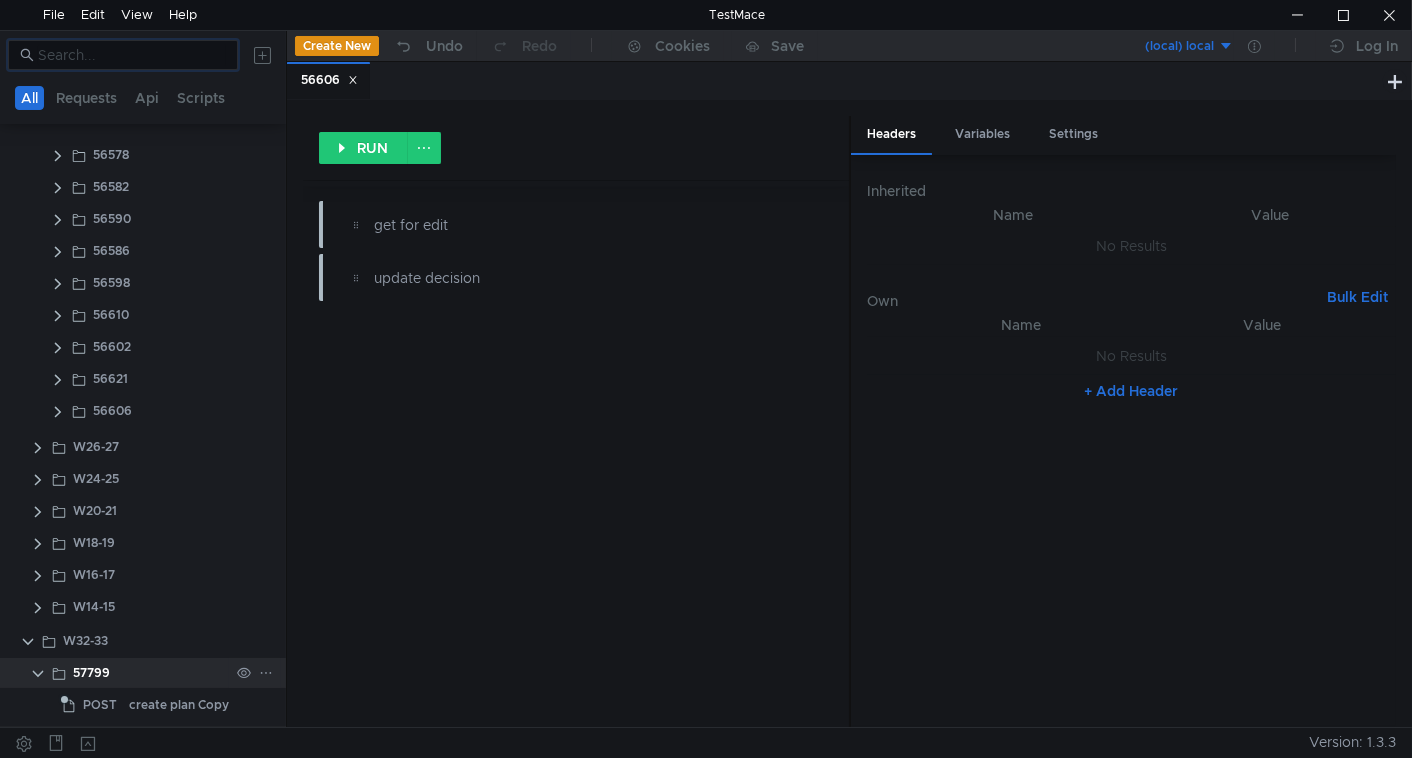 type 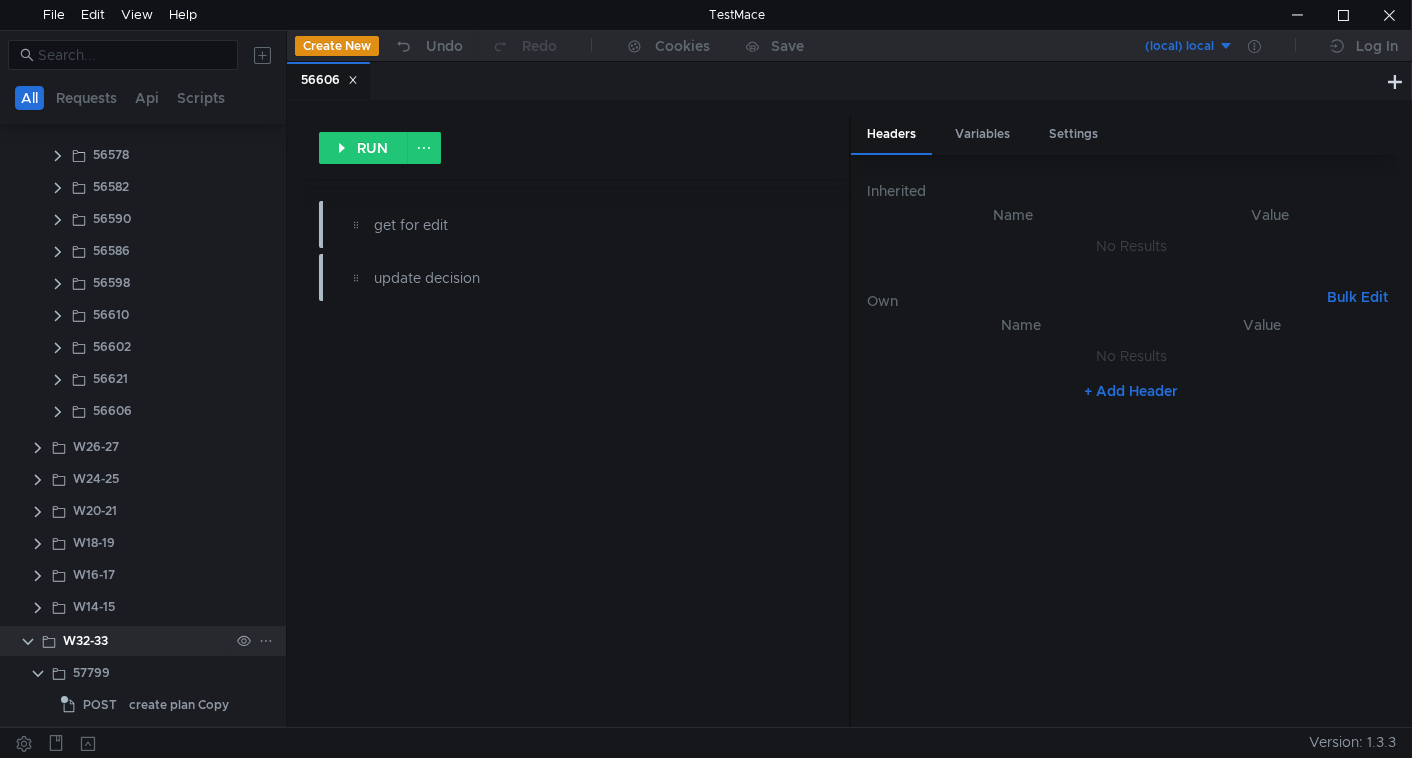 drag, startPoint x: 36, startPoint y: 676, endPoint x: 44, endPoint y: 669, distance: 10.630146 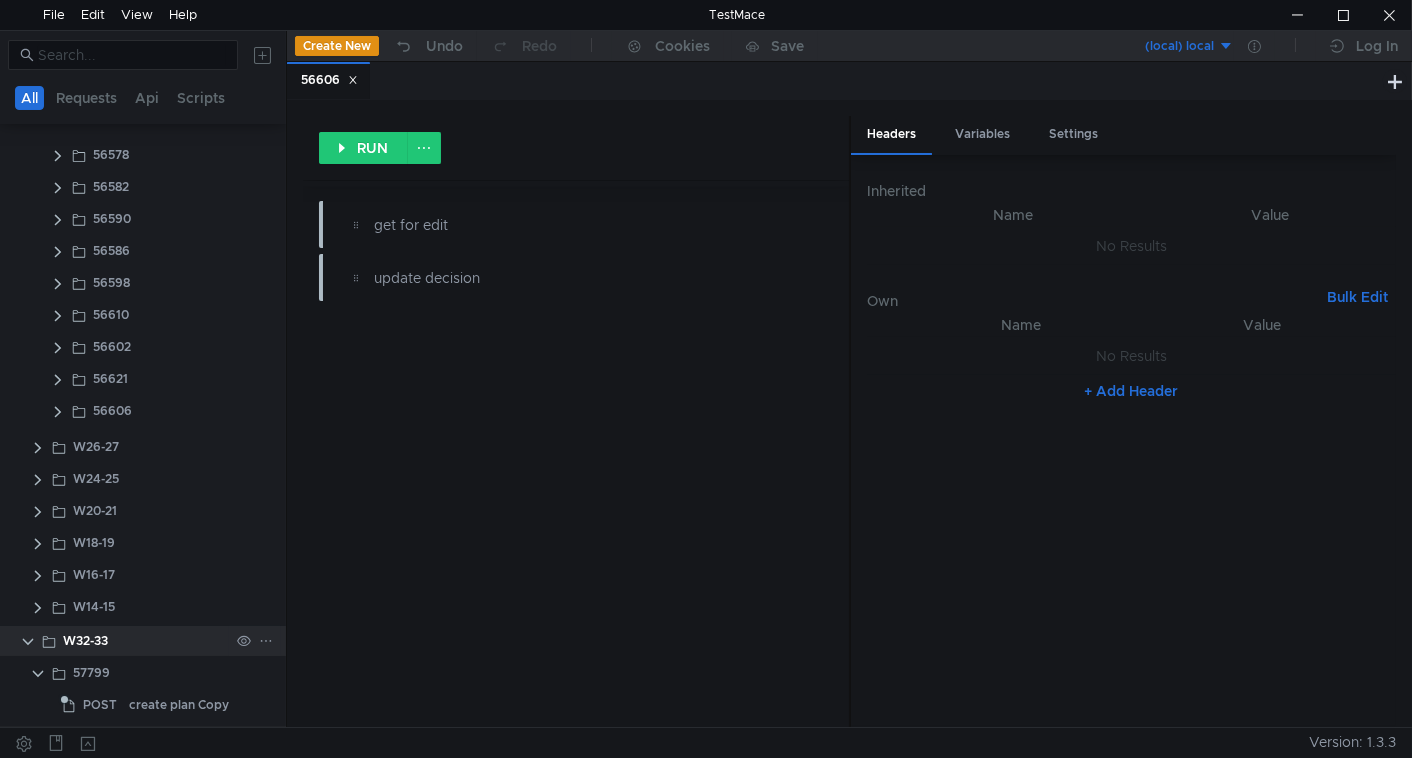 click 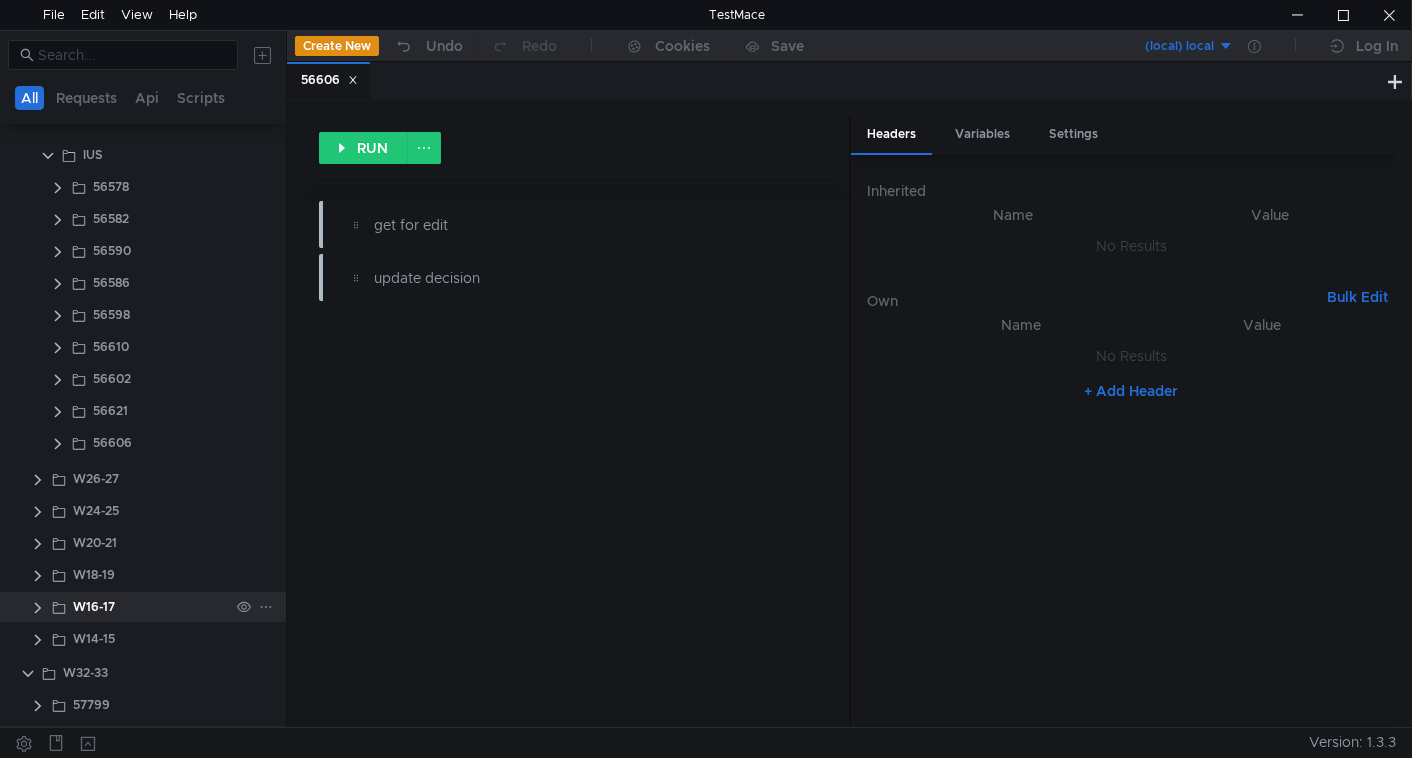 scroll, scrollTop: 604, scrollLeft: 0, axis: vertical 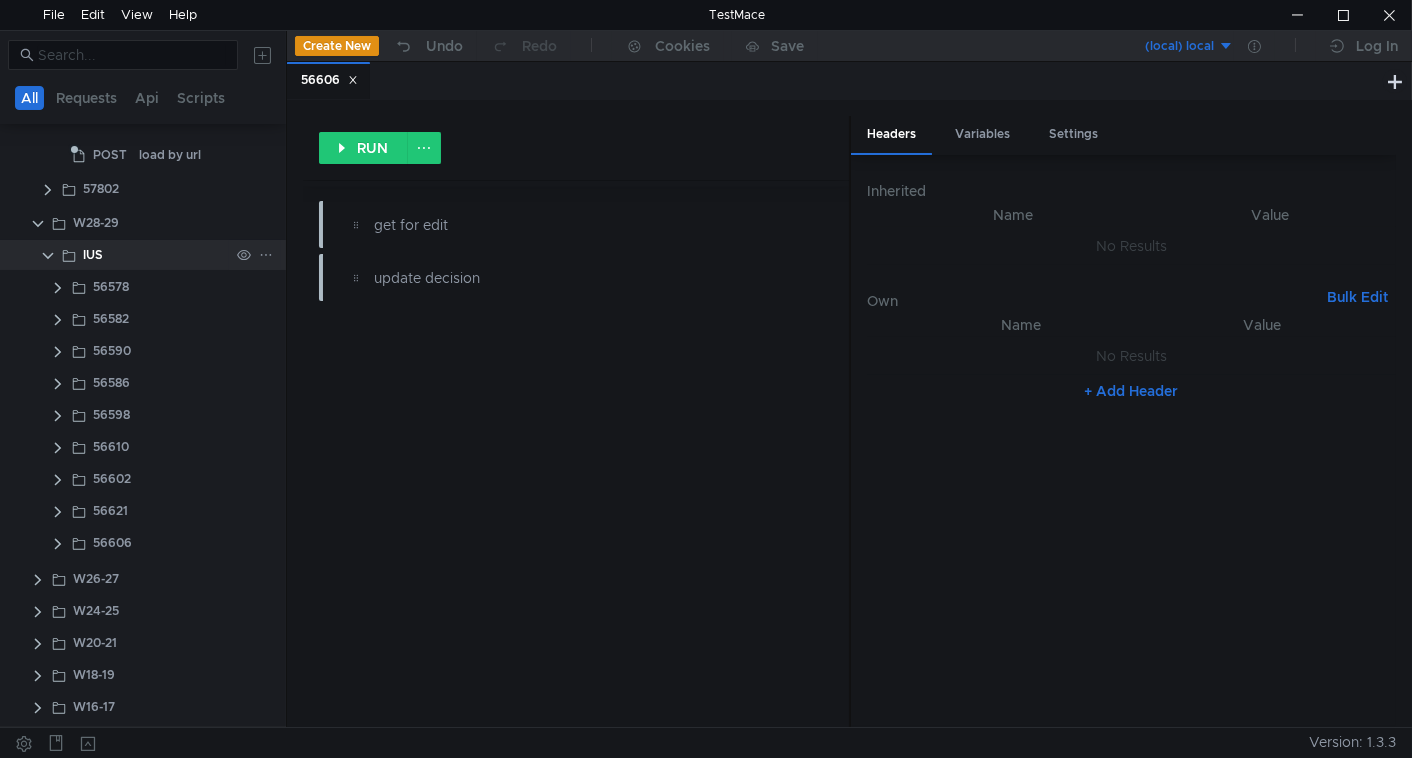 click 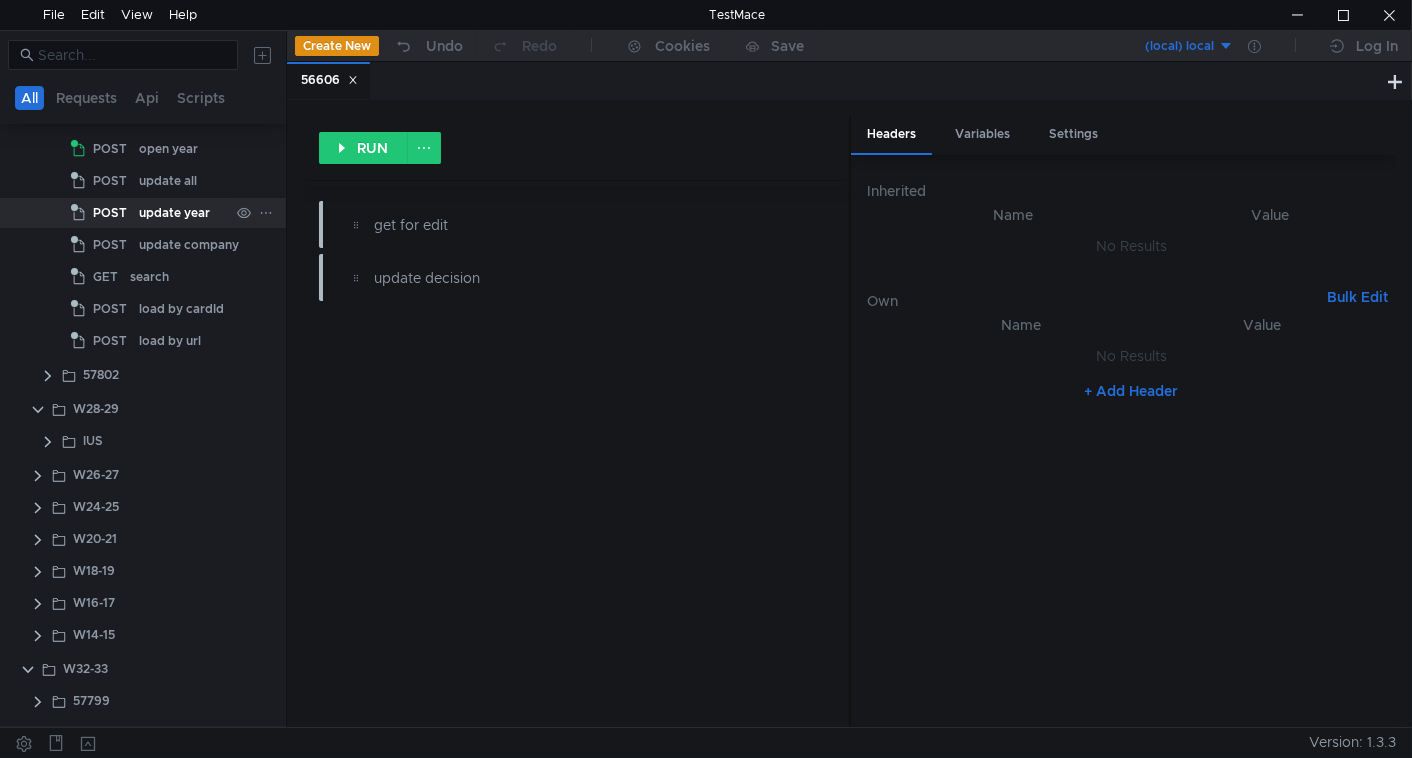 scroll, scrollTop: 411, scrollLeft: 0, axis: vertical 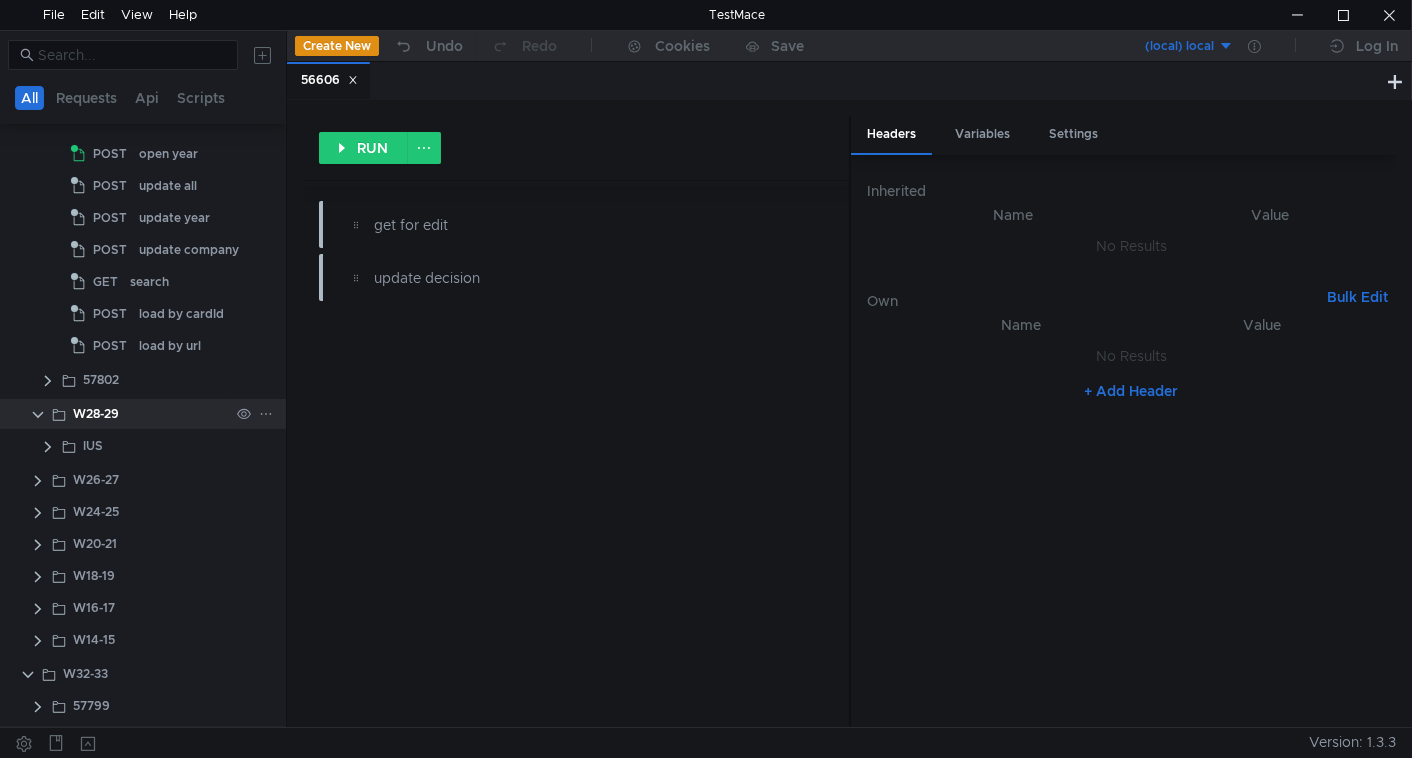 click 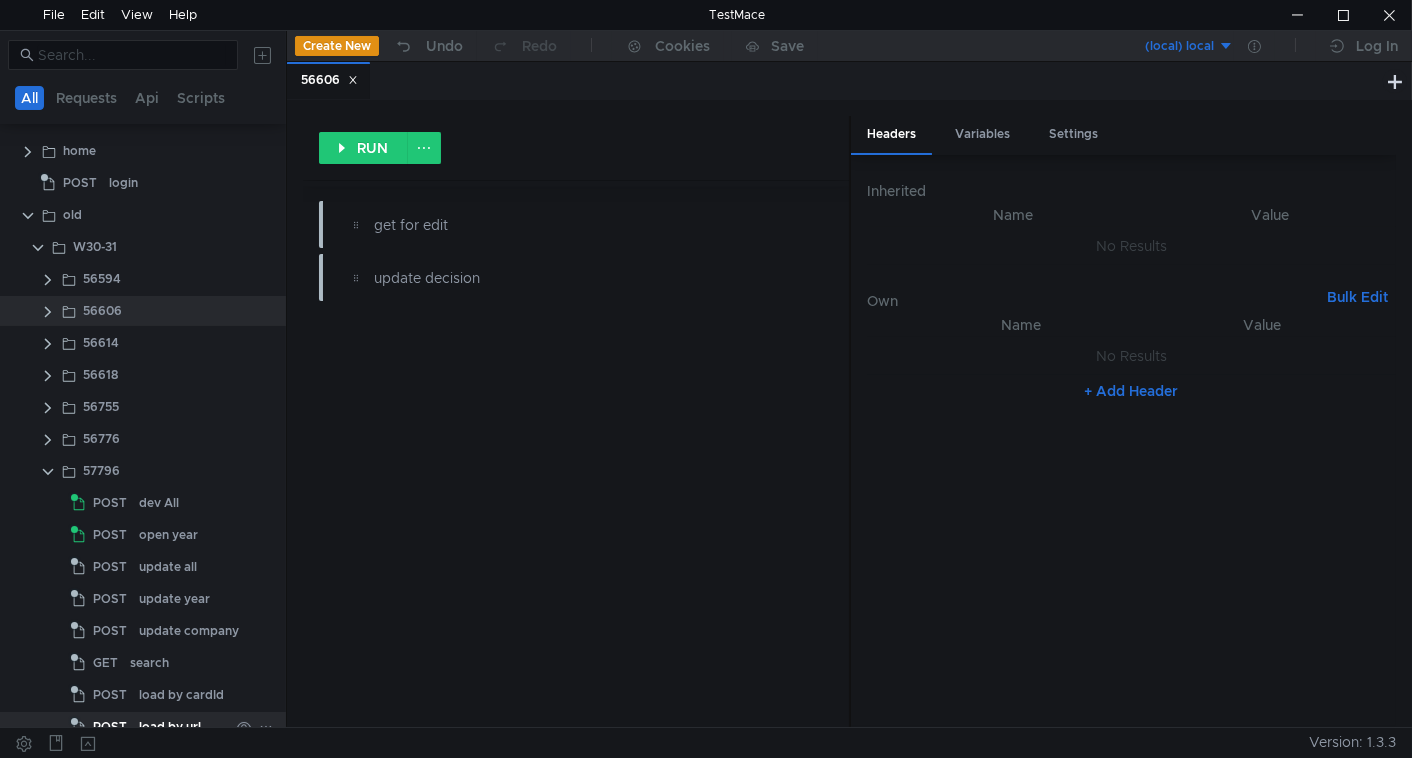 scroll, scrollTop: 0, scrollLeft: 0, axis: both 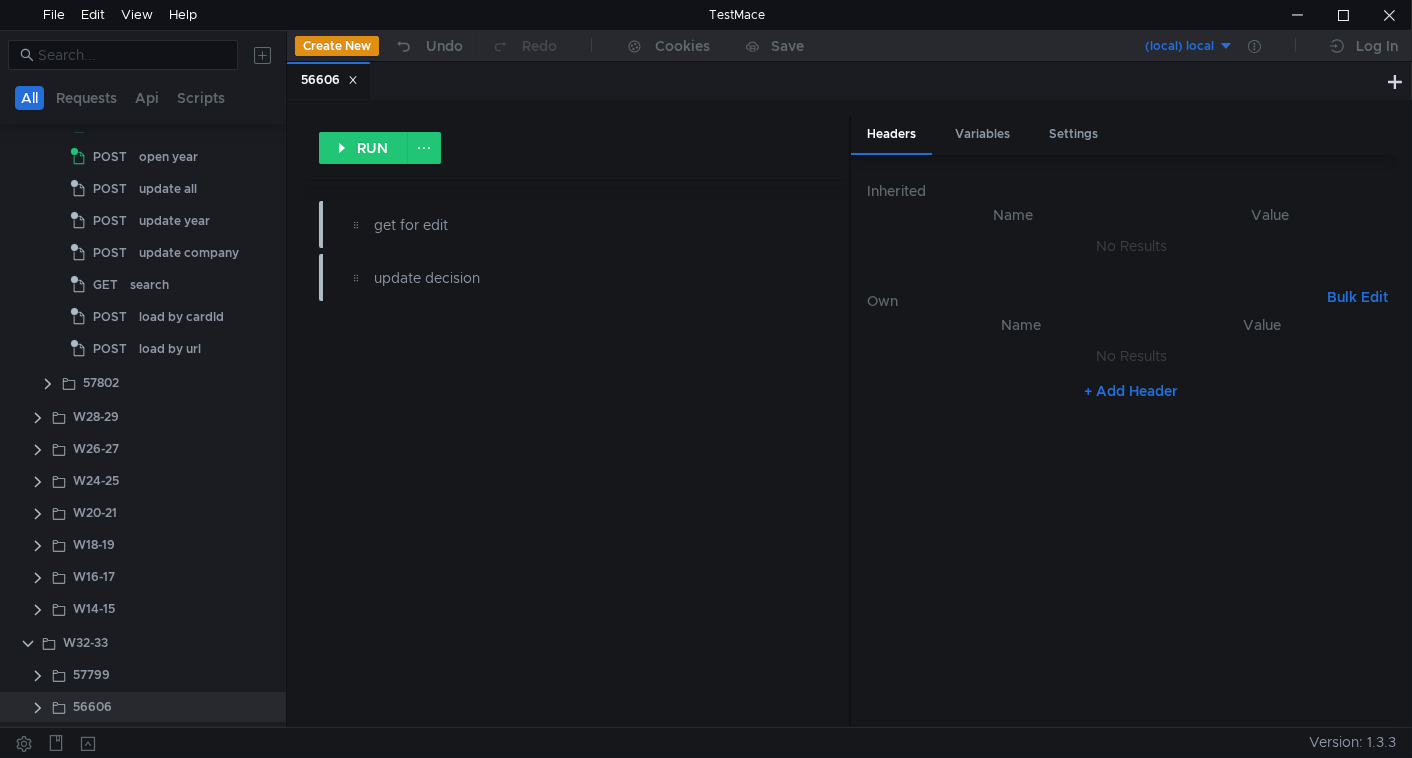 drag, startPoint x: 359, startPoint y: 74, endPoint x: 338, endPoint y: 93, distance: 28.319605 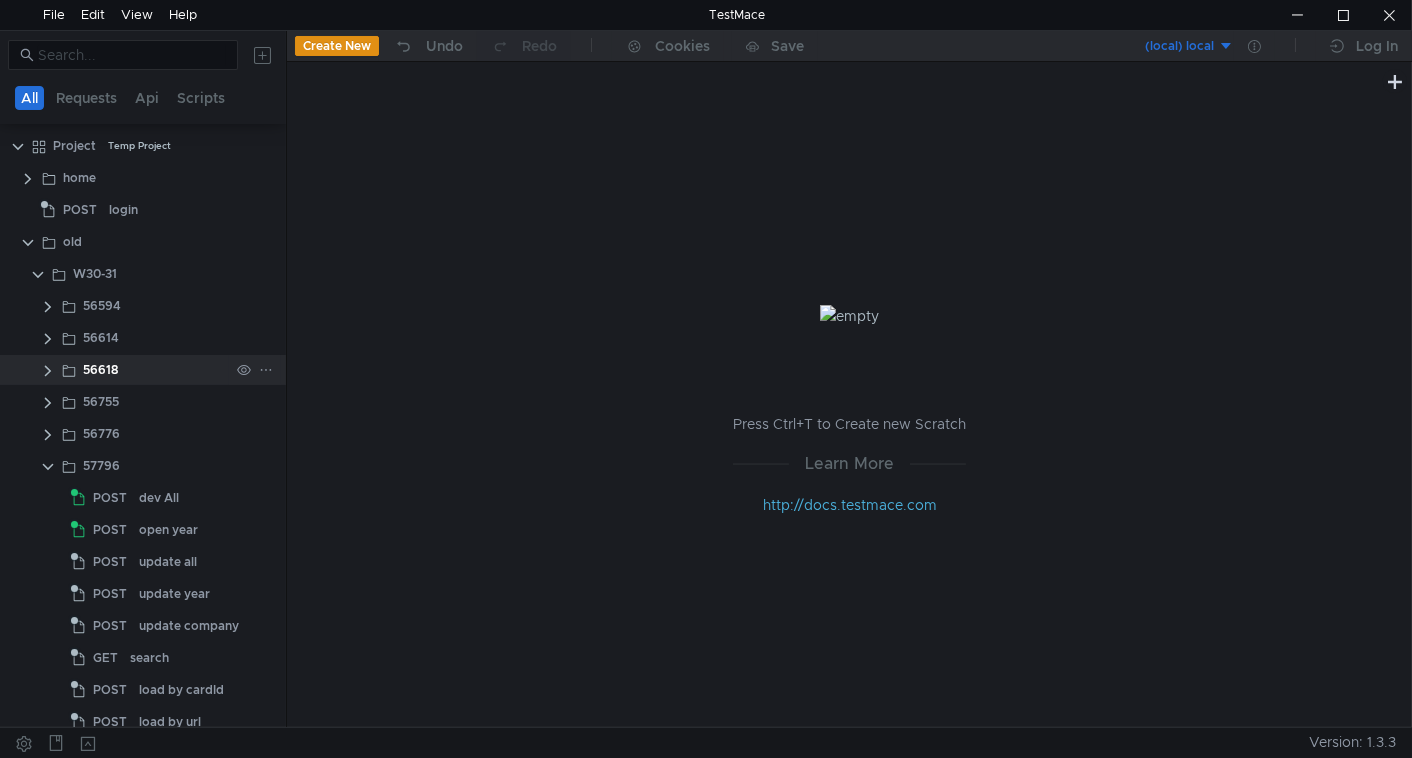 scroll, scrollTop: 0, scrollLeft: 0, axis: both 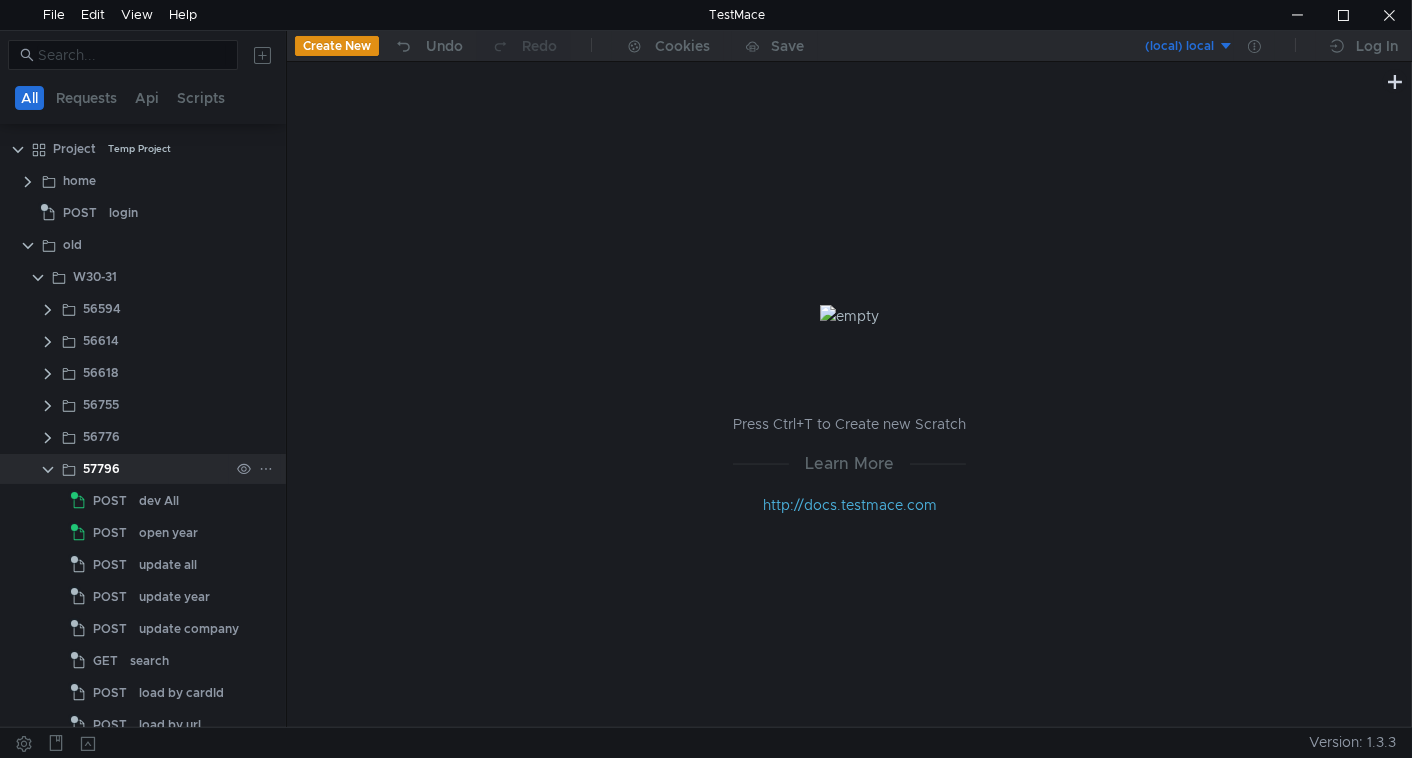 click 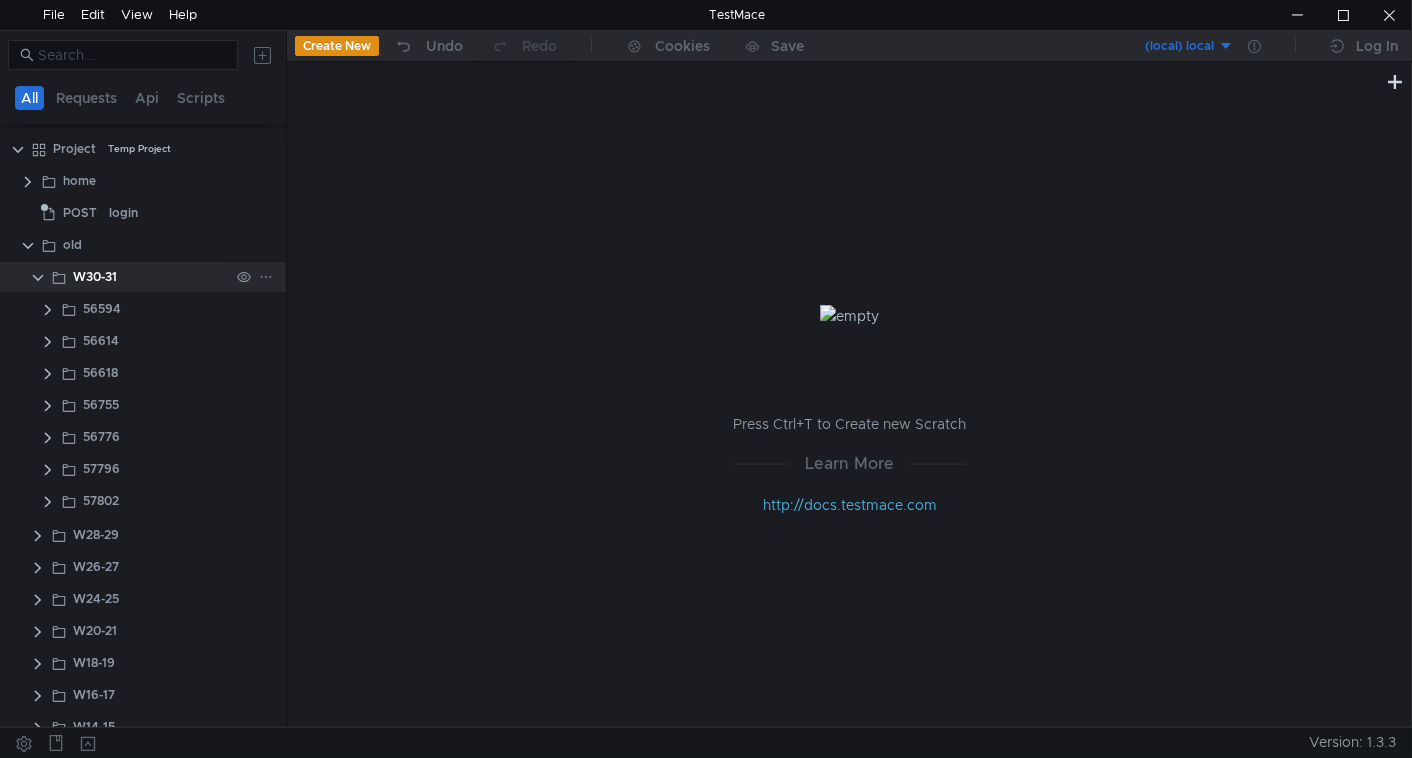click 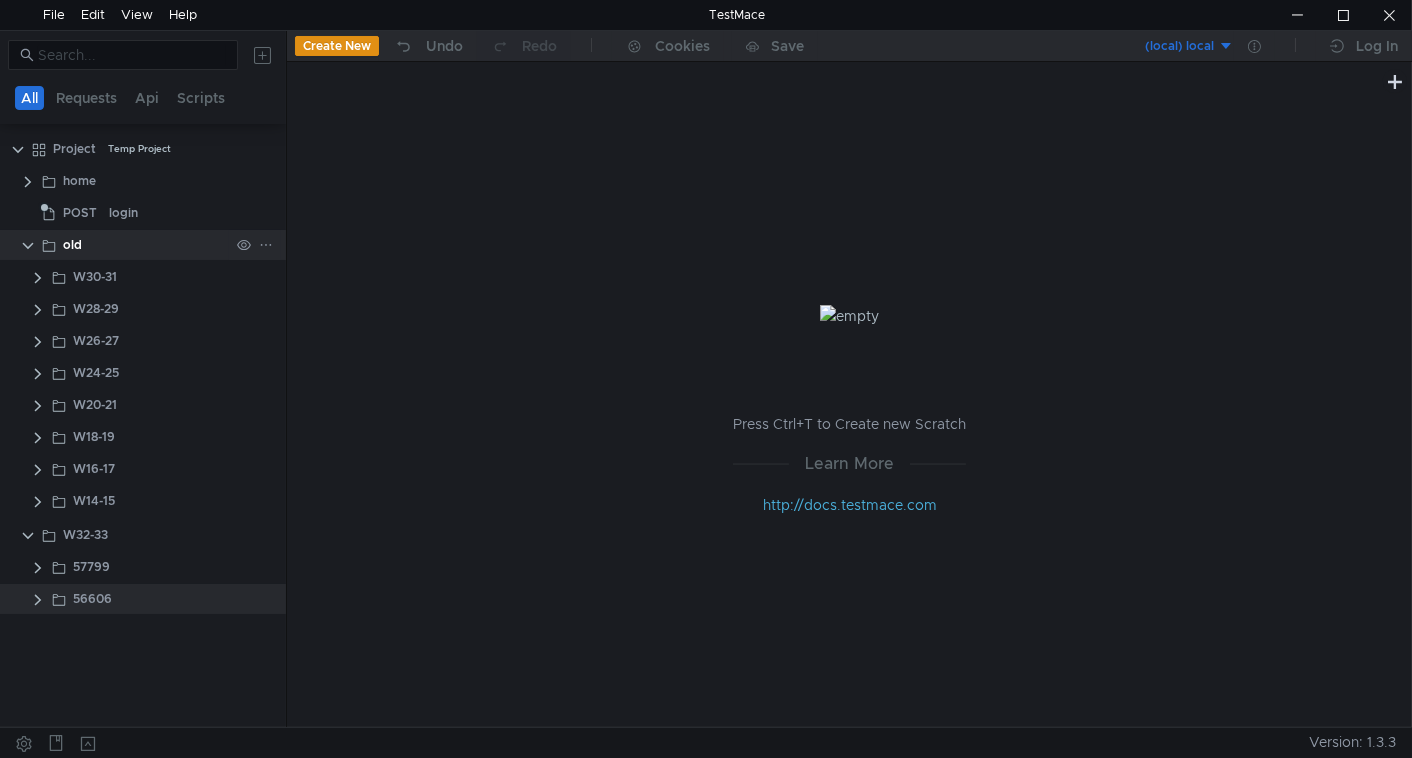 click 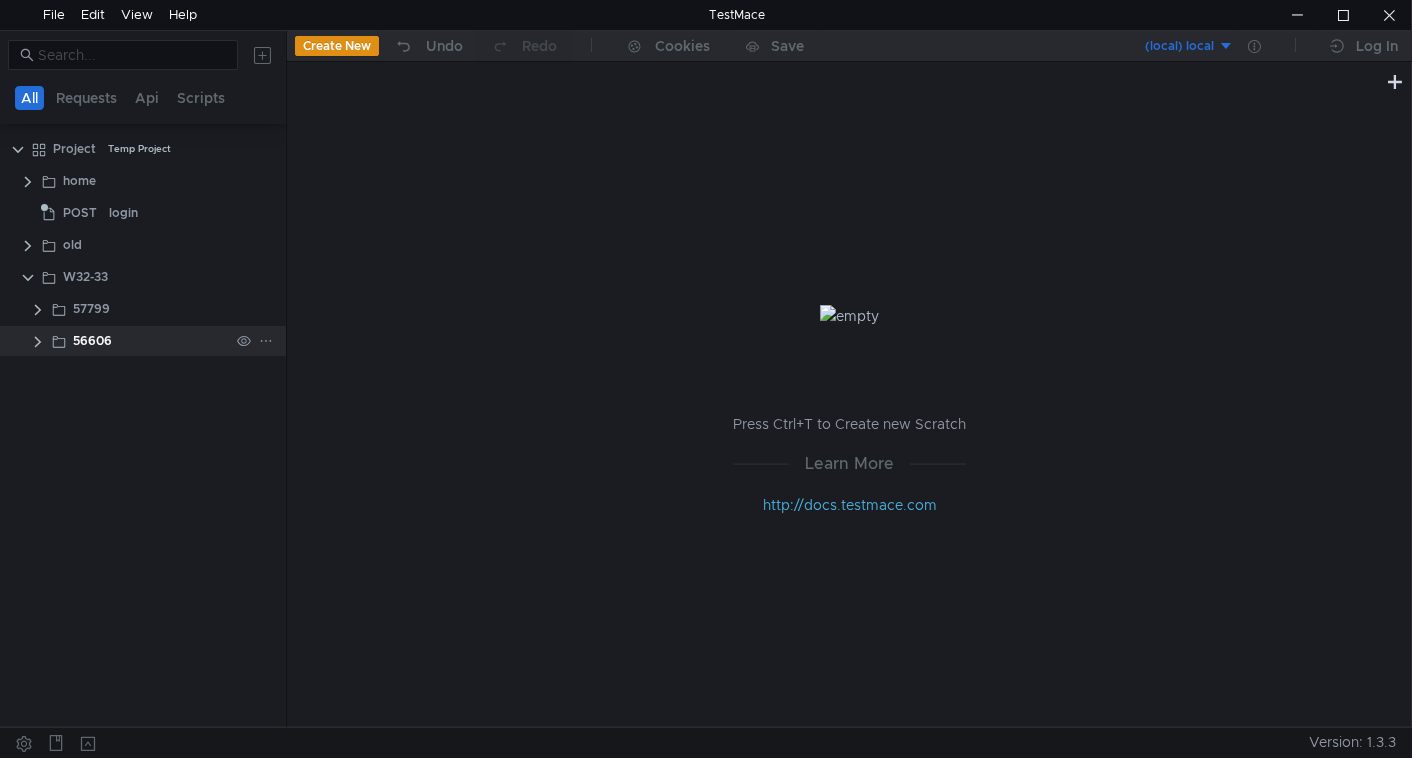 click 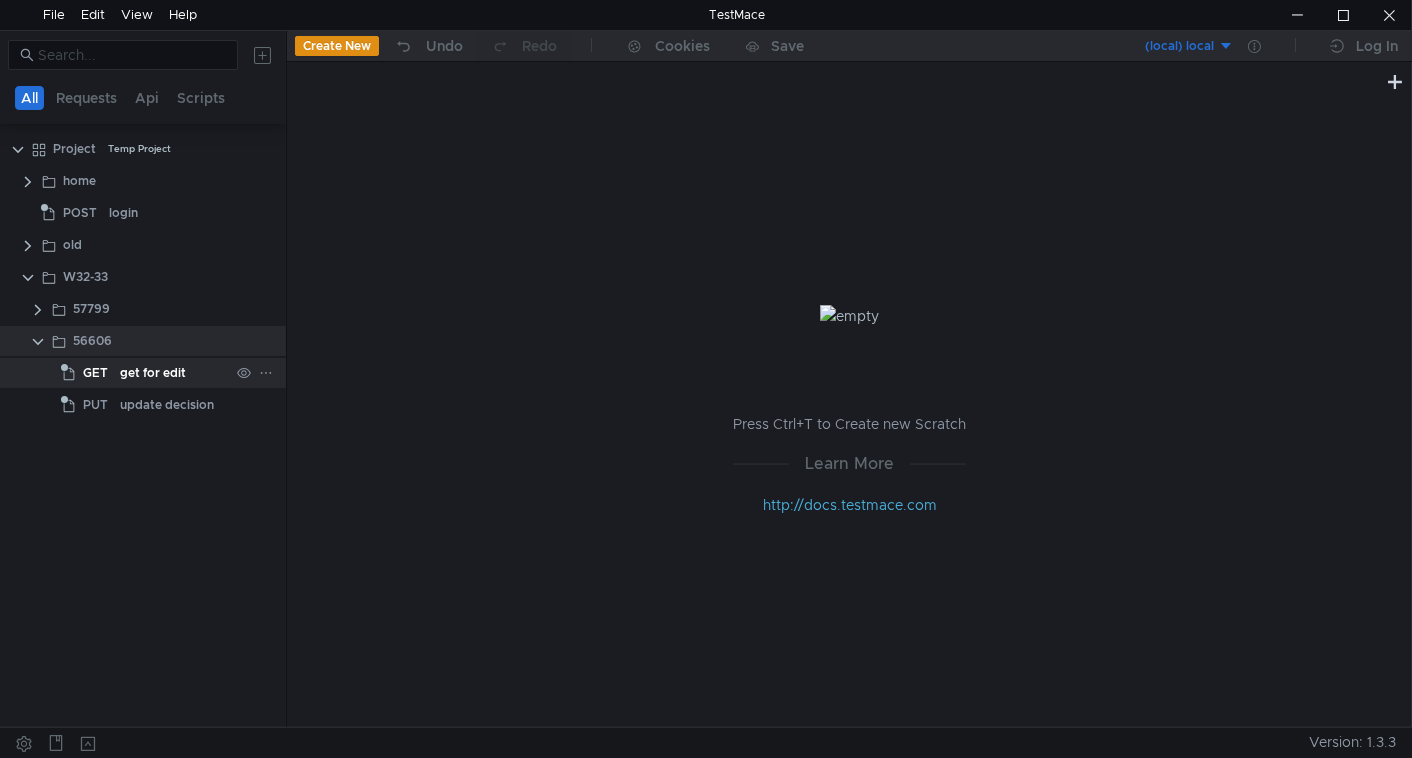 click on "get for edit" 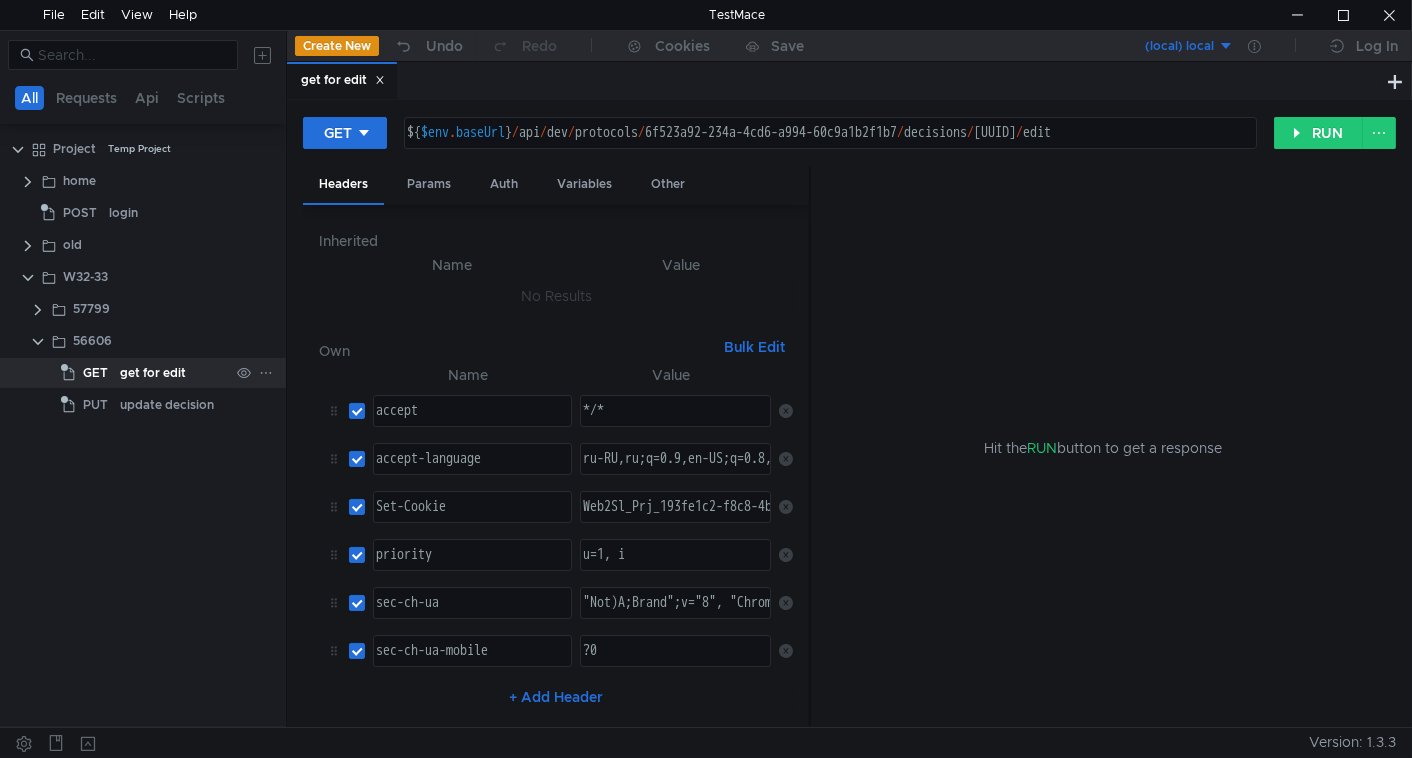 click on "get for edit" 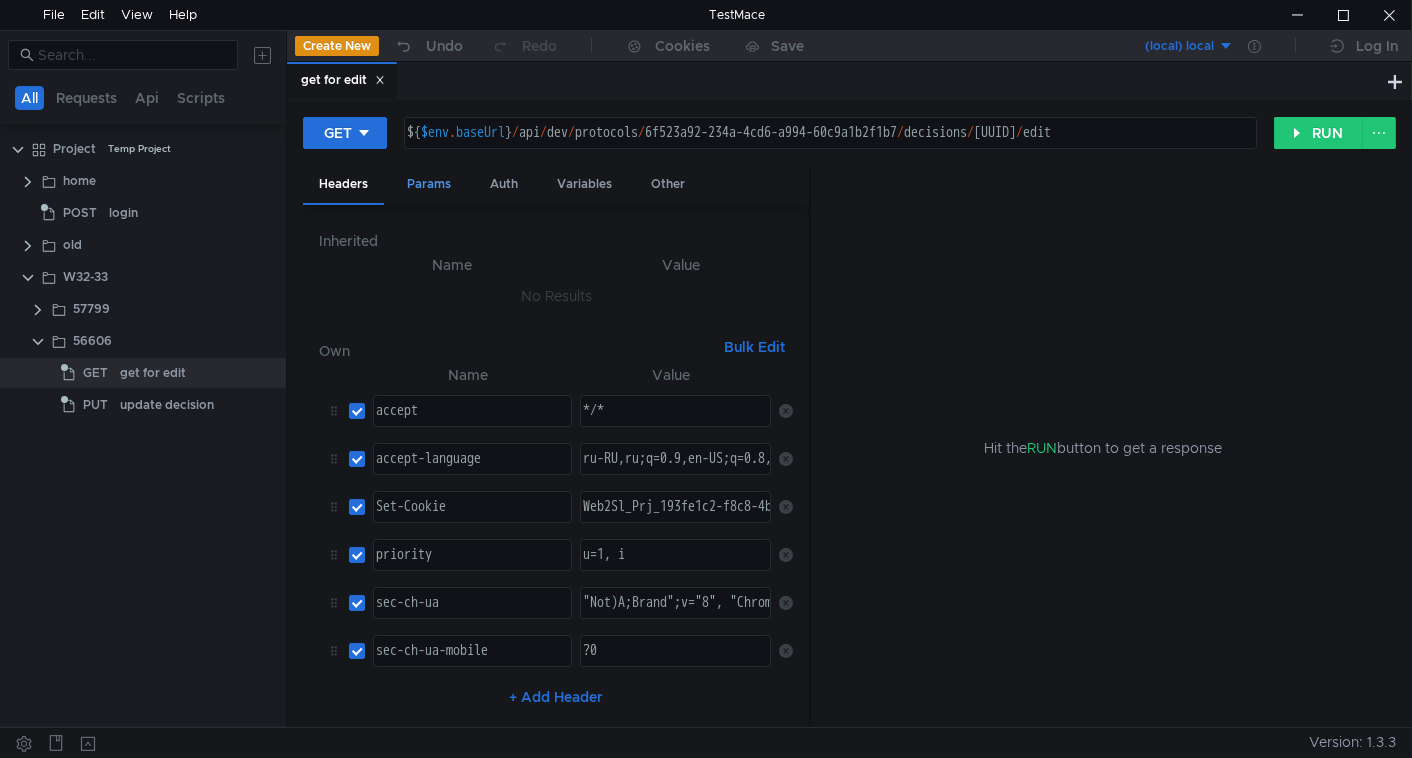 click on "Params" at bounding box center (429, 184) 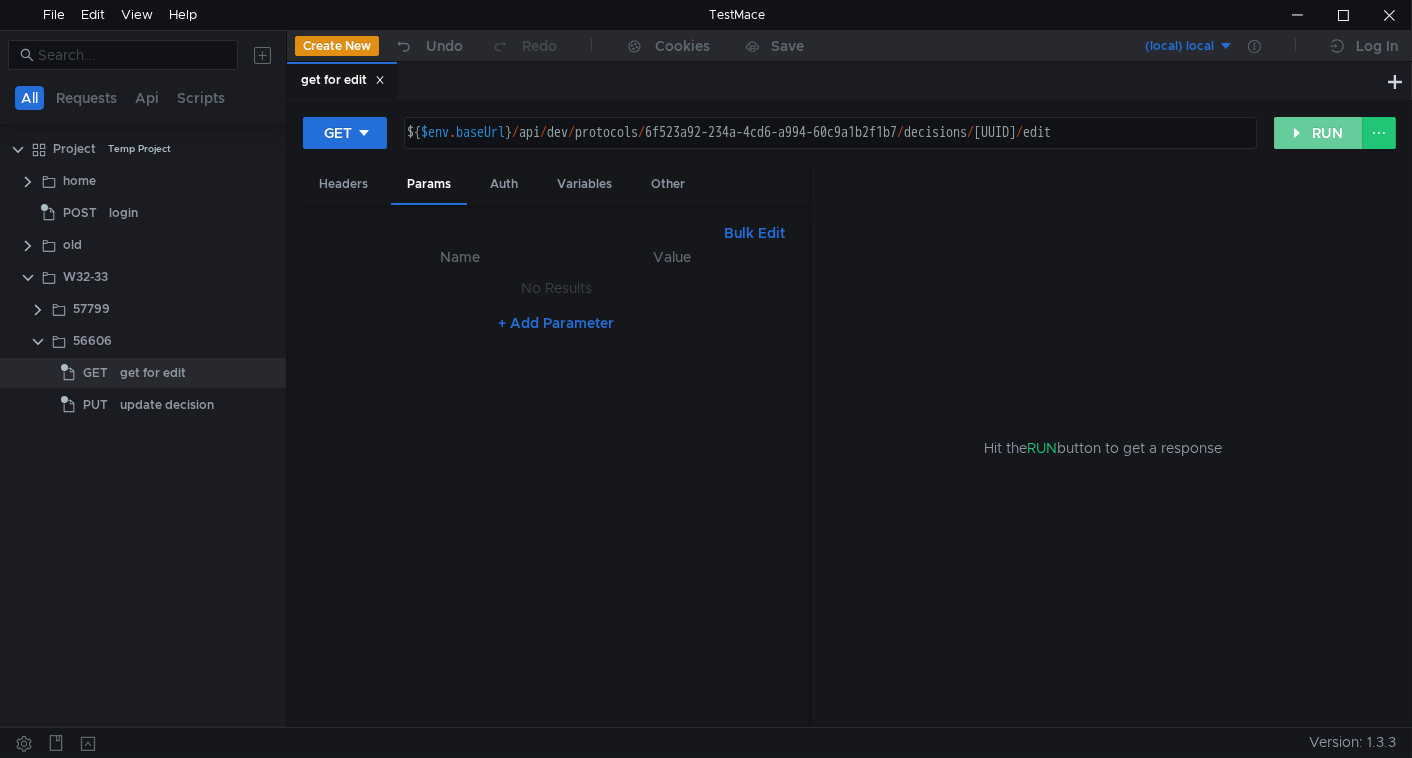 click on "RUN" 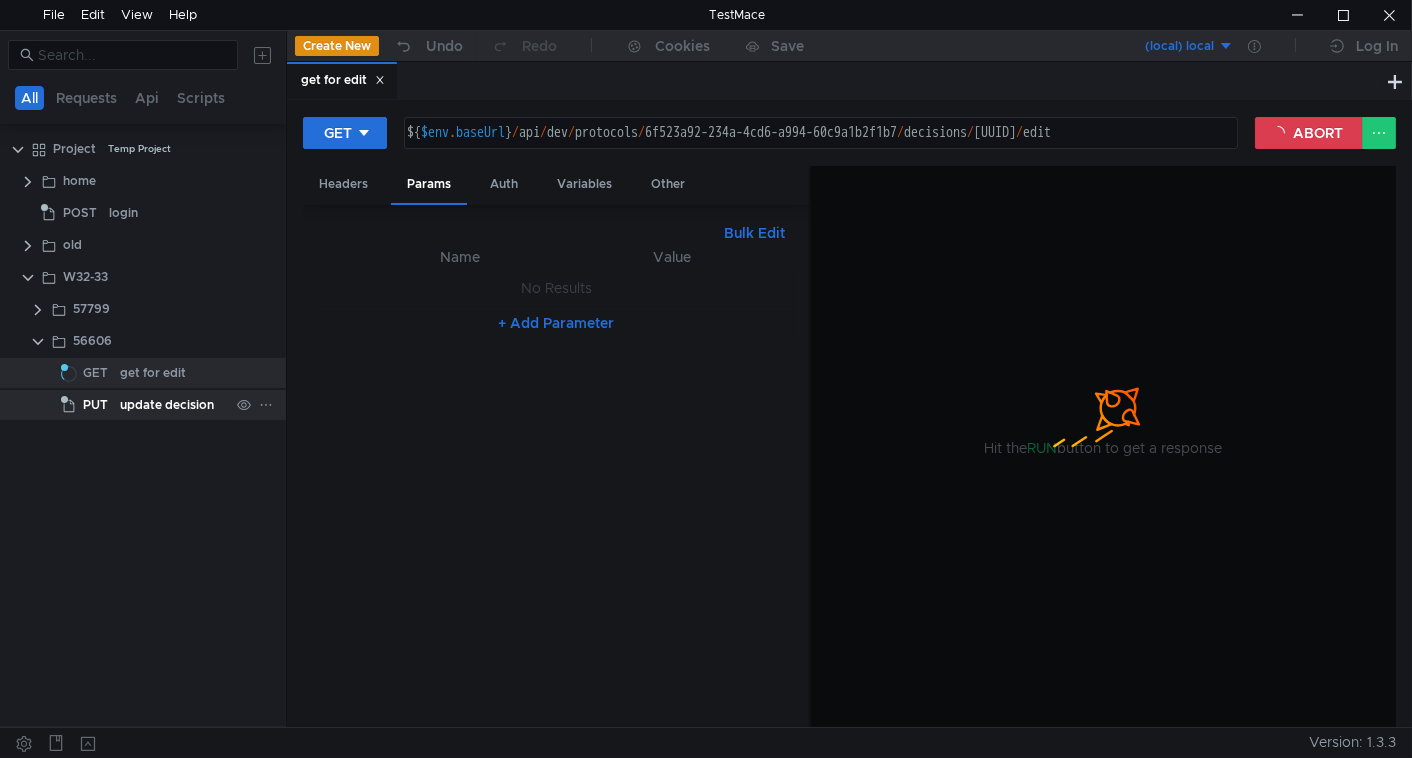 click on "update decision" 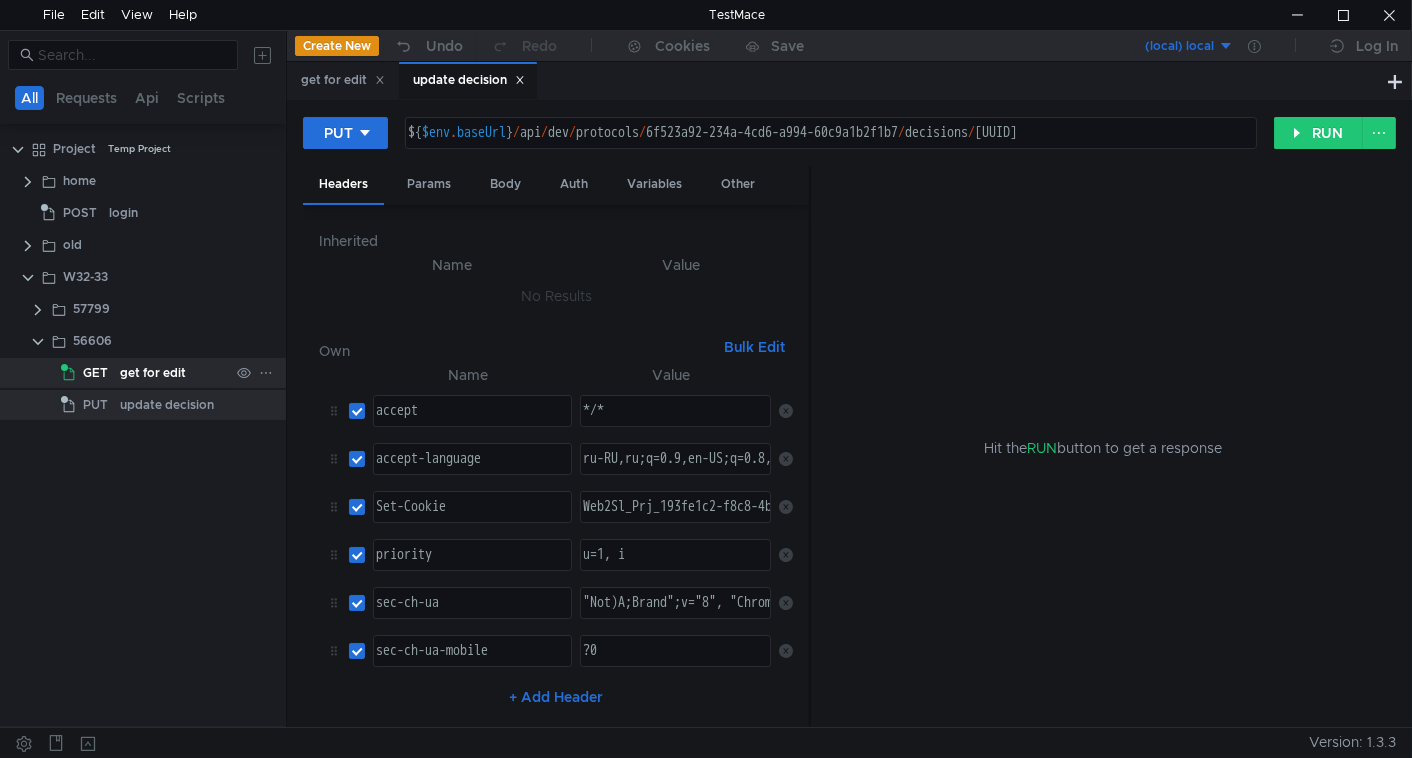 click on "get for edit" 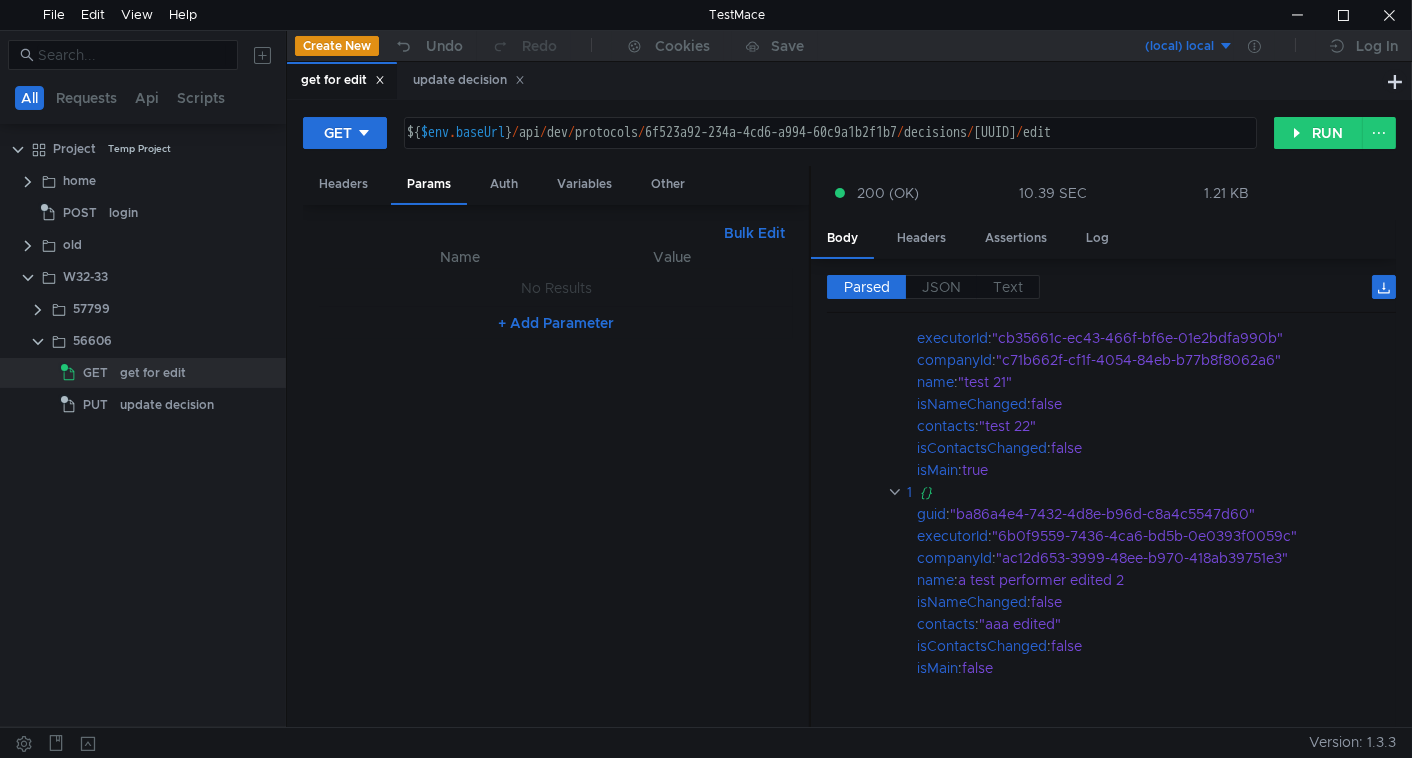 scroll, scrollTop: 0, scrollLeft: 0, axis: both 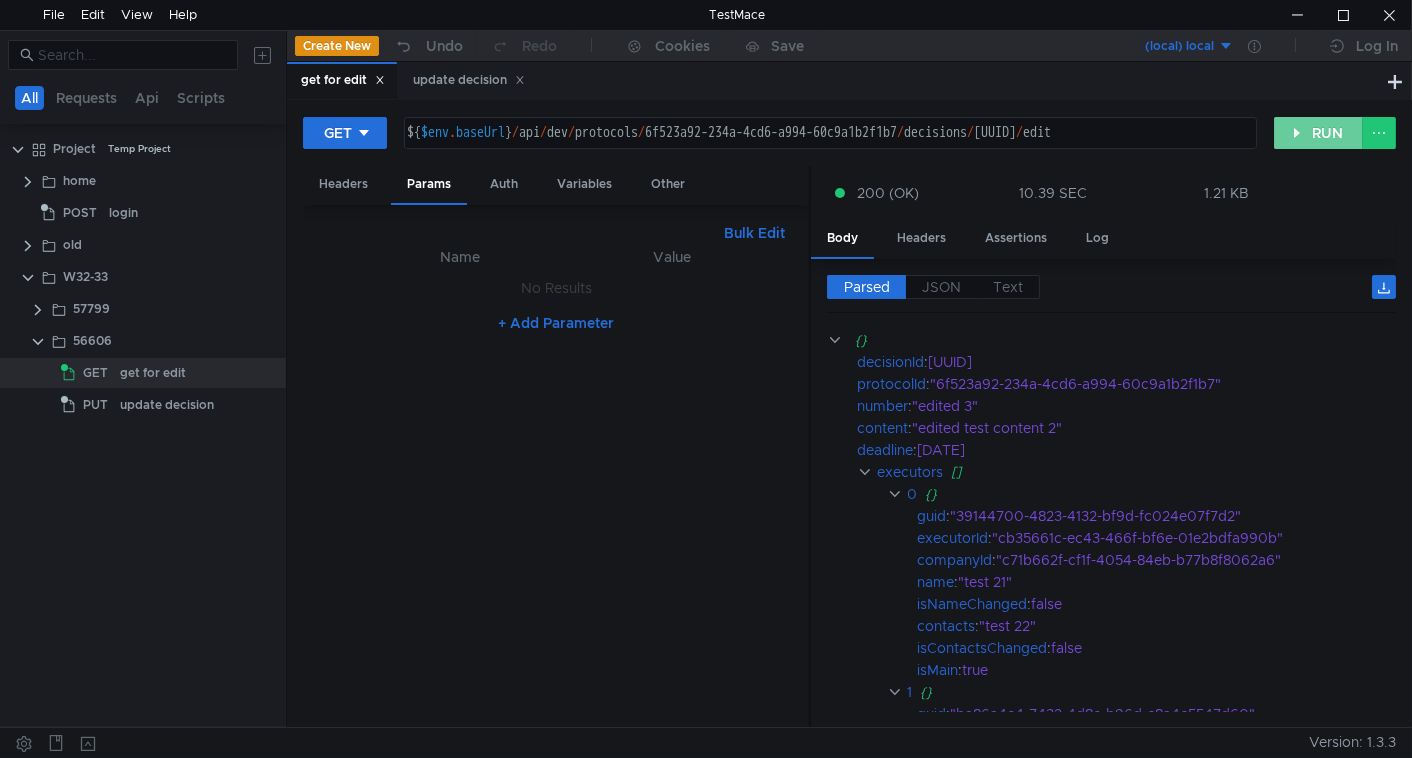 click on "RUN" 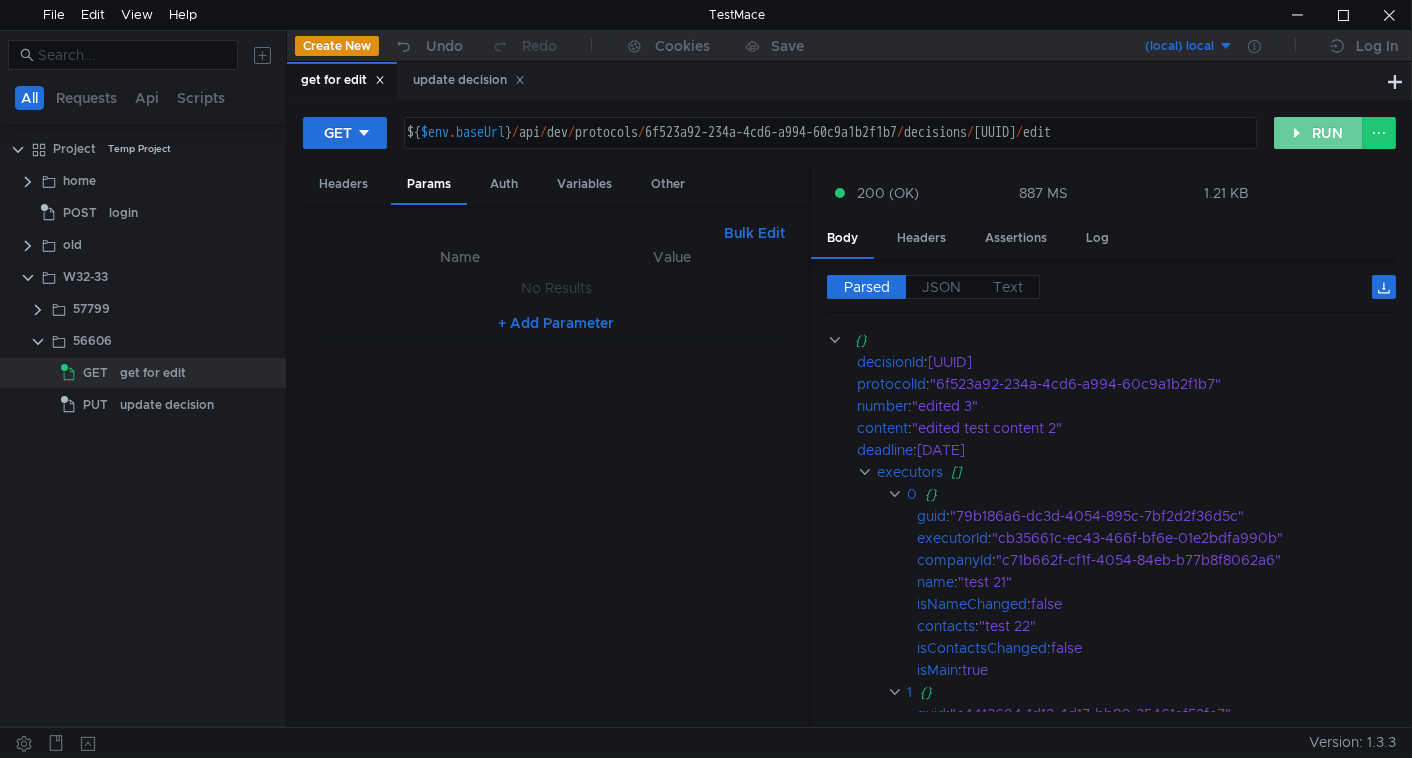 click on "RUN" 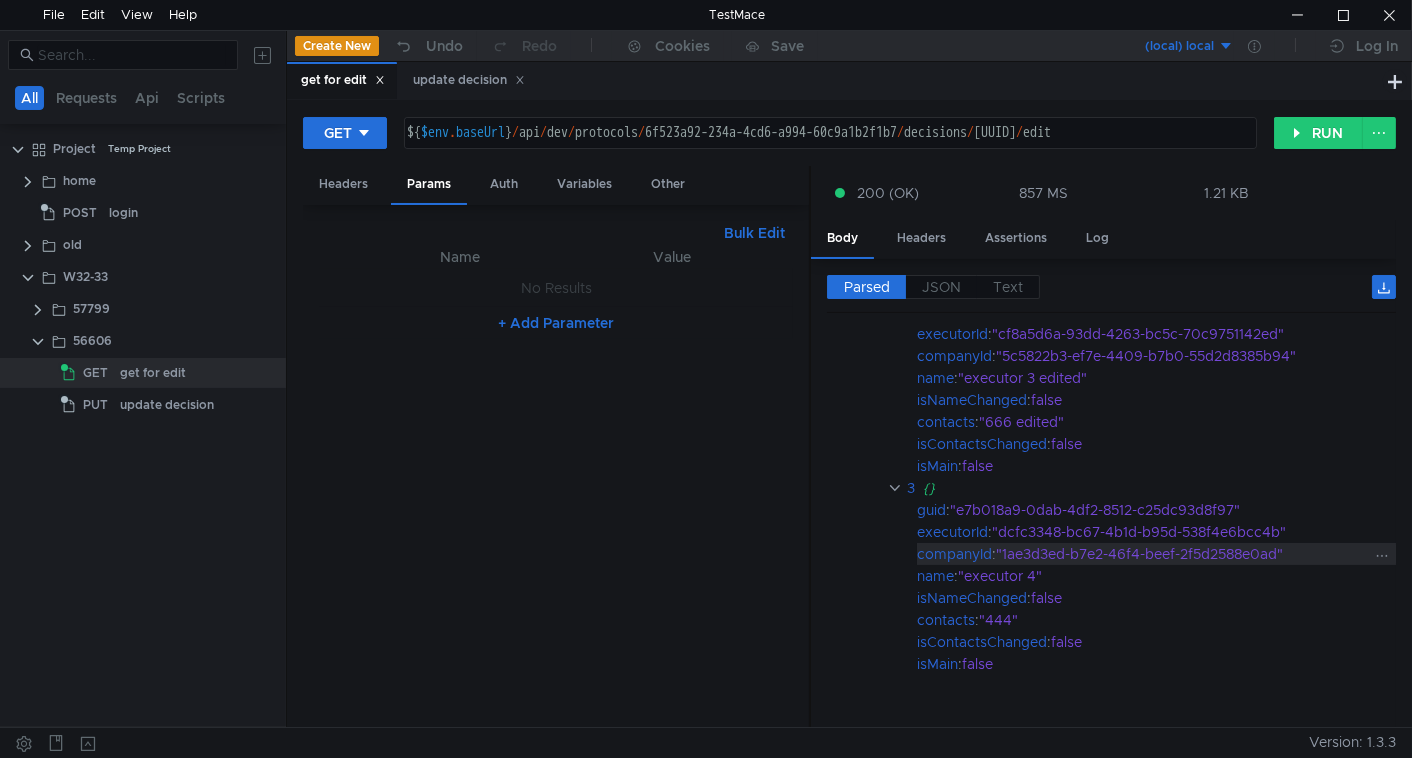 scroll, scrollTop: 648, scrollLeft: 0, axis: vertical 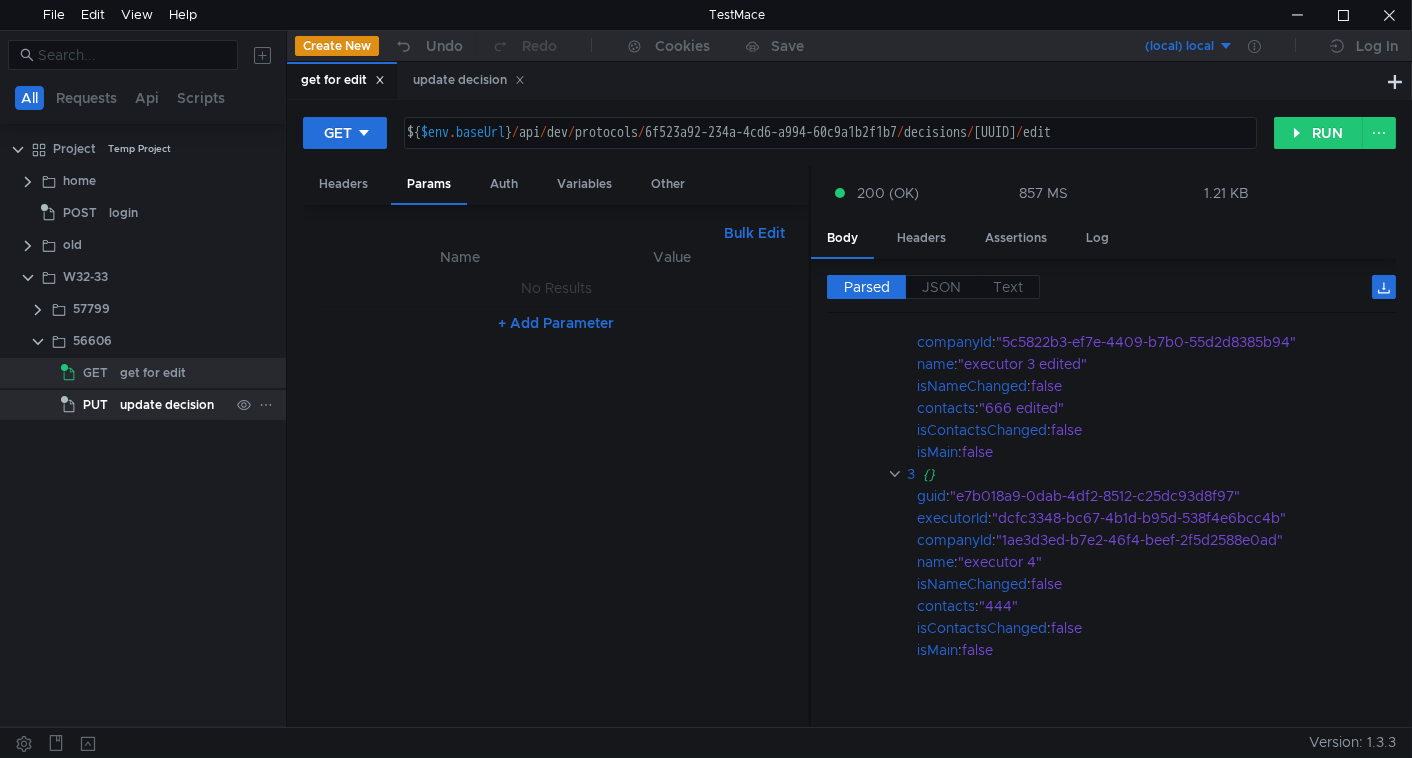 click on "update decision" 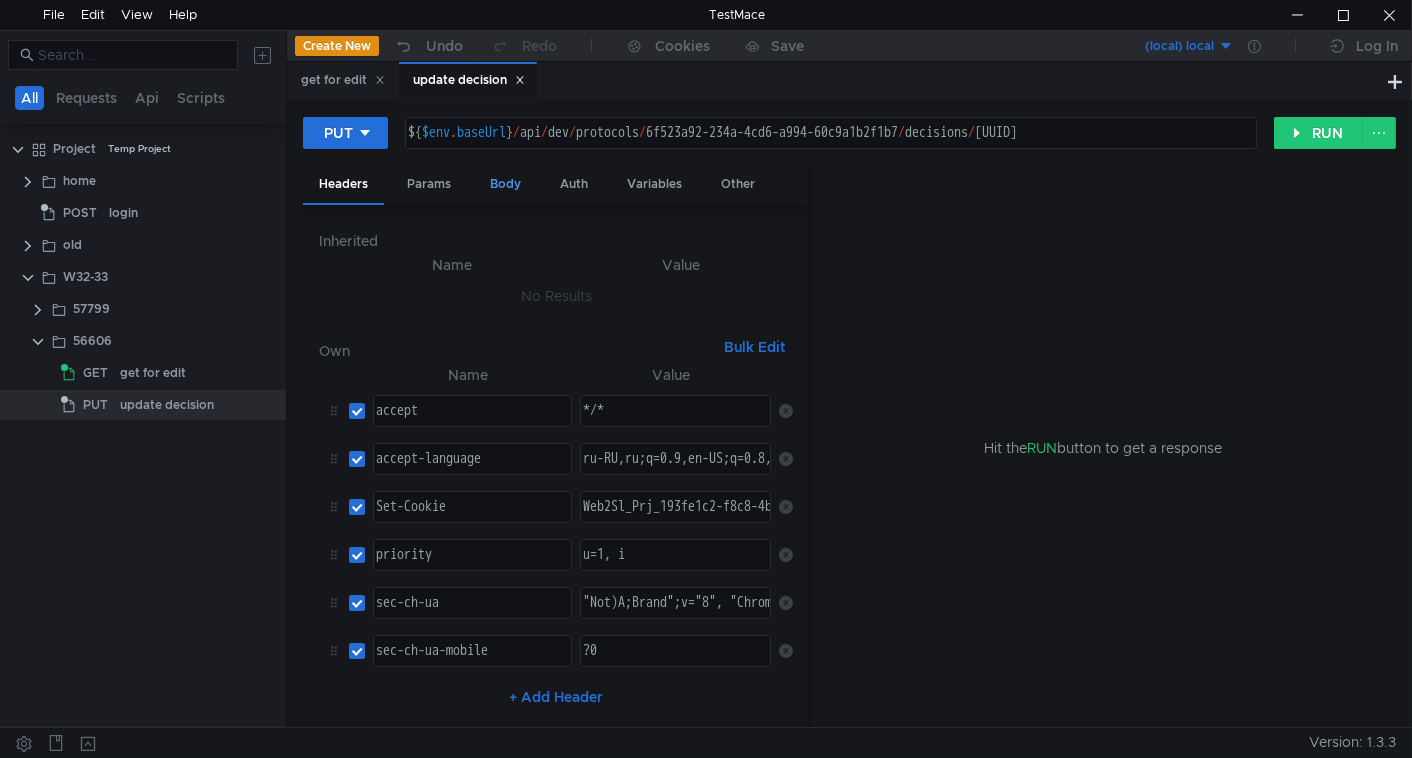 click on "Body" at bounding box center (505, 184) 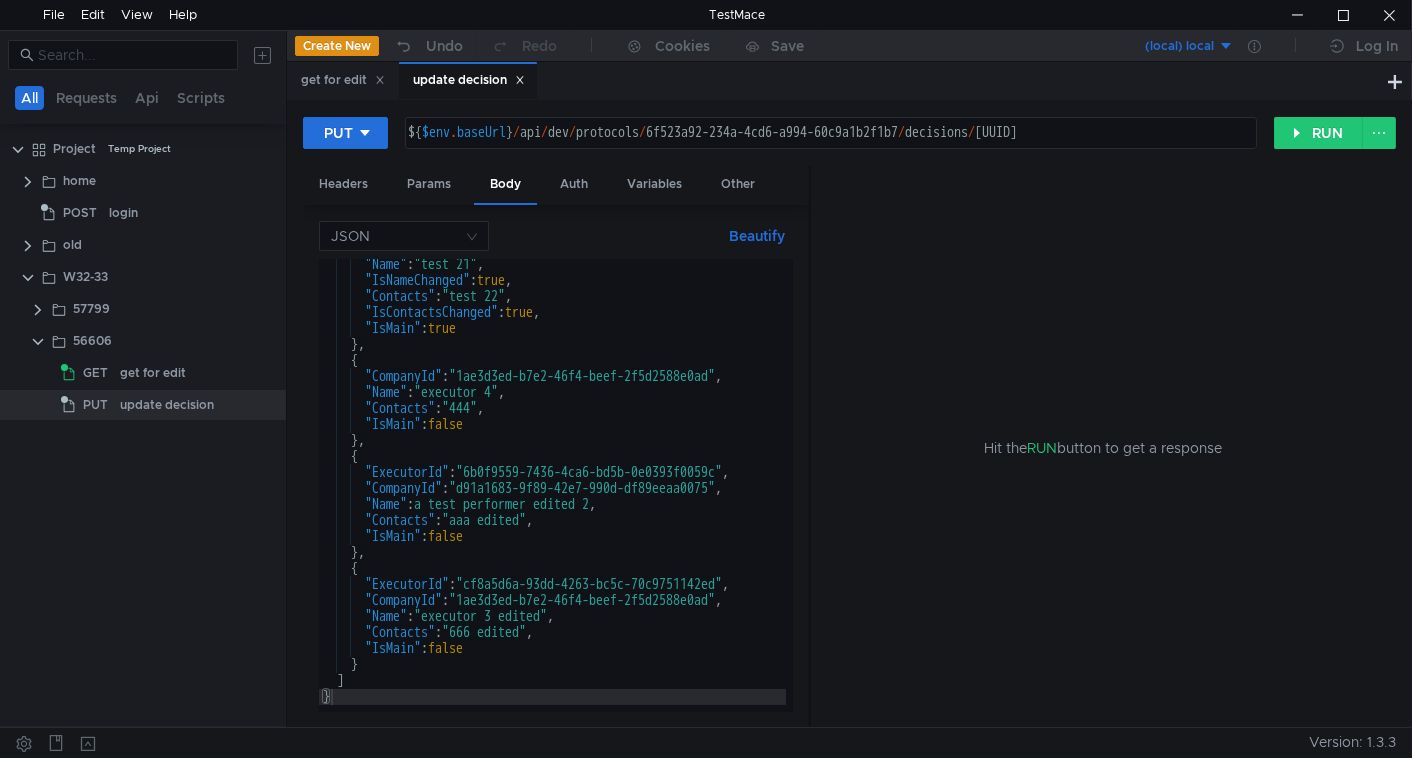 scroll, scrollTop: 0, scrollLeft: 0, axis: both 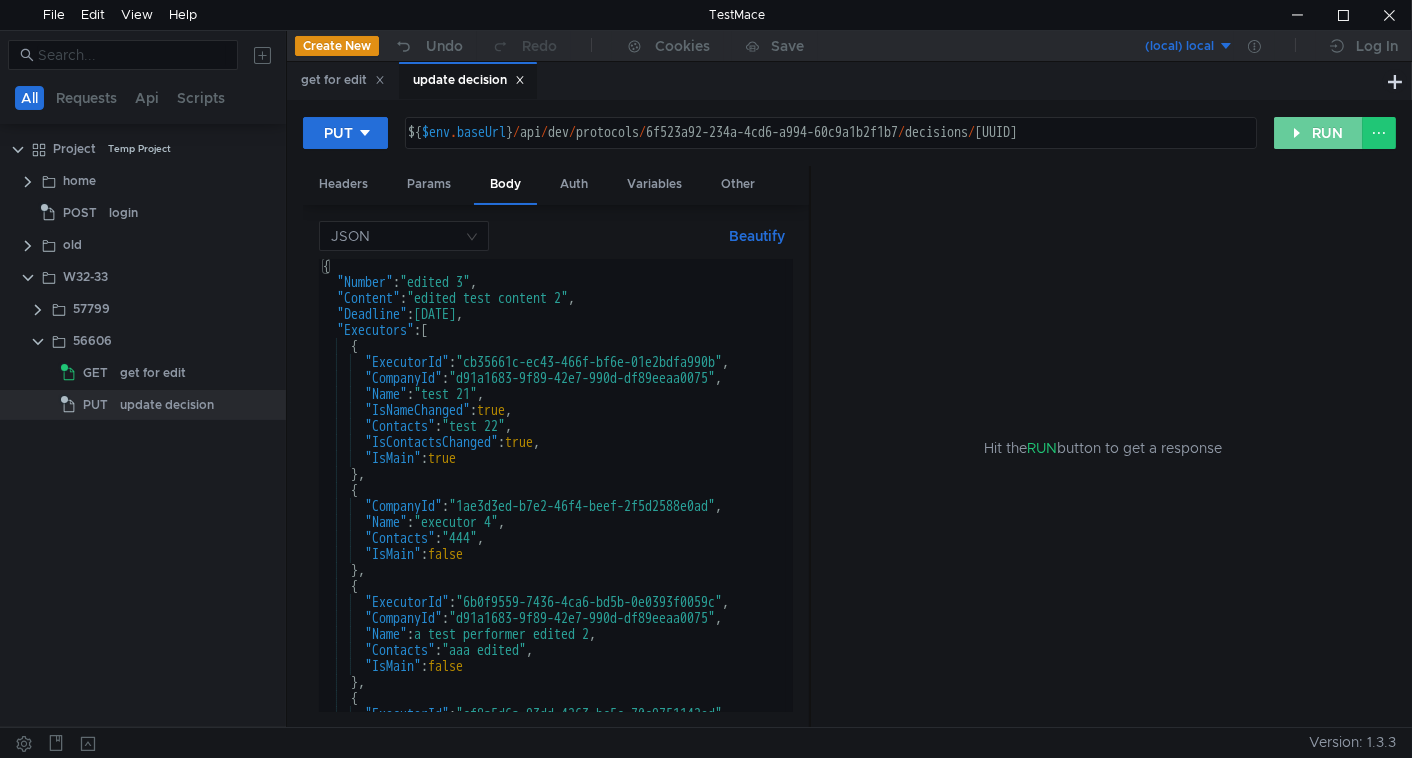 click on "RUN" 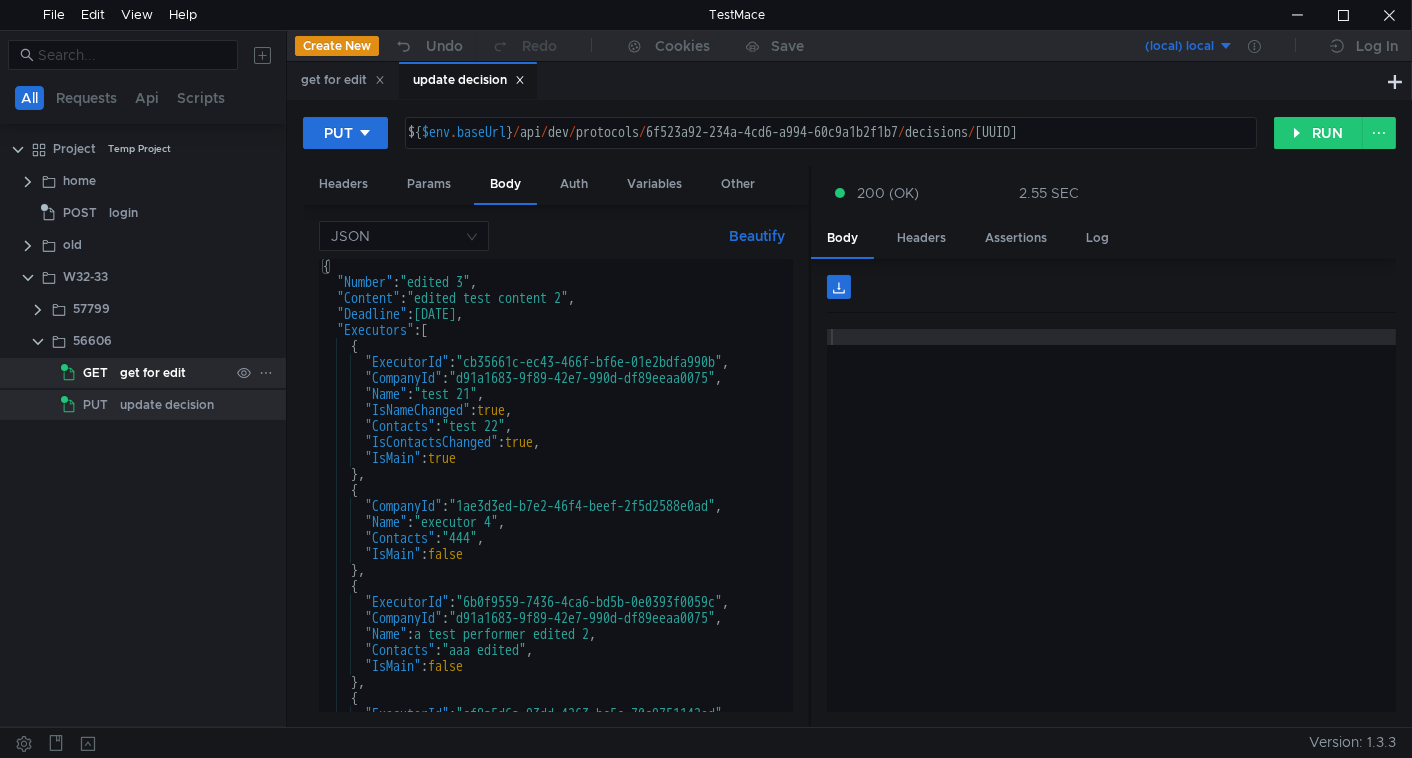 click on "get for edit" 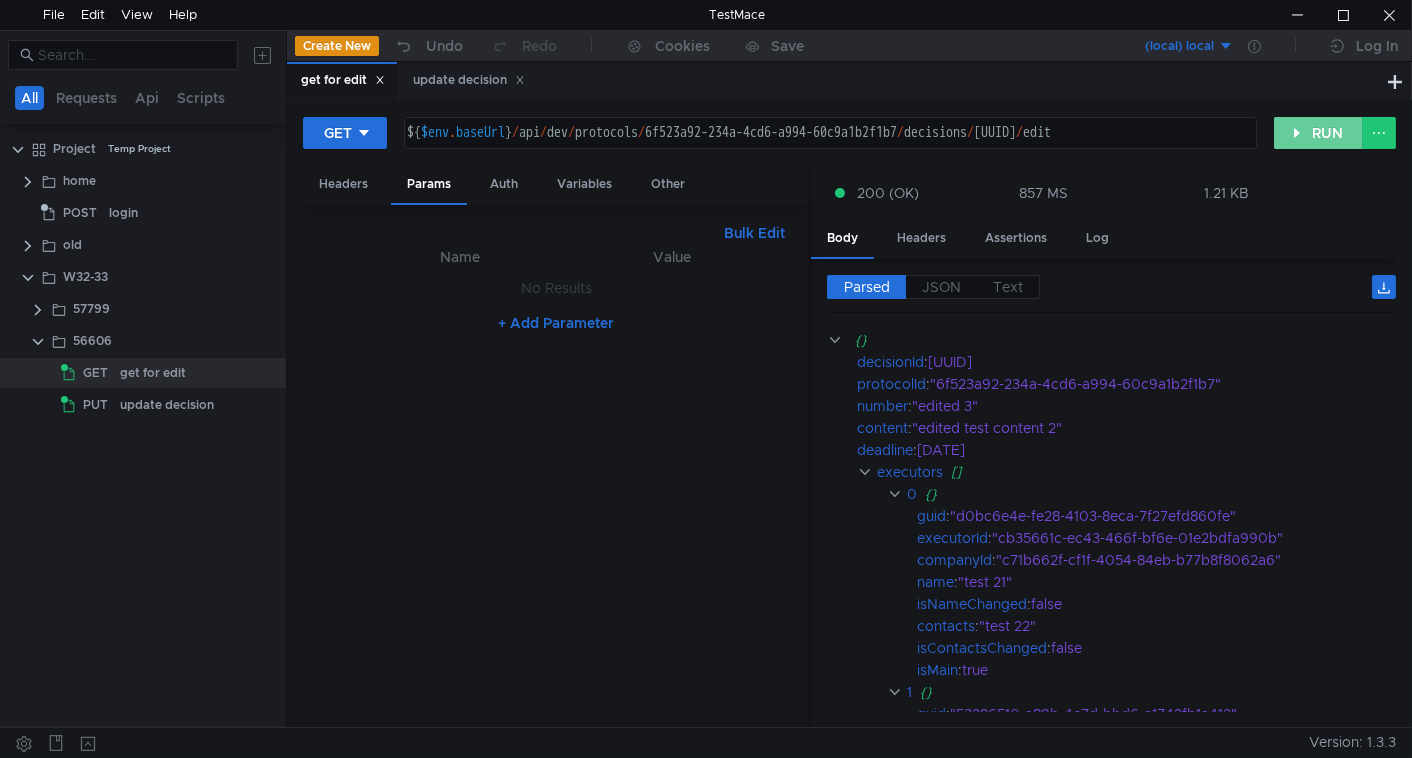 click on "RUN" 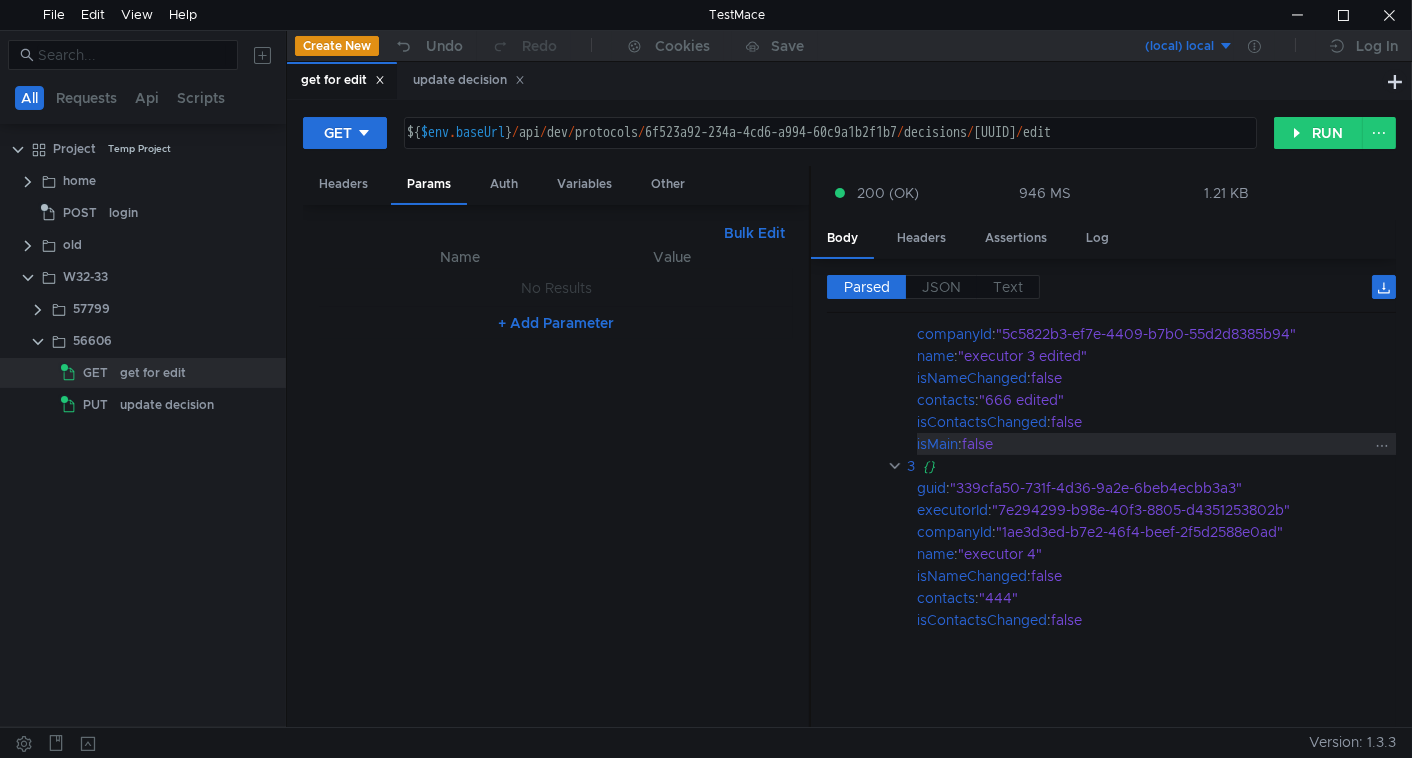 scroll, scrollTop: 0, scrollLeft: 0, axis: both 